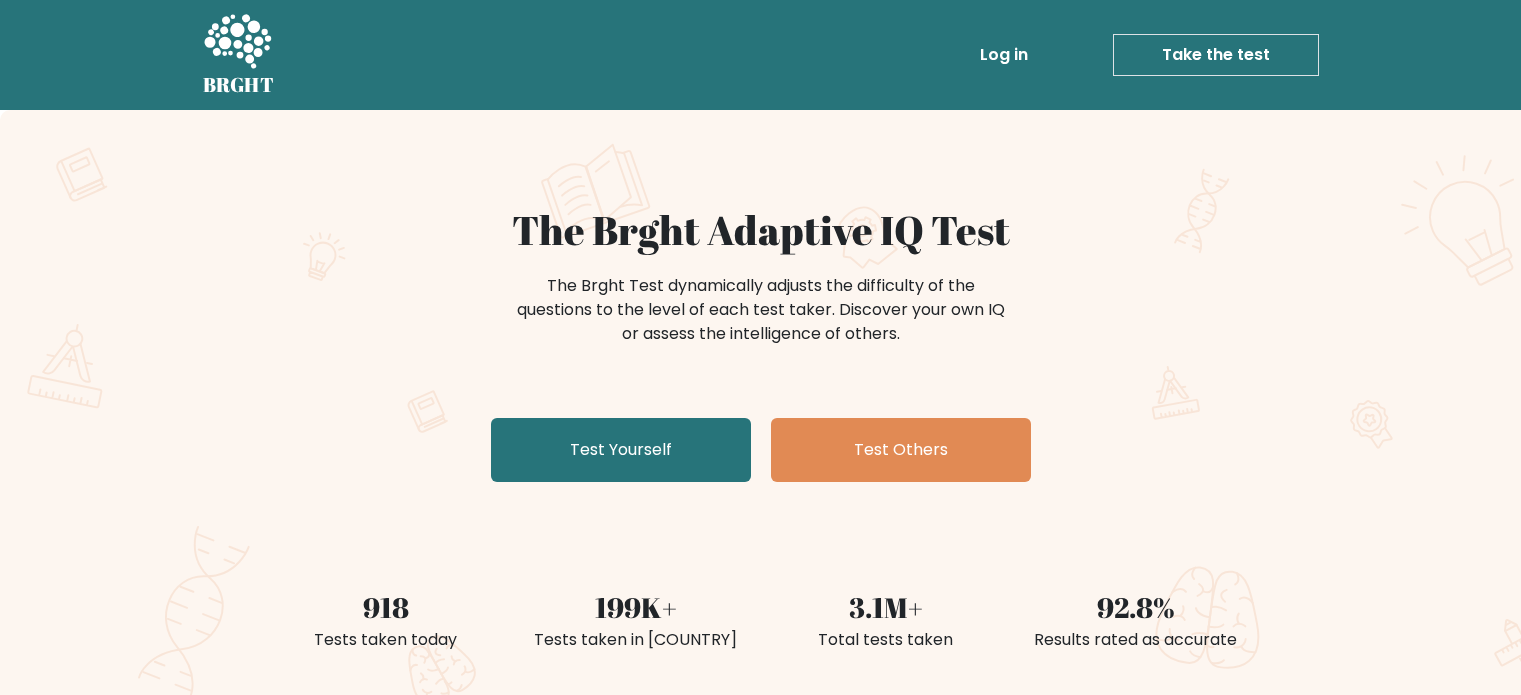 scroll, scrollTop: 0, scrollLeft: 0, axis: both 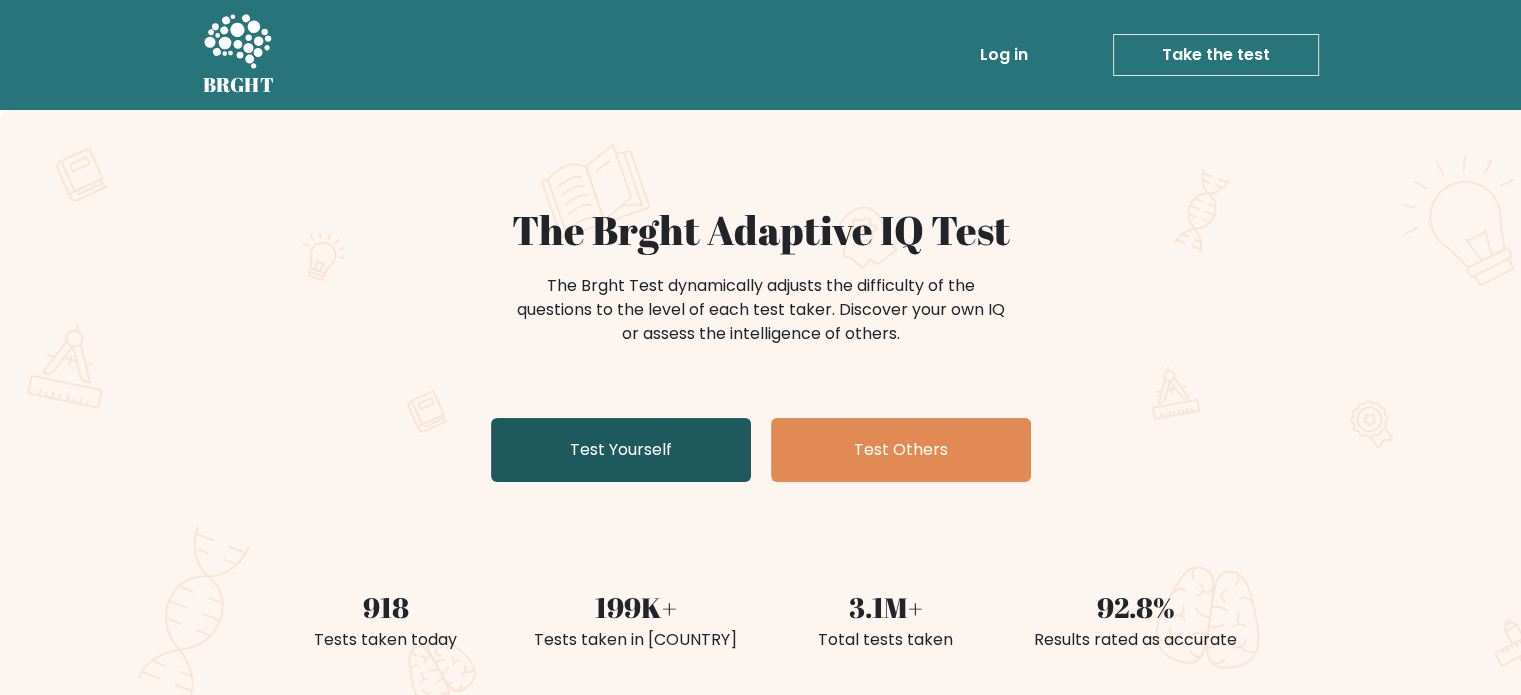 click on "Test Yourself" at bounding box center (621, 450) 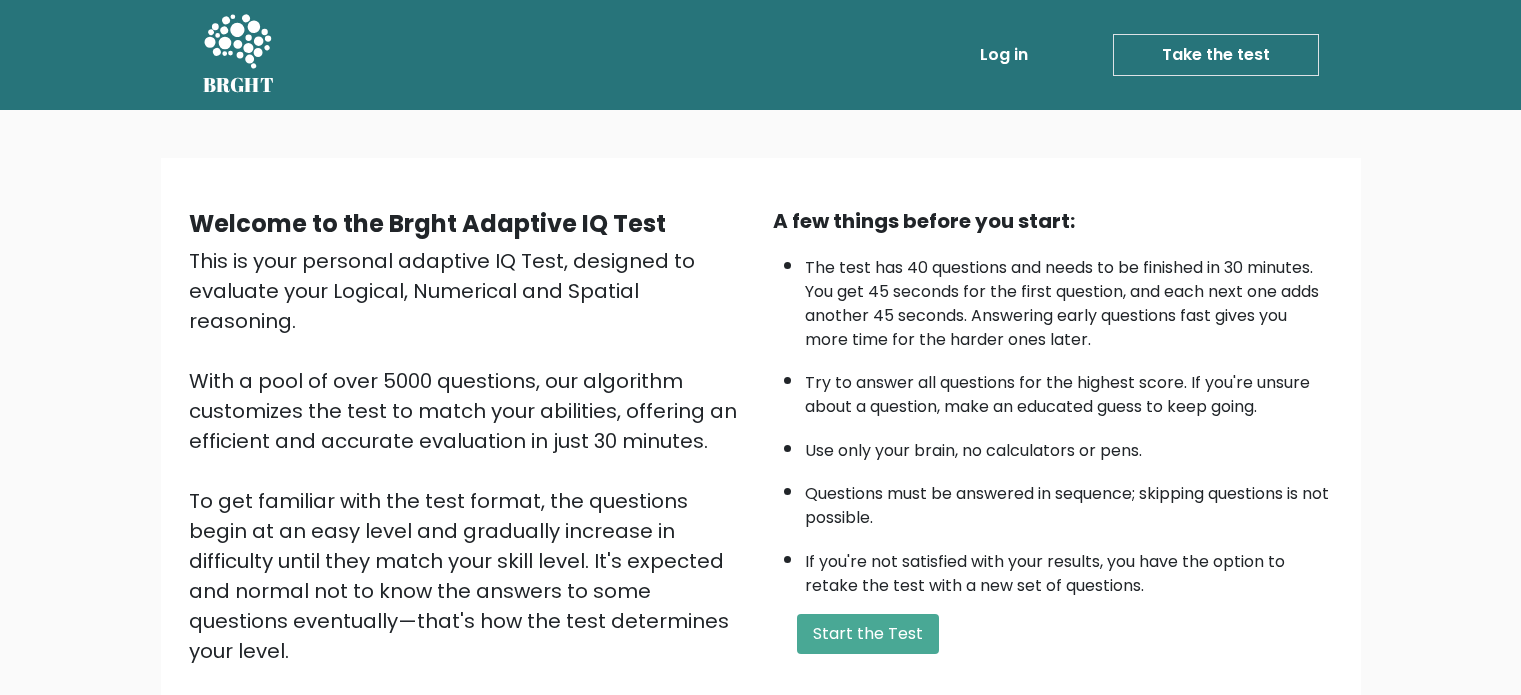 scroll, scrollTop: 220, scrollLeft: 0, axis: vertical 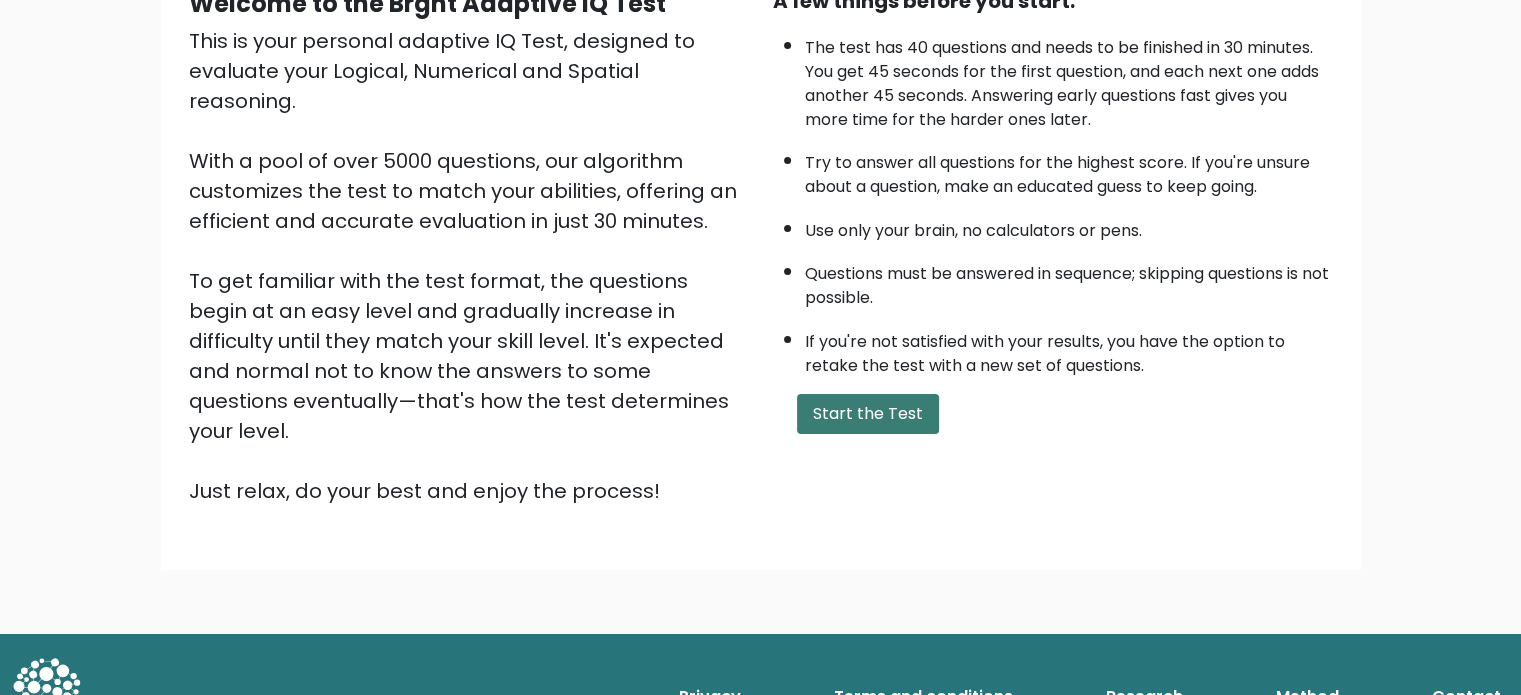 click on "Start the Test" at bounding box center [868, 414] 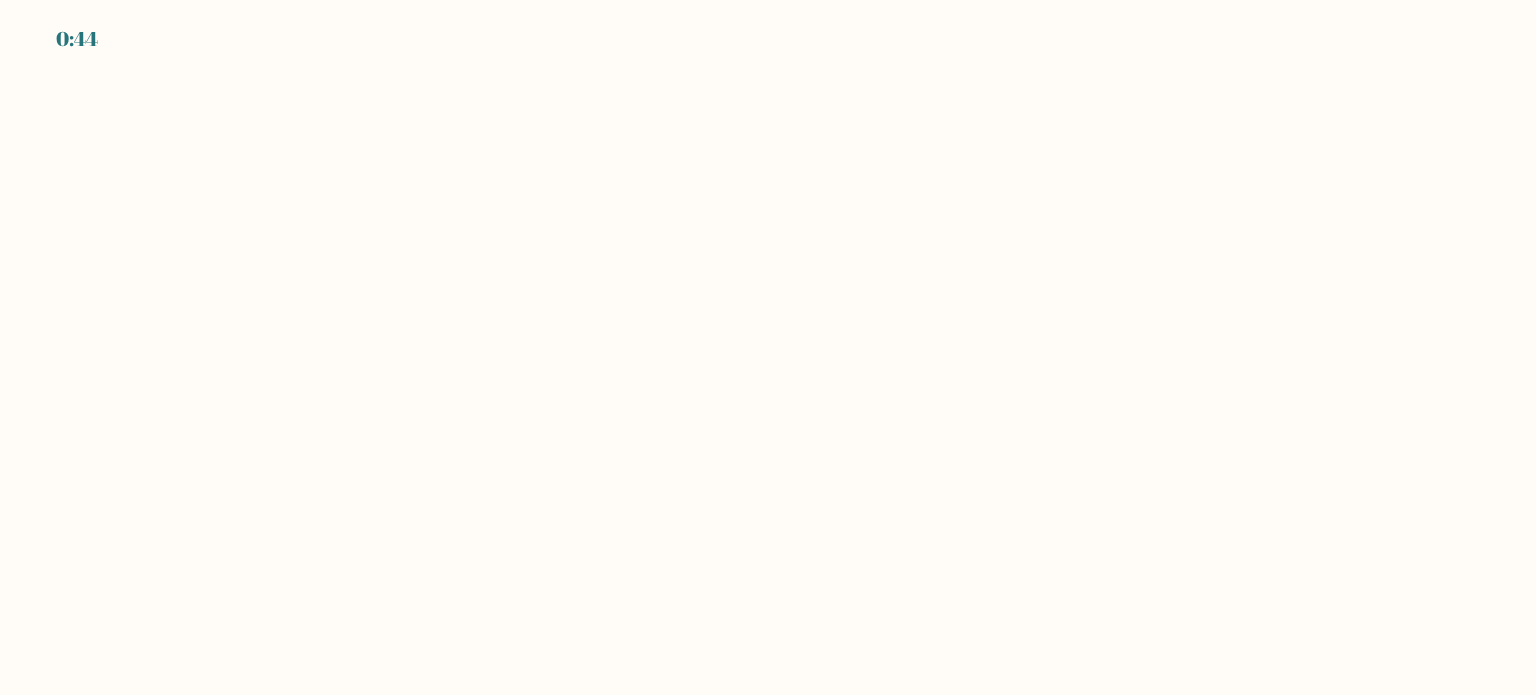 scroll, scrollTop: 0, scrollLeft: 0, axis: both 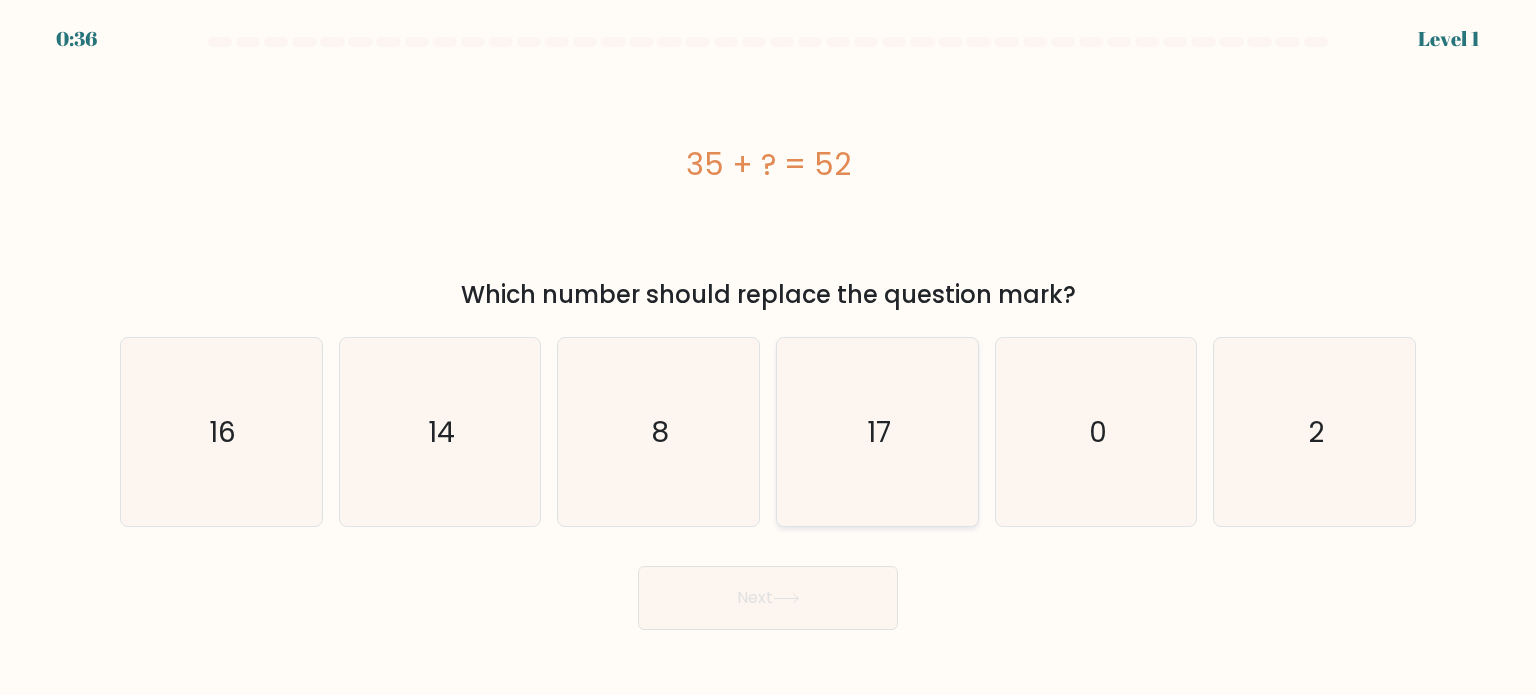 click on "17" 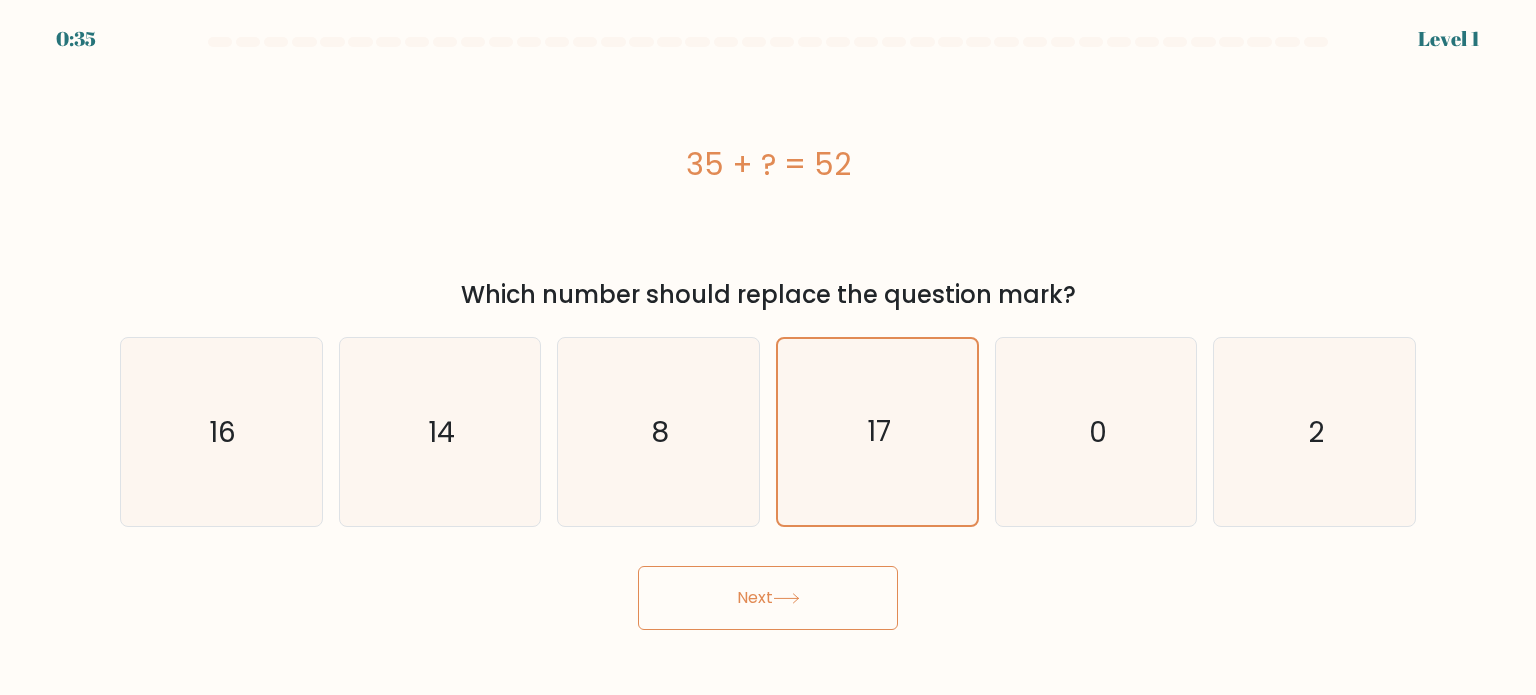 click on "Next" at bounding box center (768, 598) 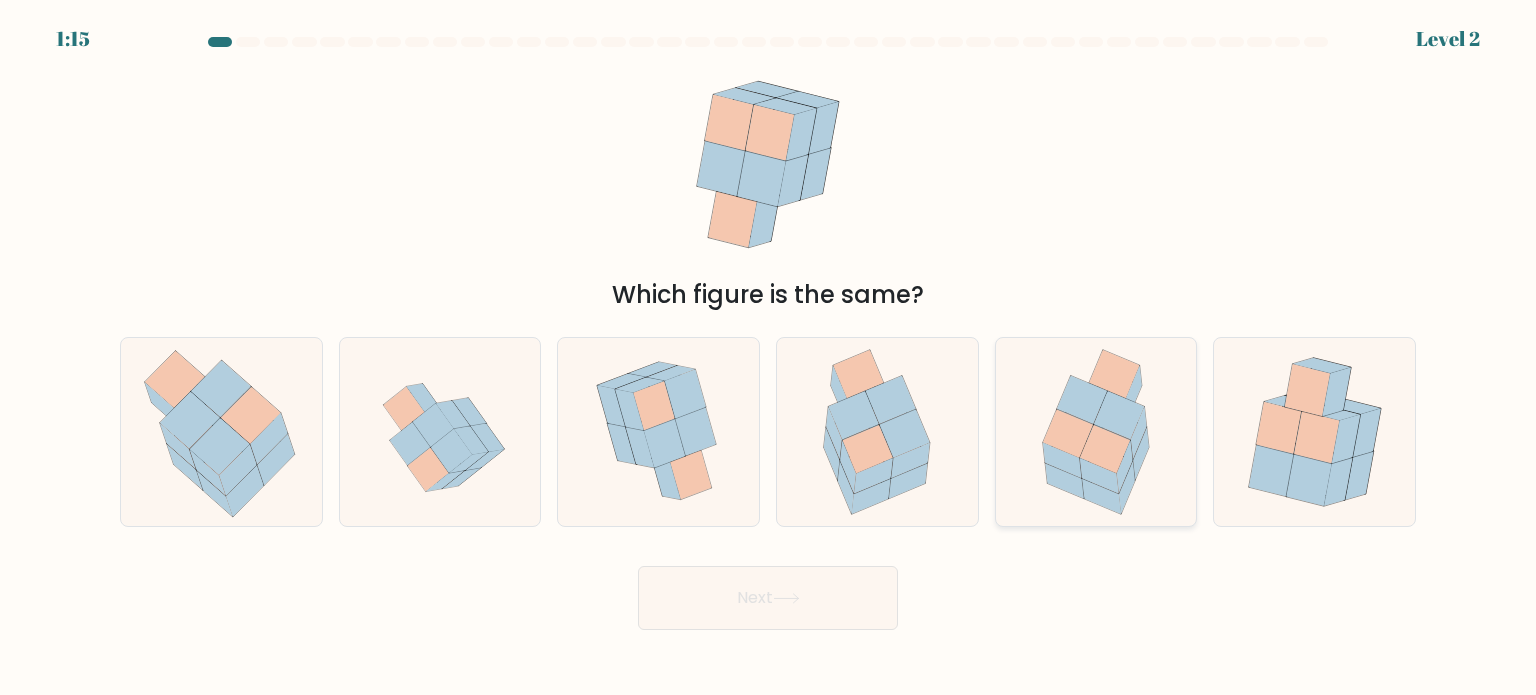 click 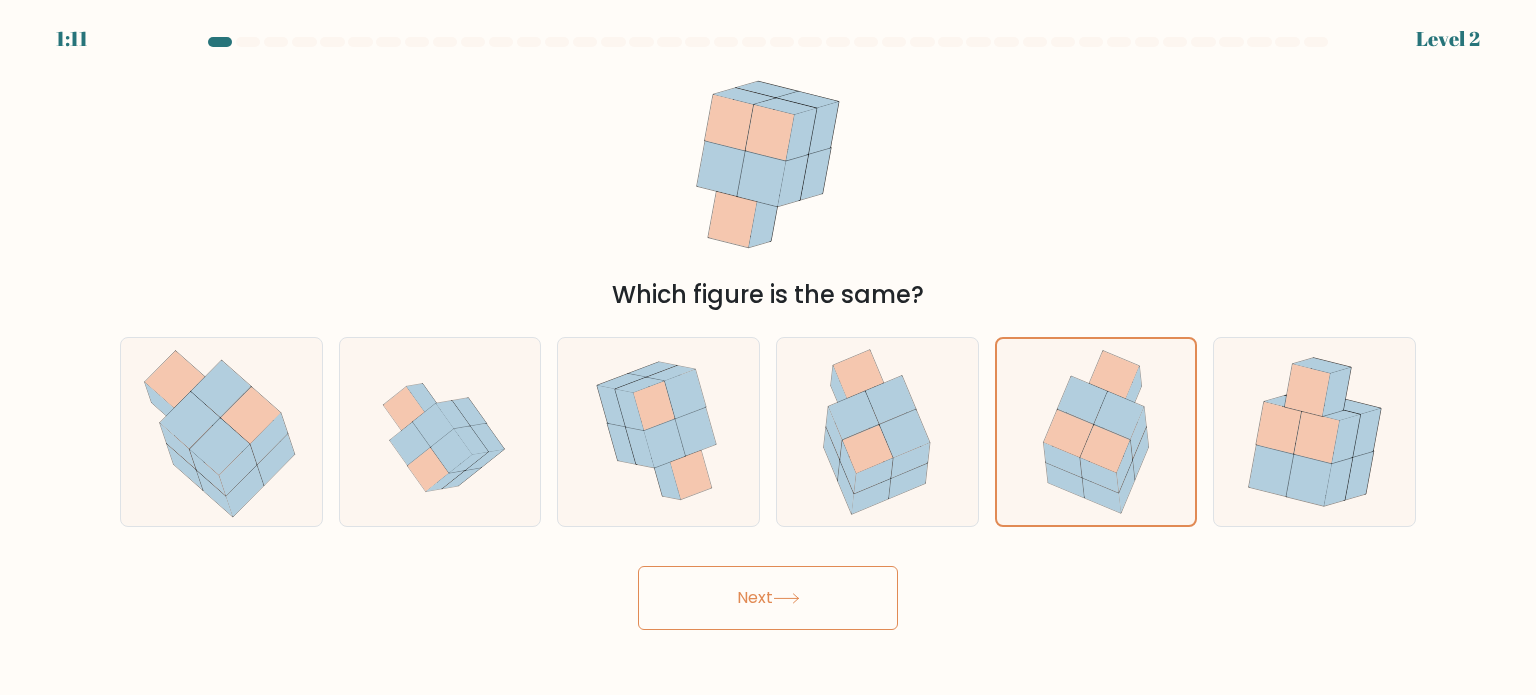 click on "Next" at bounding box center (768, 598) 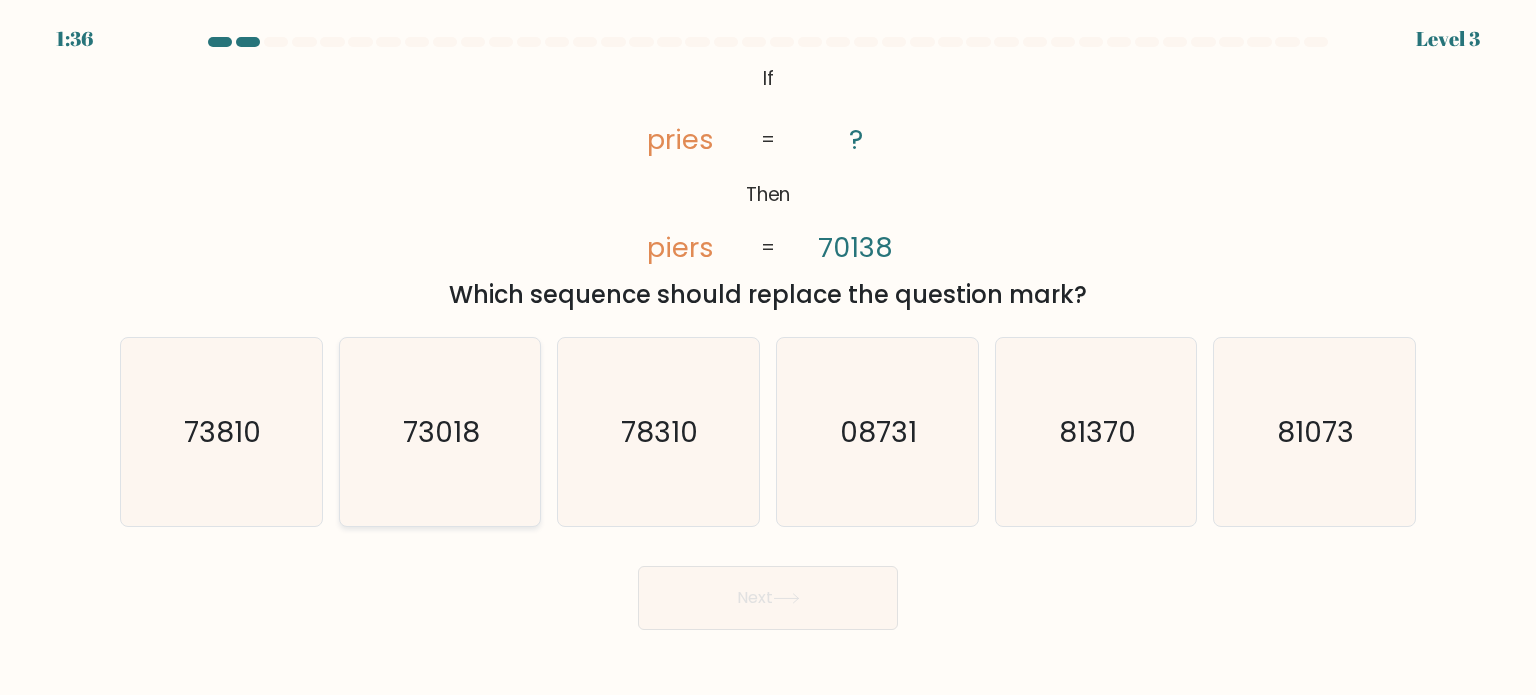 click on "73018" 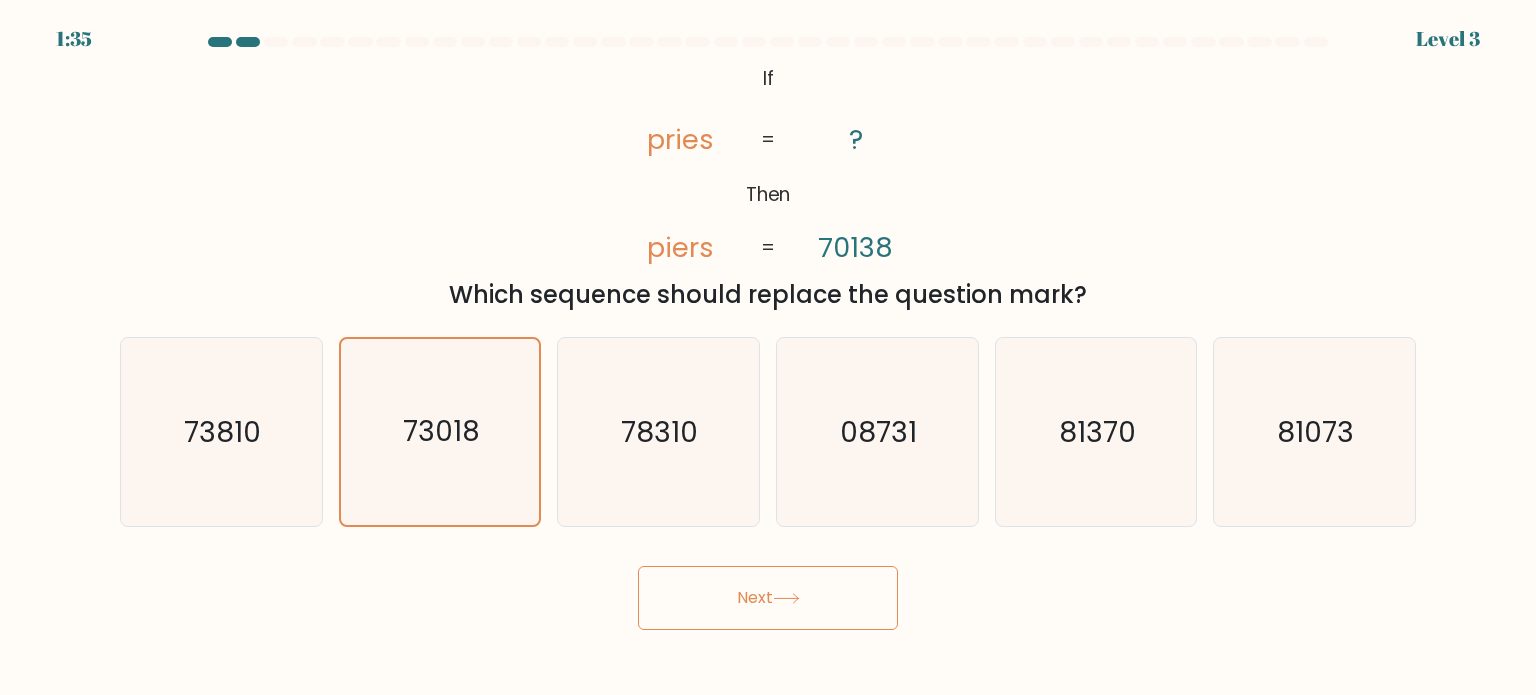 click on "Next" at bounding box center (768, 598) 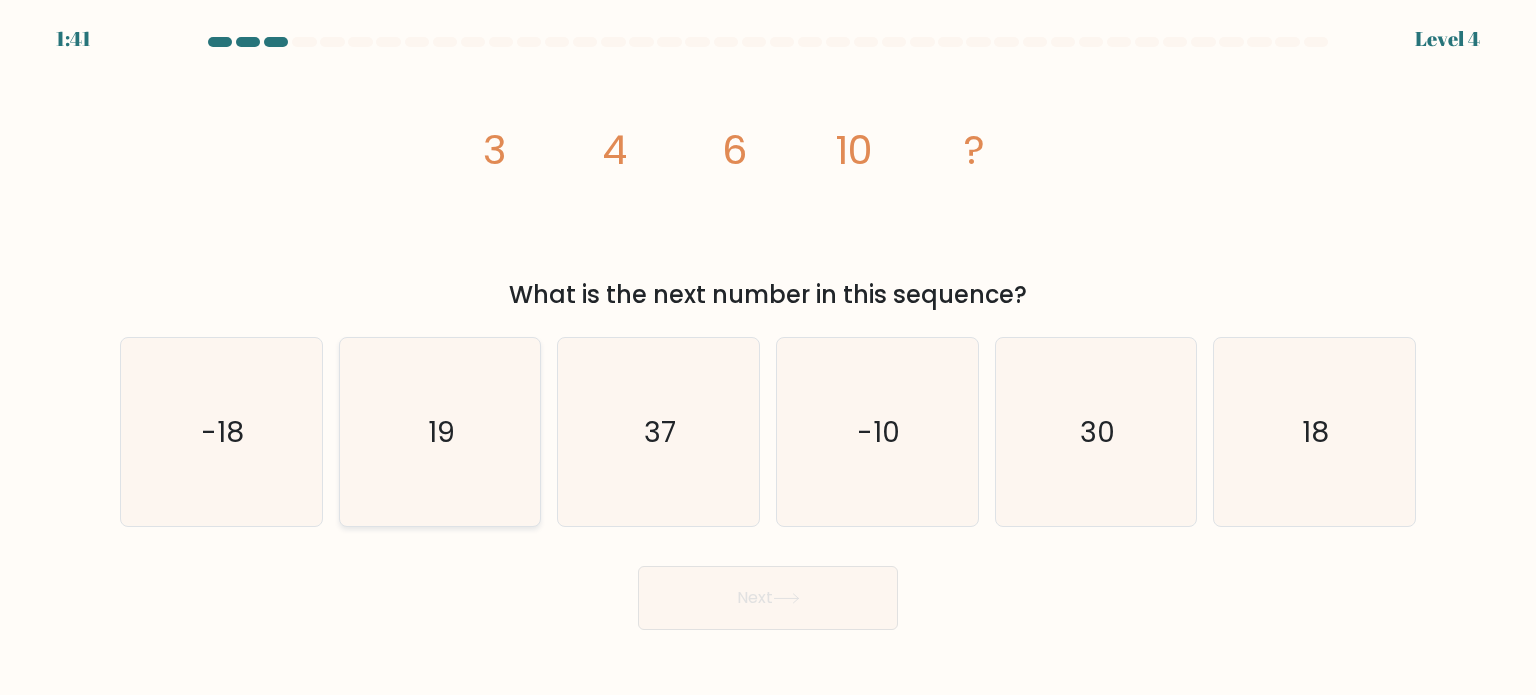 click on "19" 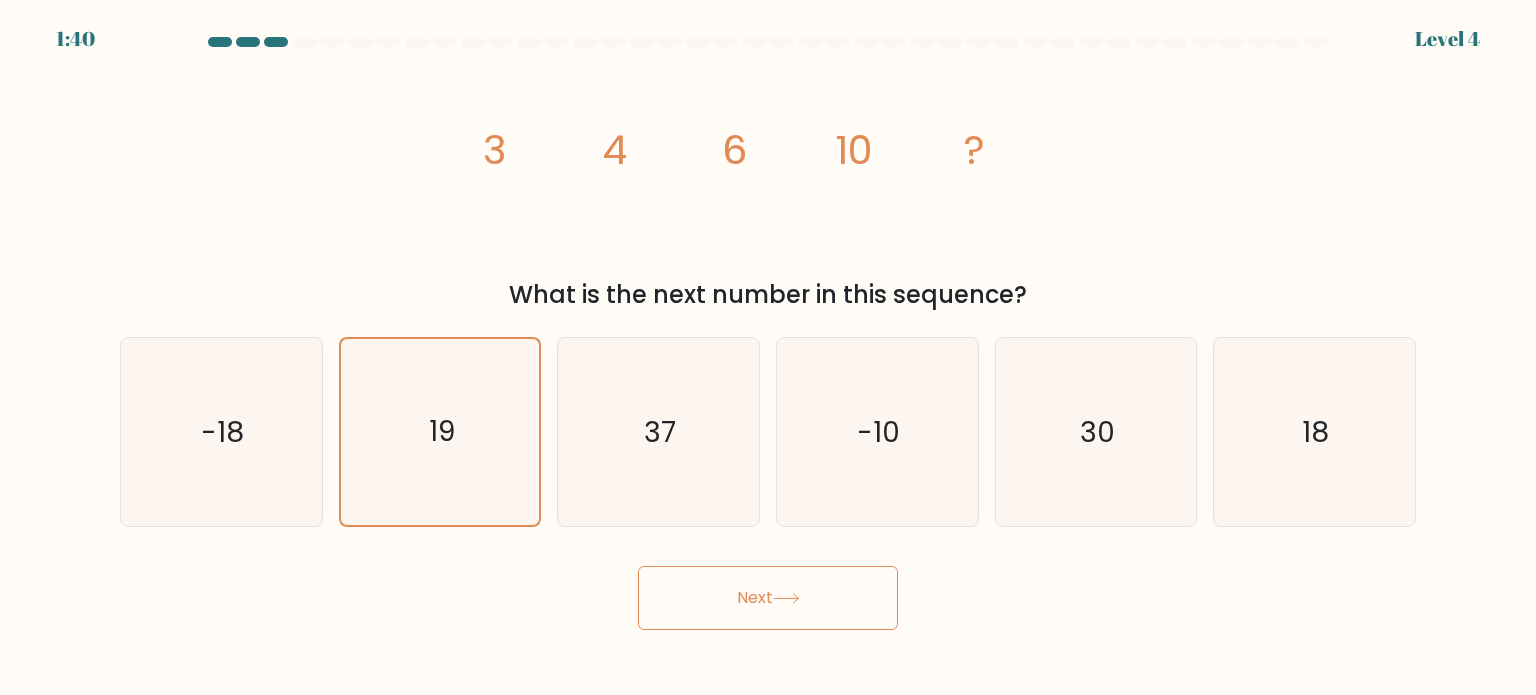 click on "Next" at bounding box center (768, 598) 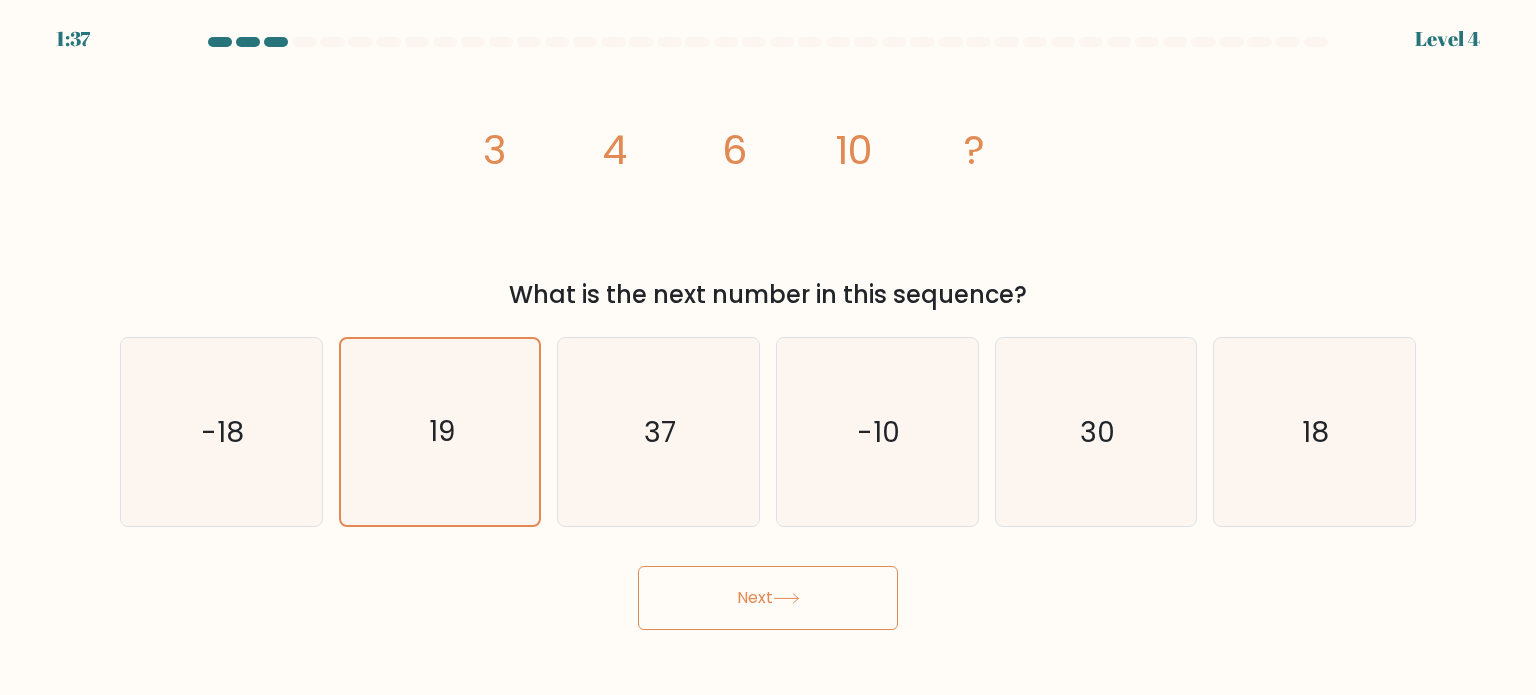 click on "Next" at bounding box center (768, 598) 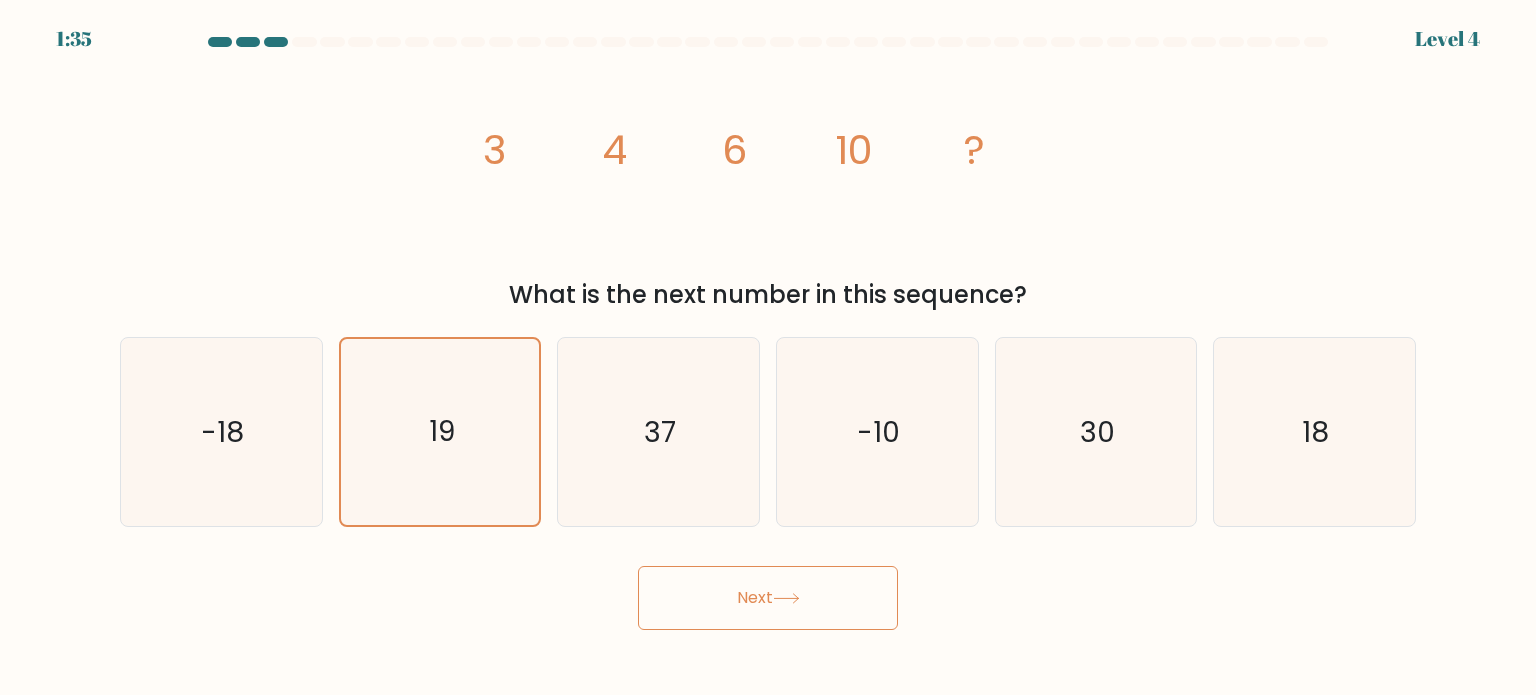 click on "Next" at bounding box center (768, 598) 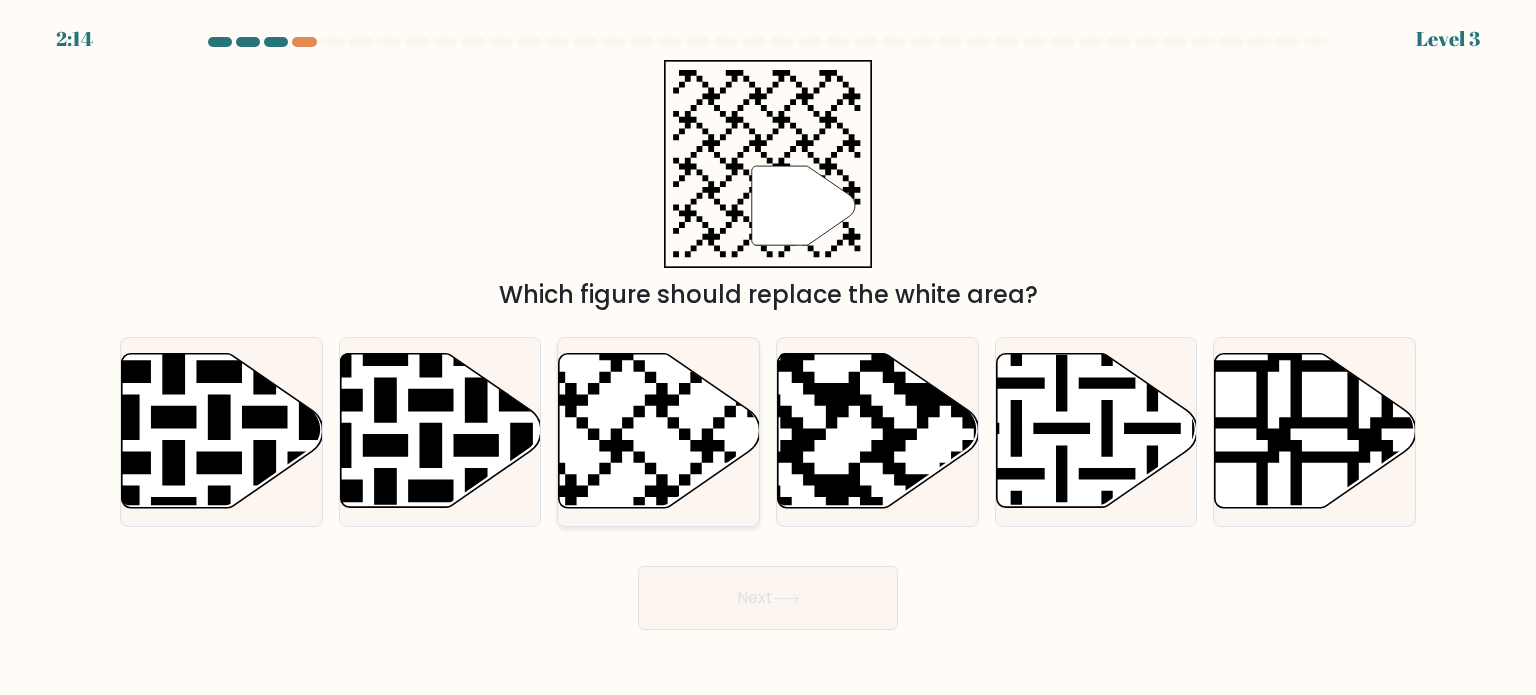 click 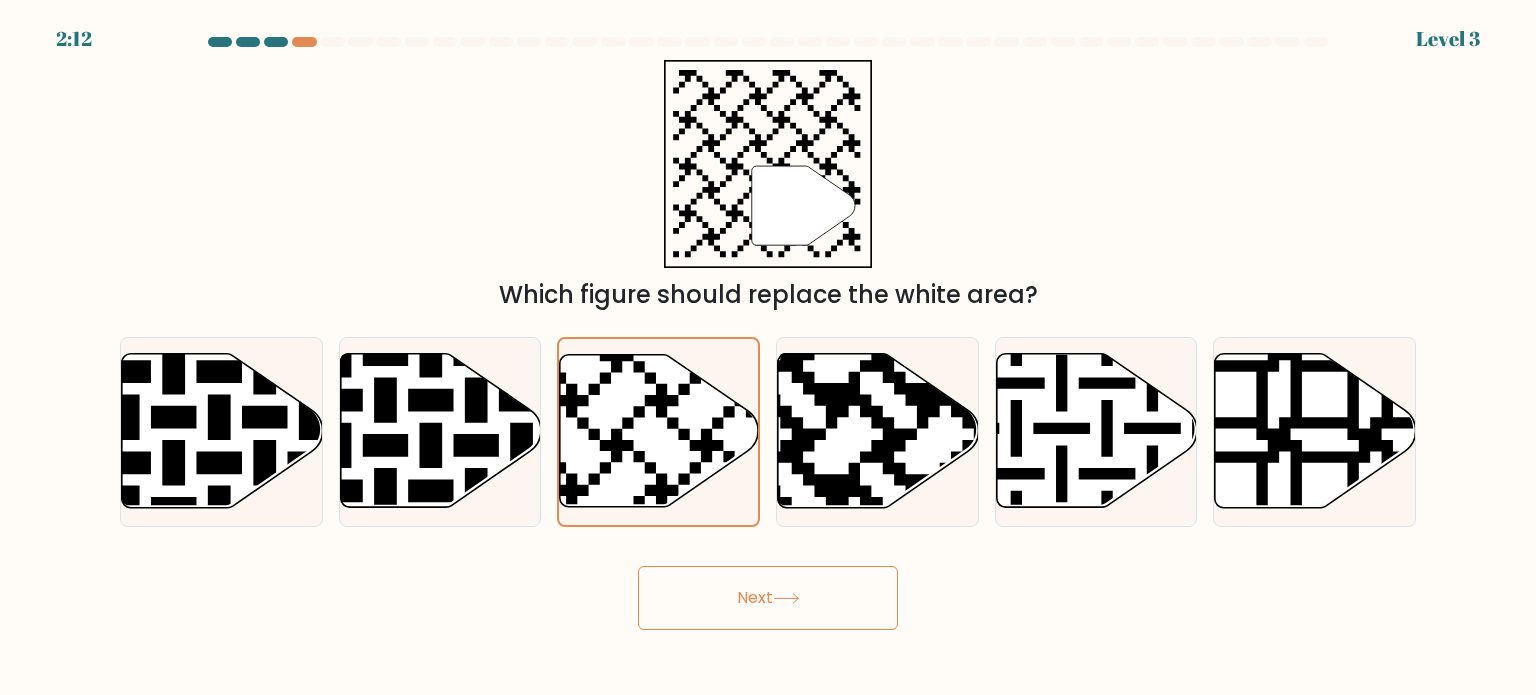 click on "Next" at bounding box center [768, 598] 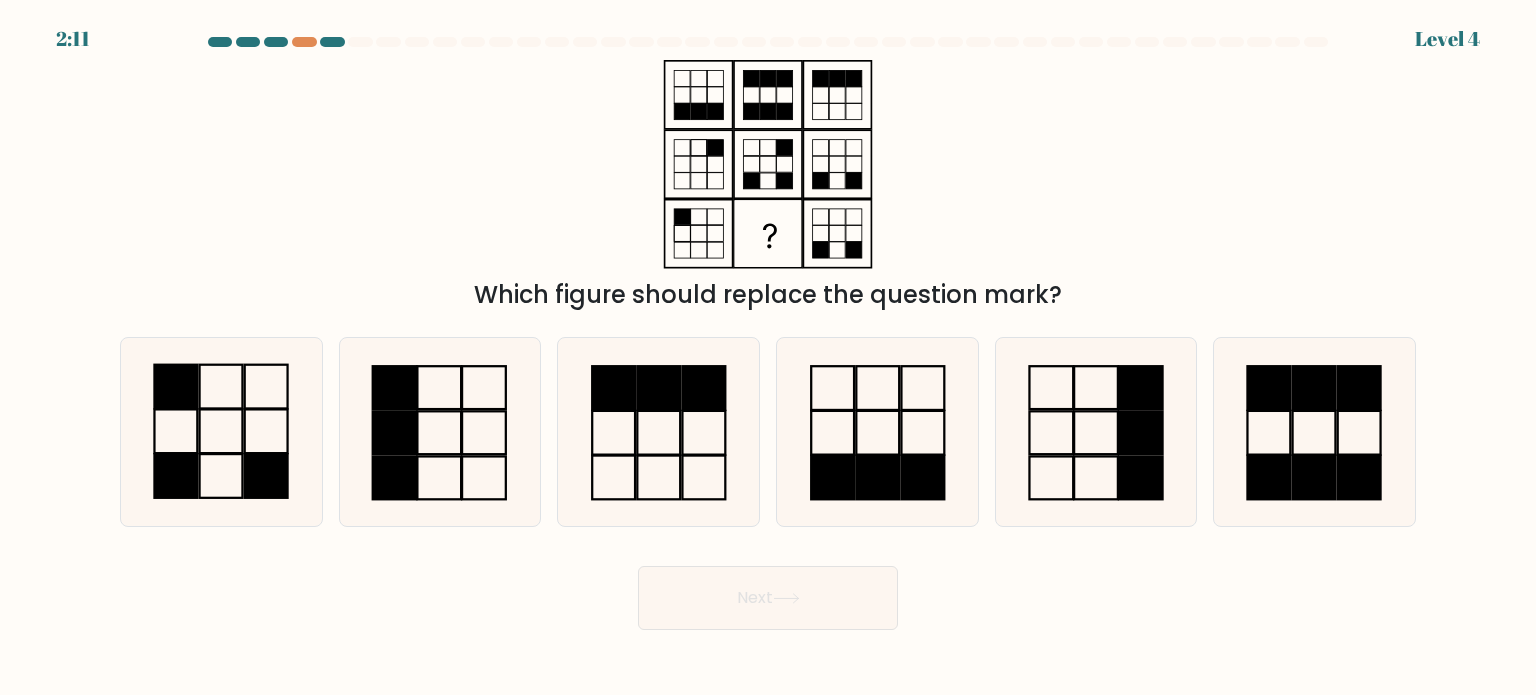 click on "Next" at bounding box center (768, 598) 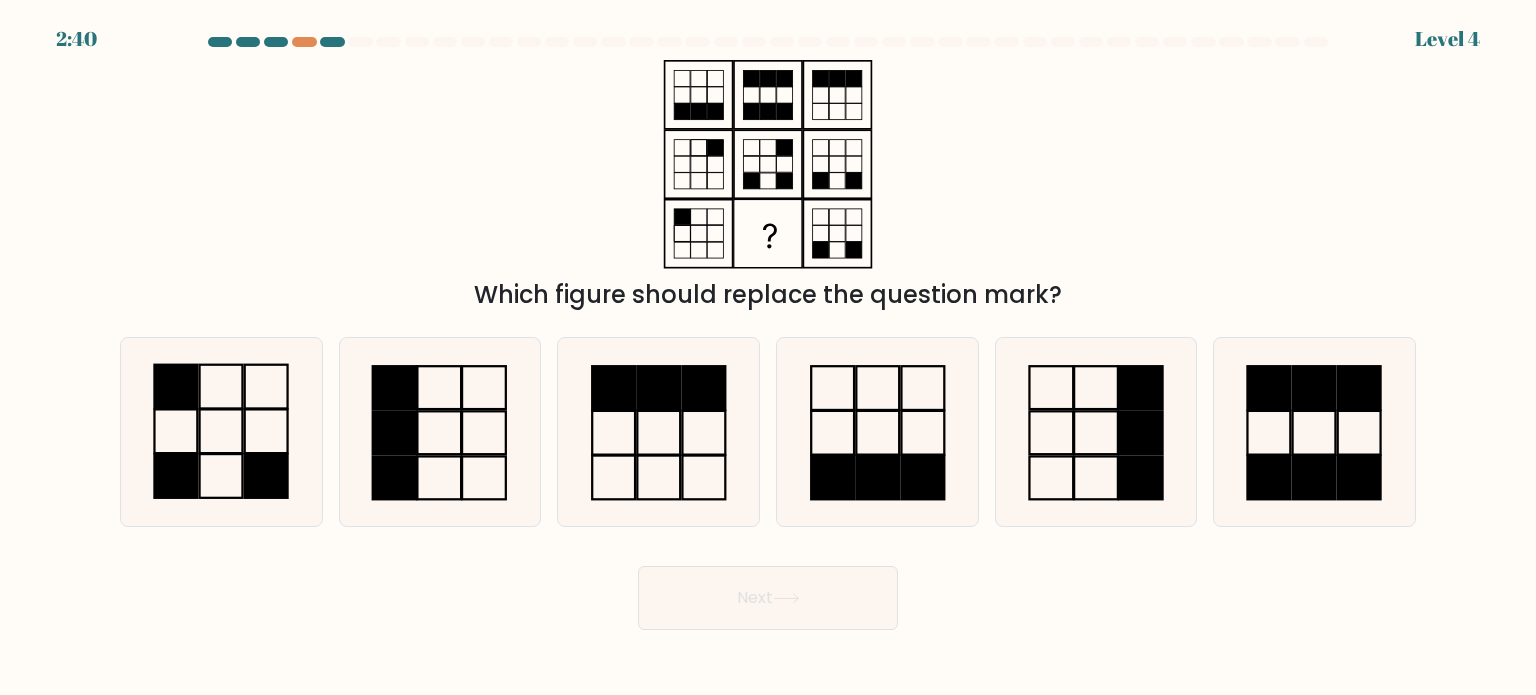 click on "d." at bounding box center [877, 432] 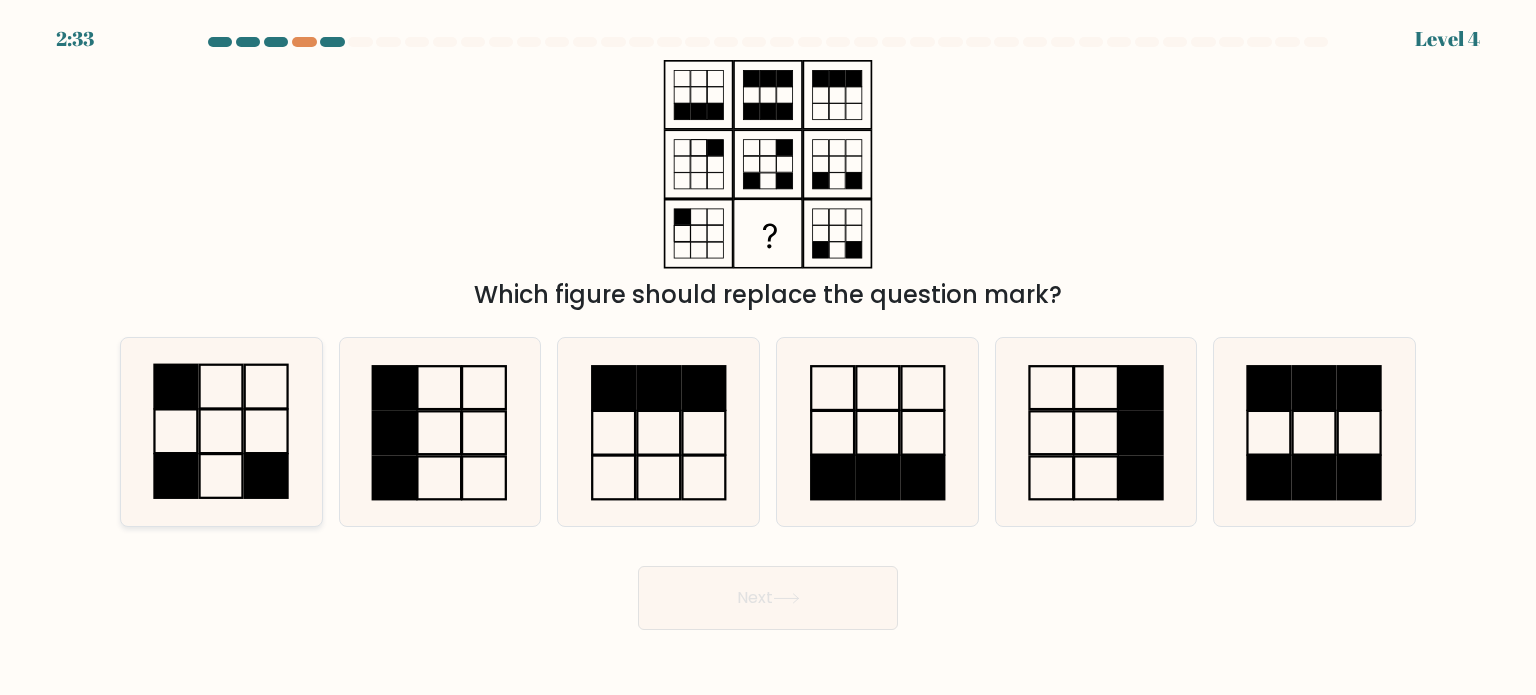 click 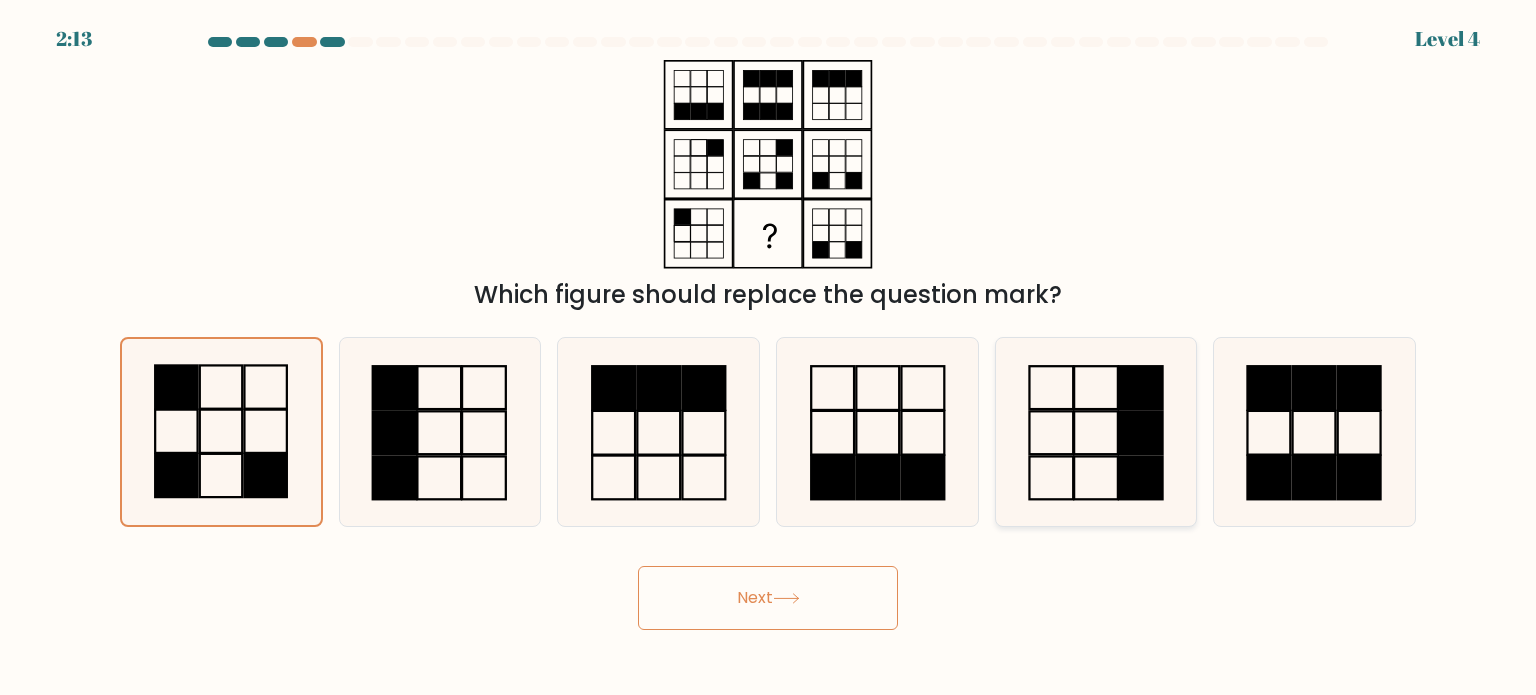 click 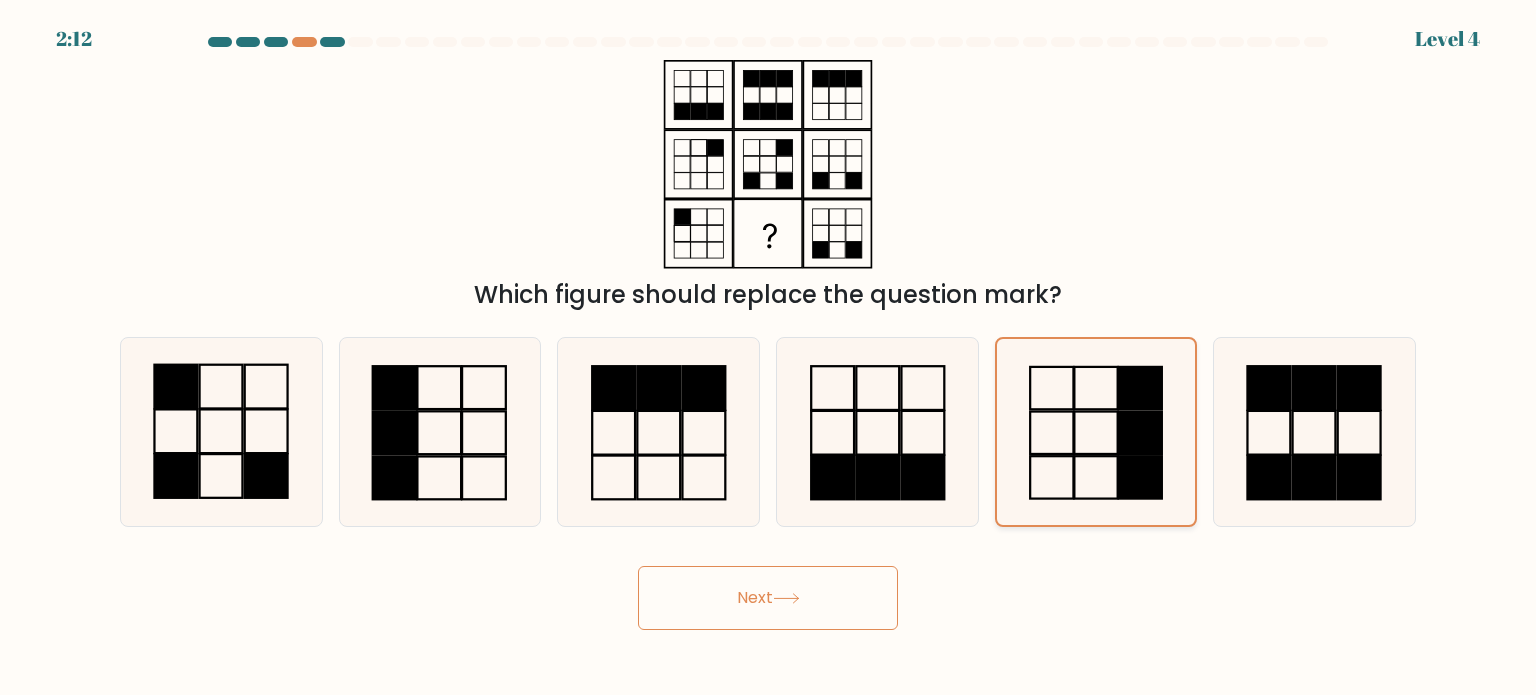click 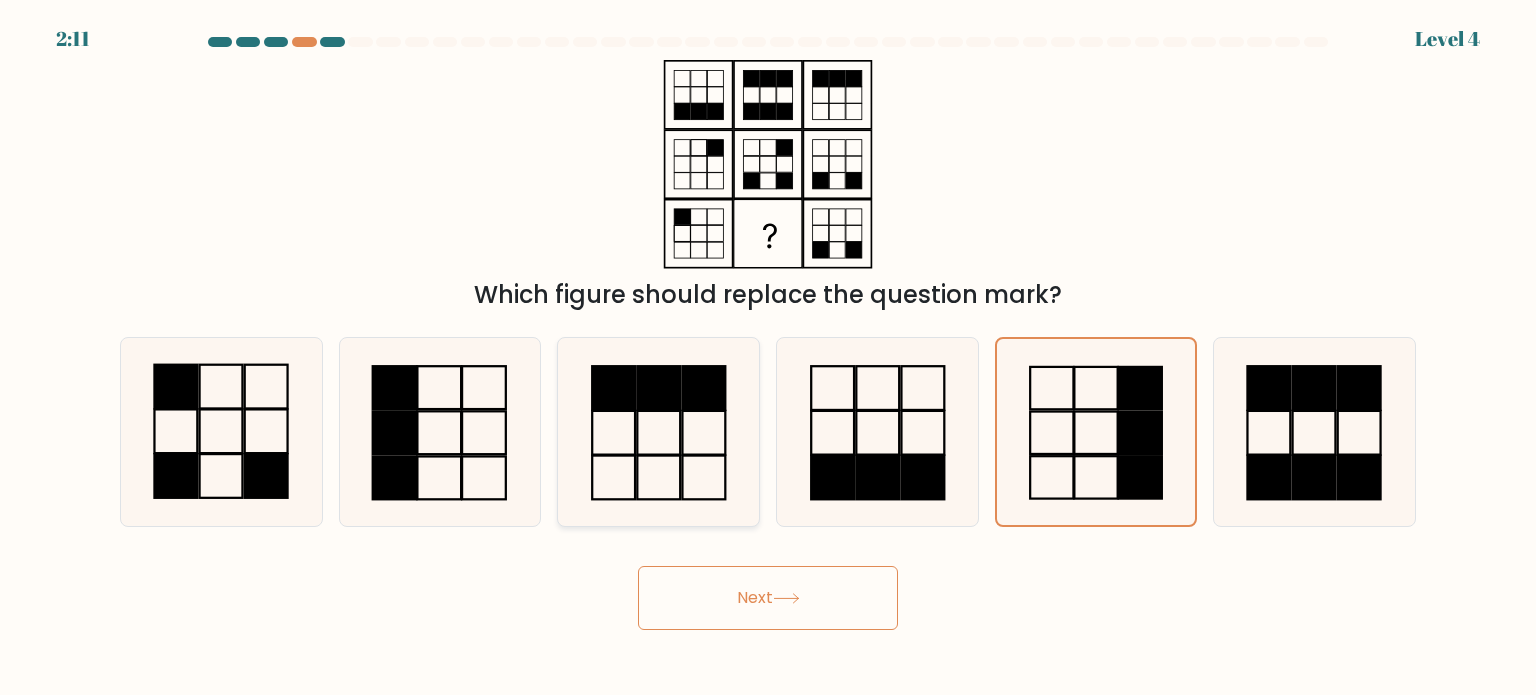 click 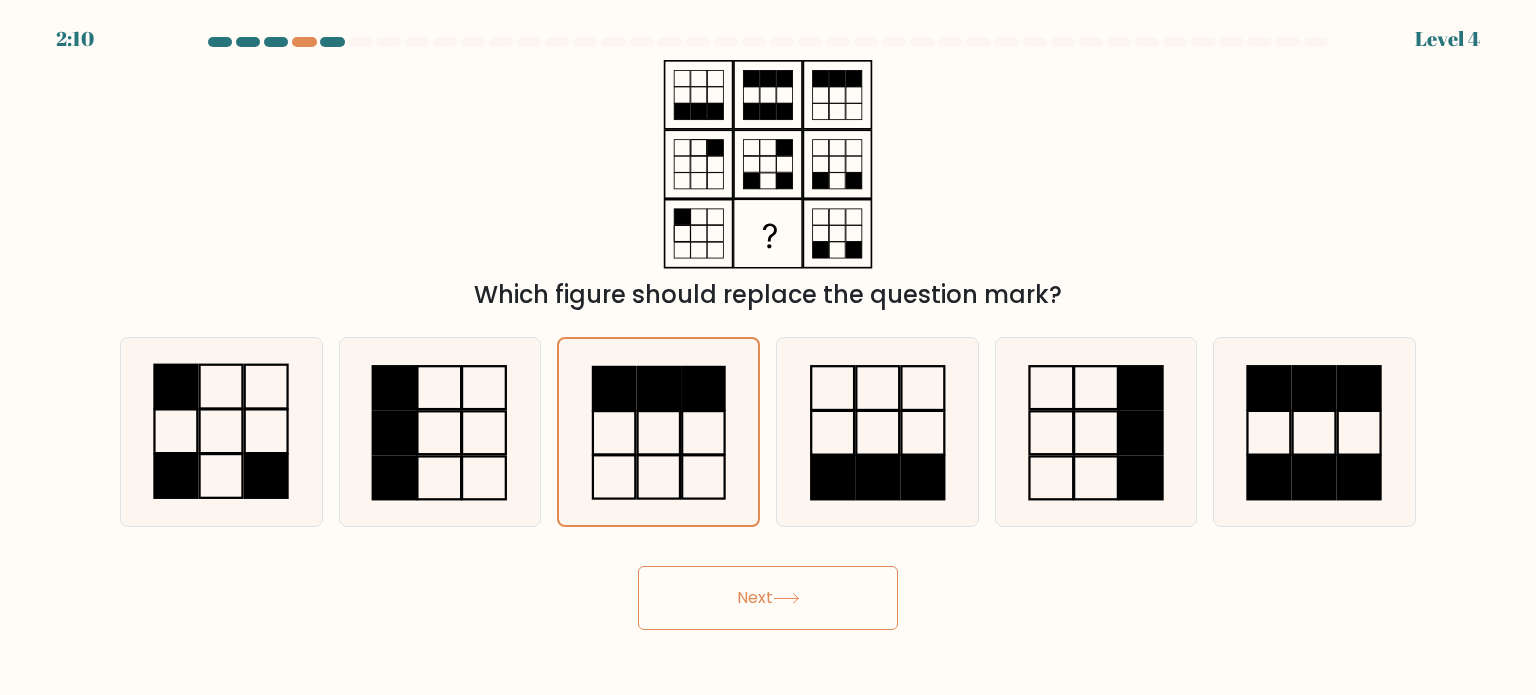 click on "2:10
Level 4" at bounding box center (768, 347) 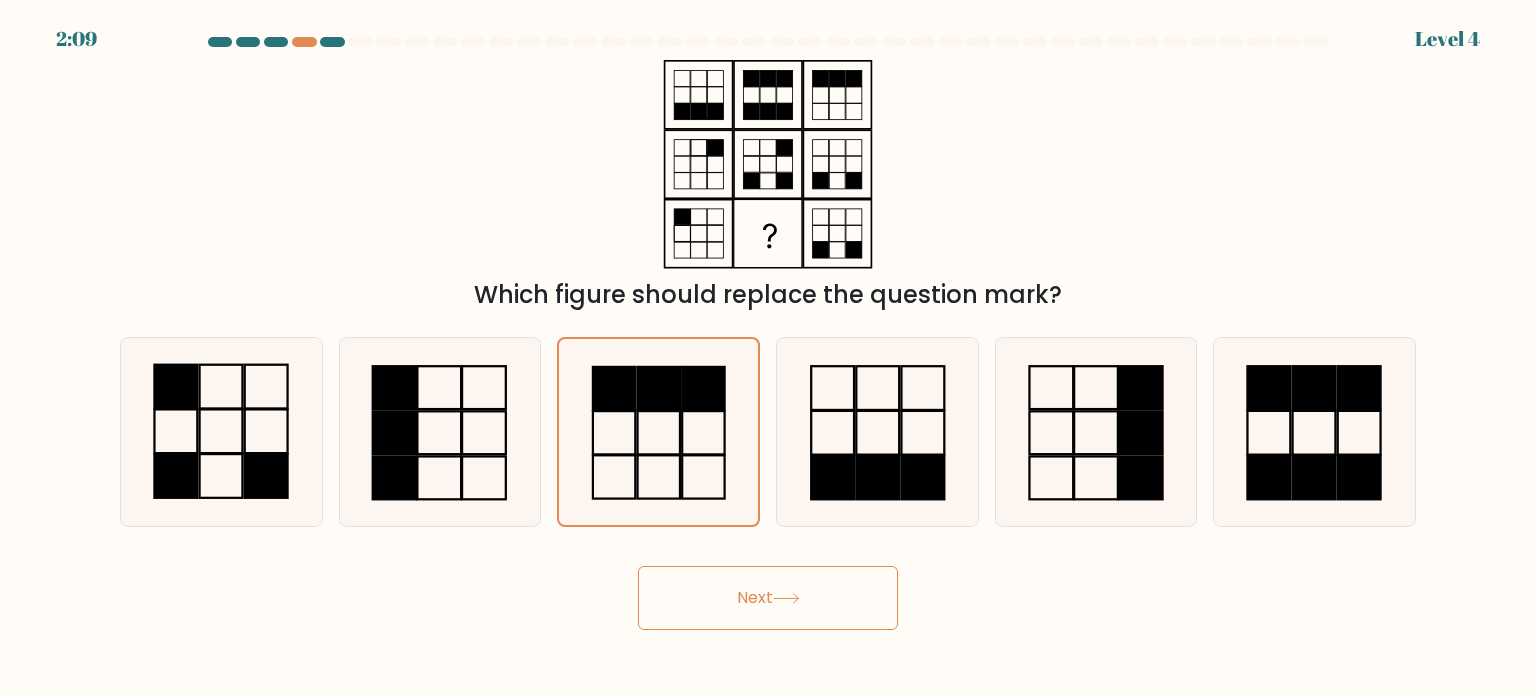 click on "Next" at bounding box center (768, 598) 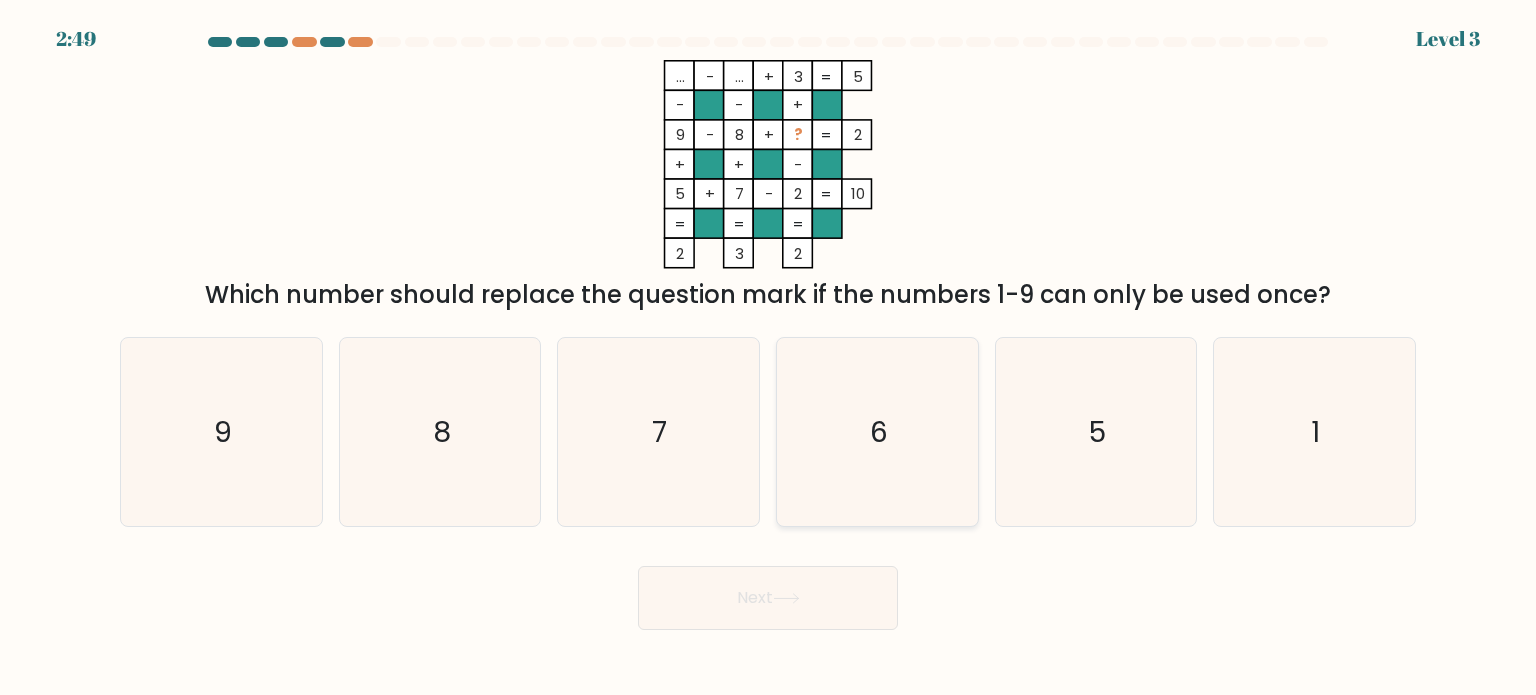 click on "6" 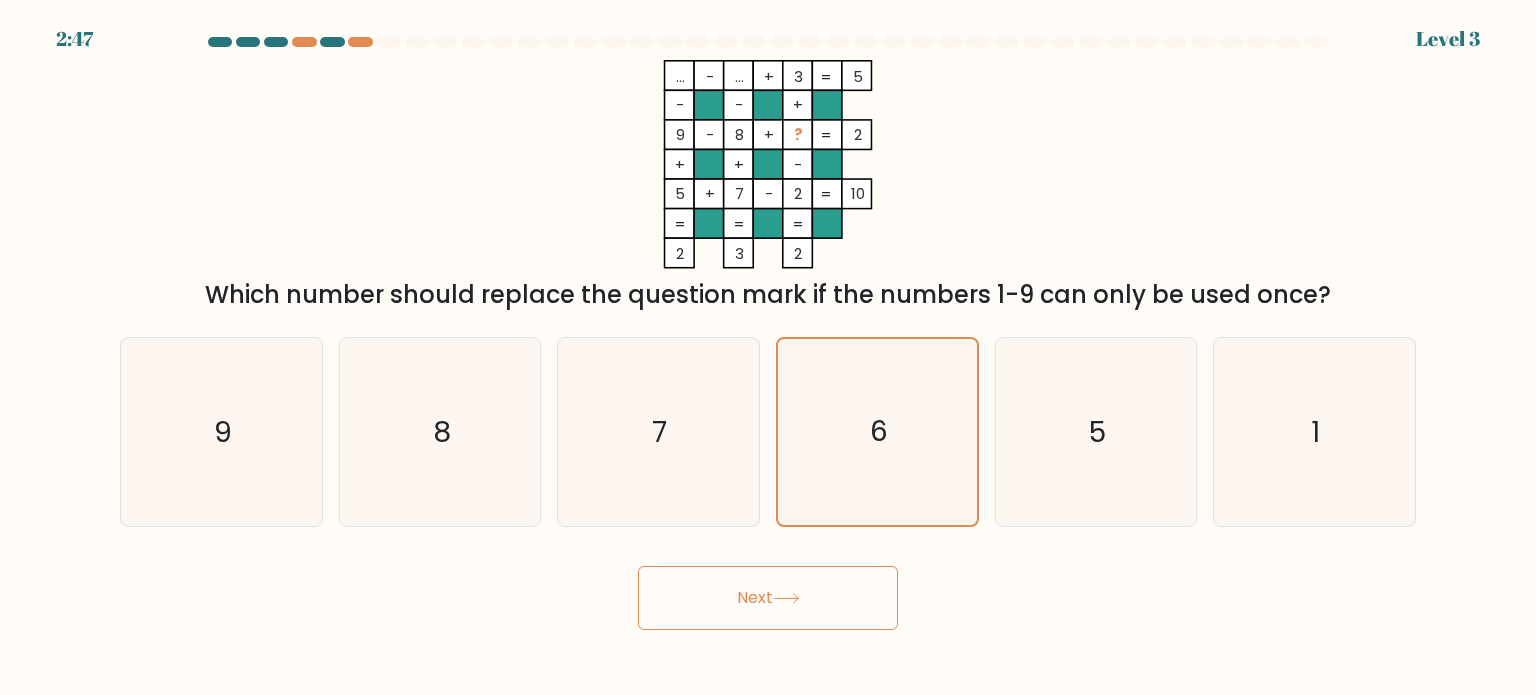 click on "Next" at bounding box center [768, 598] 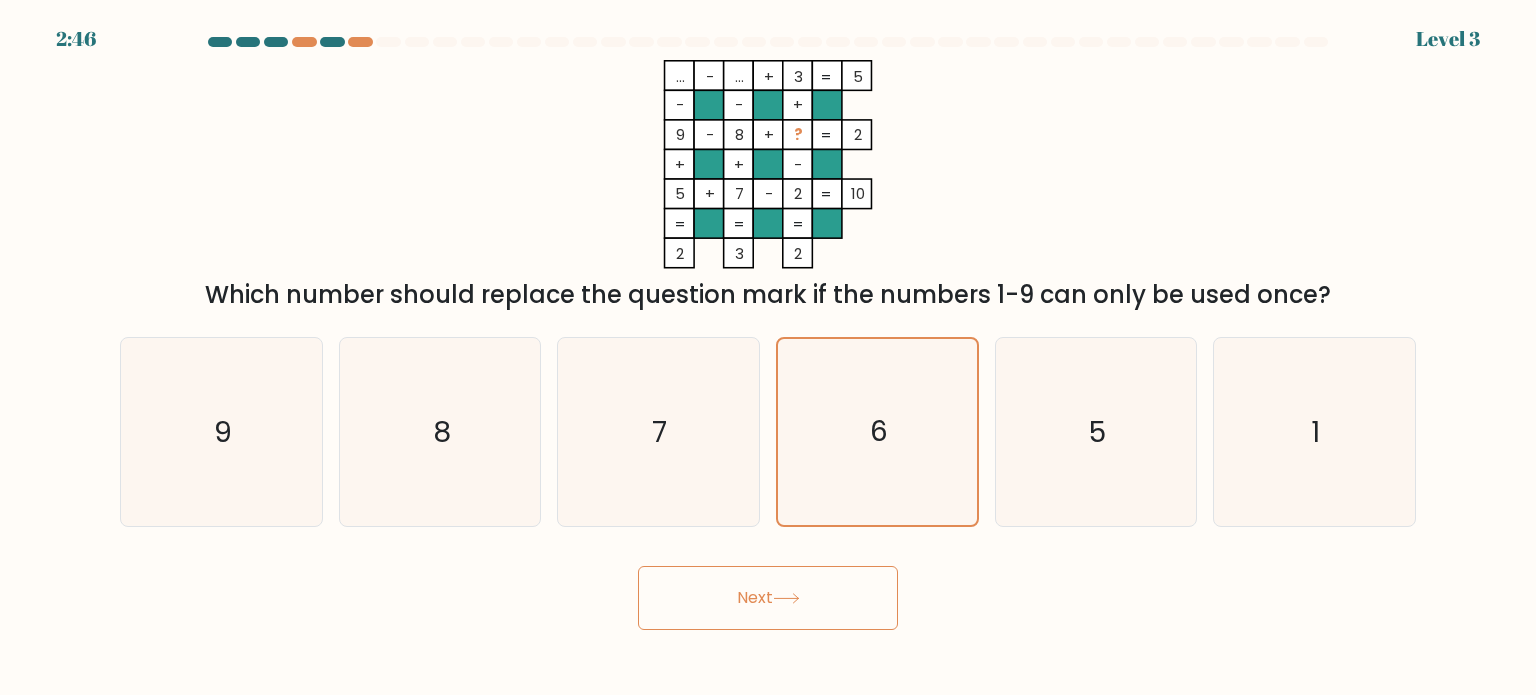 click on "Next" at bounding box center (768, 598) 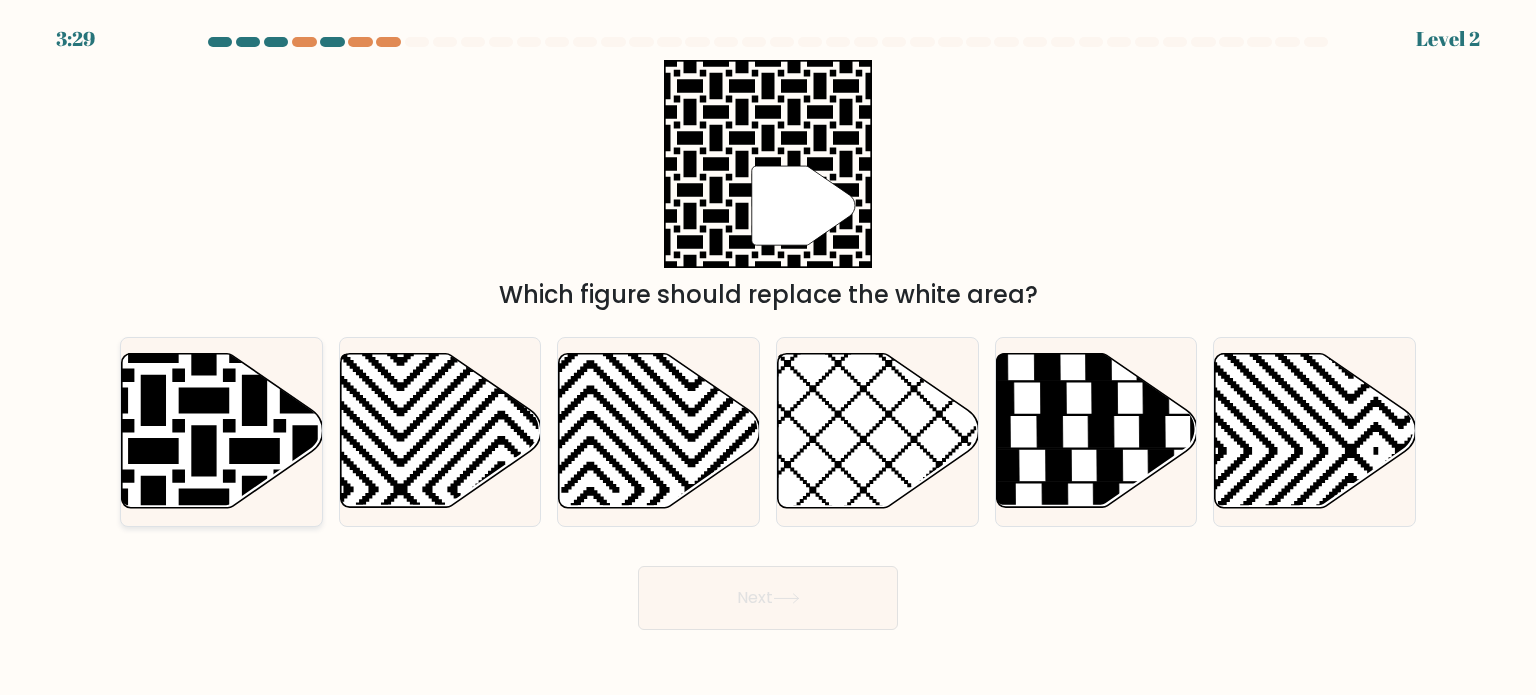 click 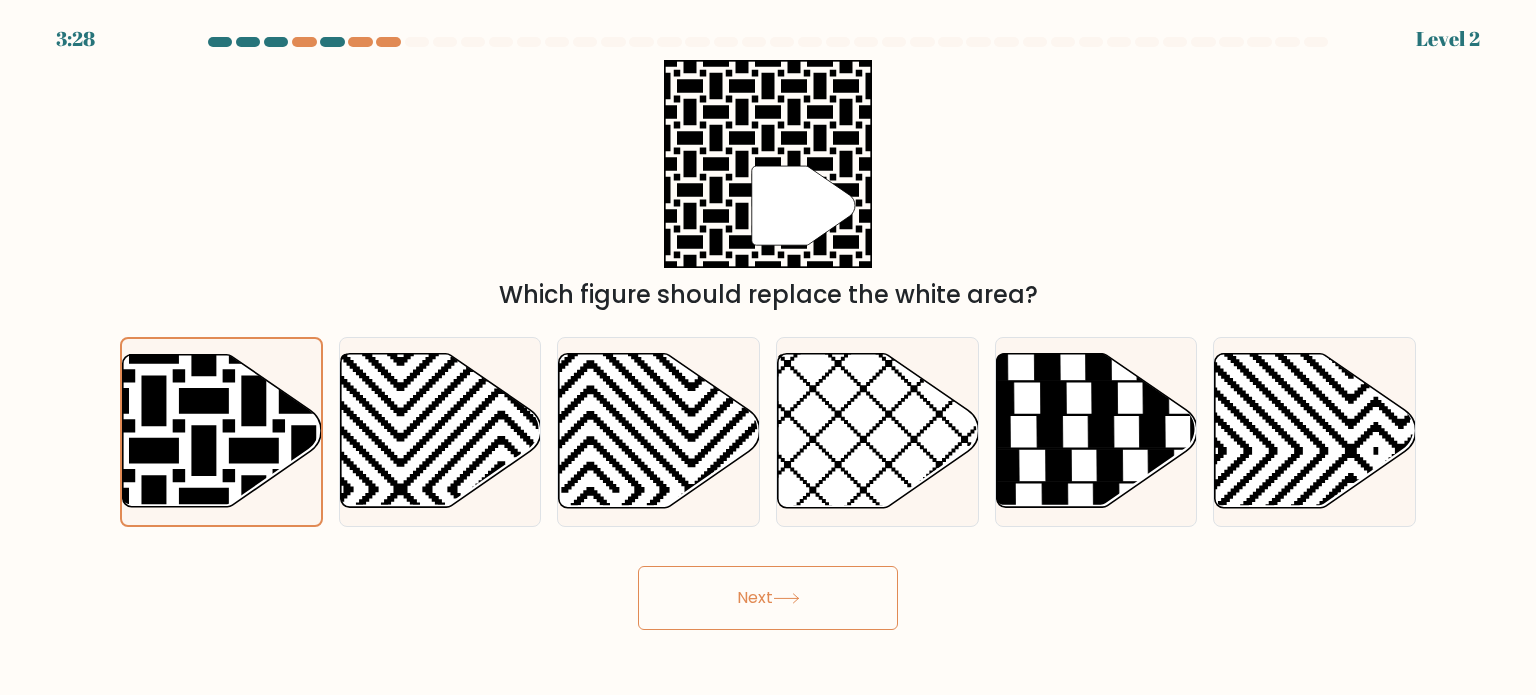 click on "Next" at bounding box center [768, 598] 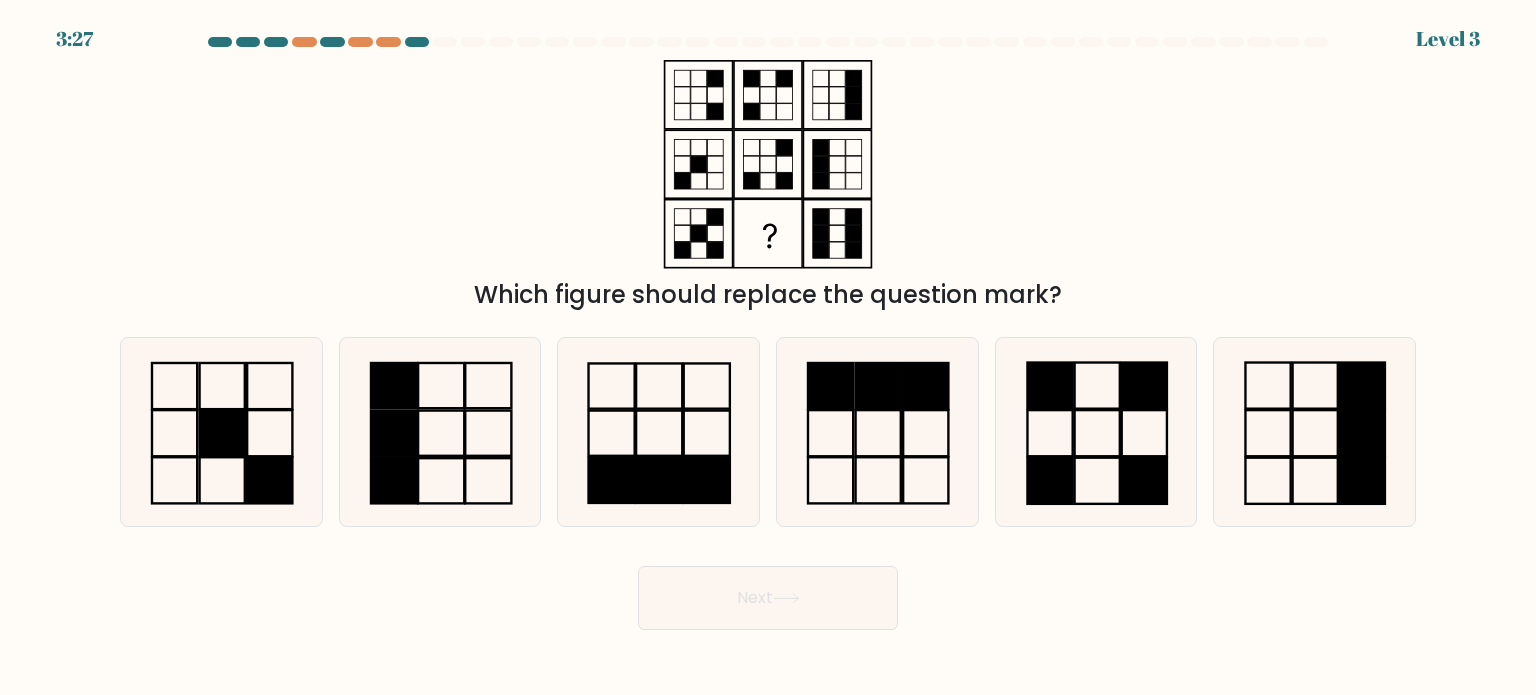 click on "Next" at bounding box center (768, 598) 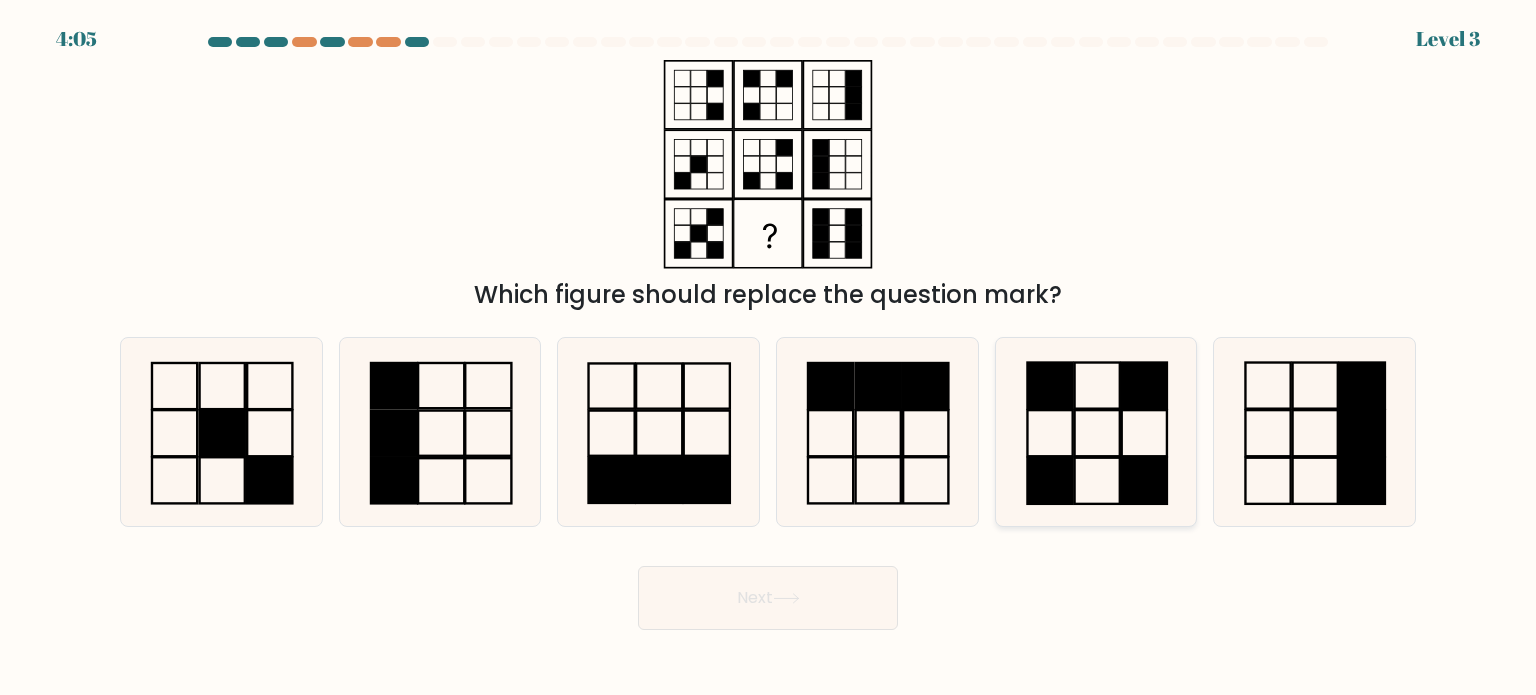 click 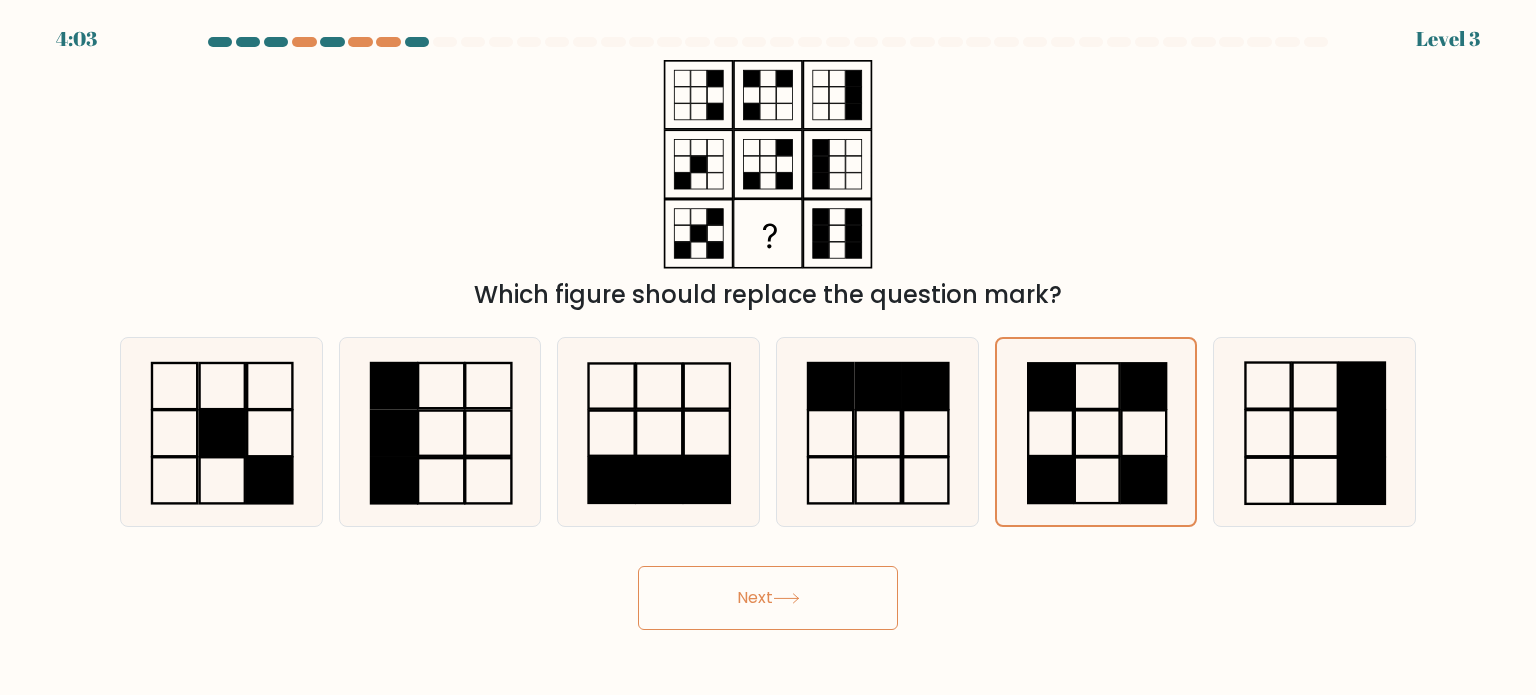 click on "Next" at bounding box center (768, 598) 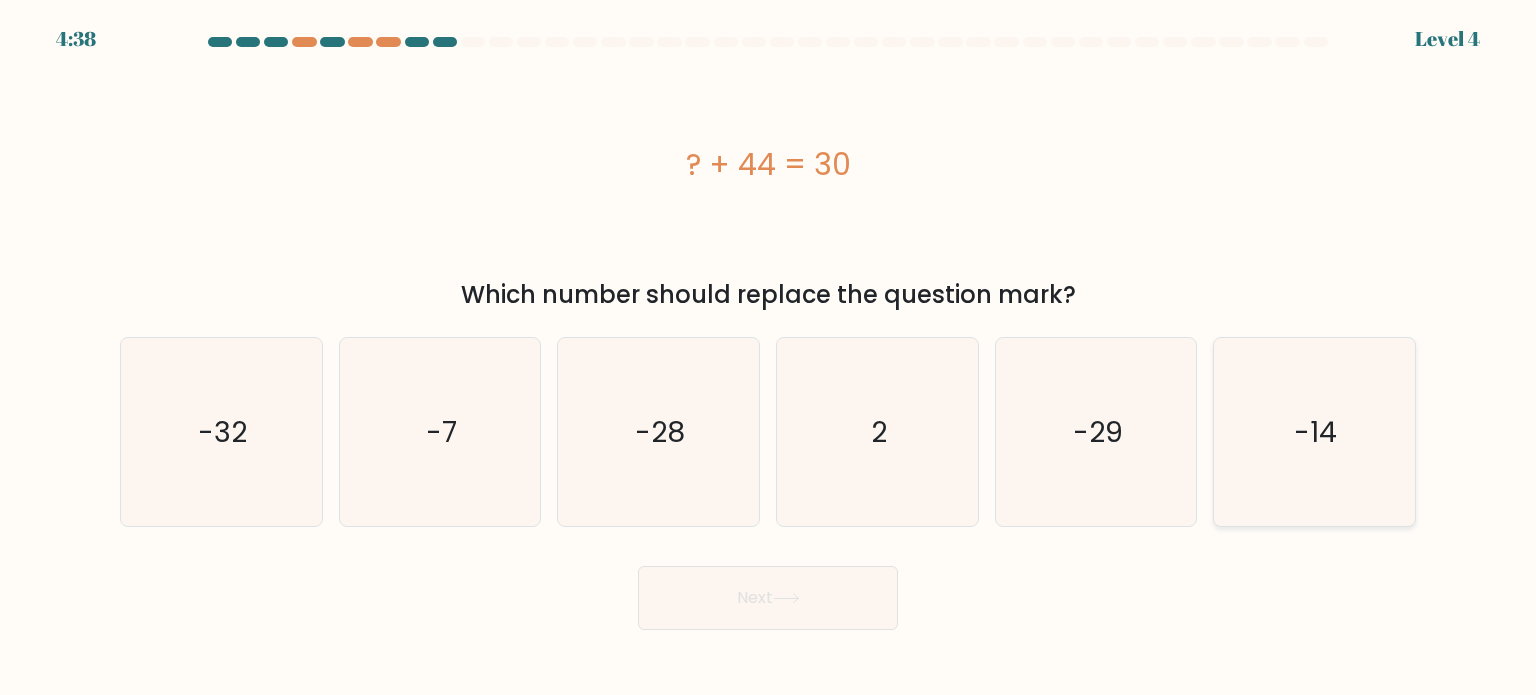 click on "-14" 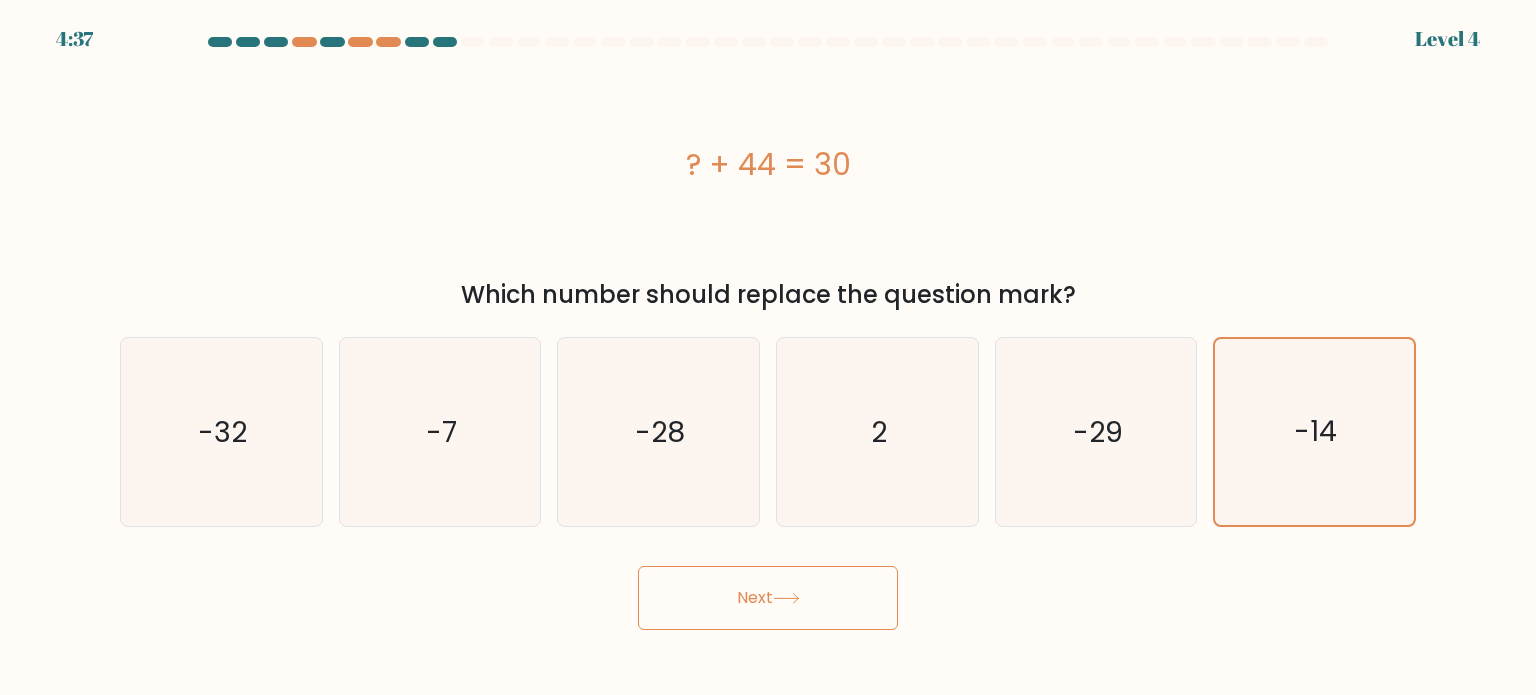 click on "Next" at bounding box center [768, 598] 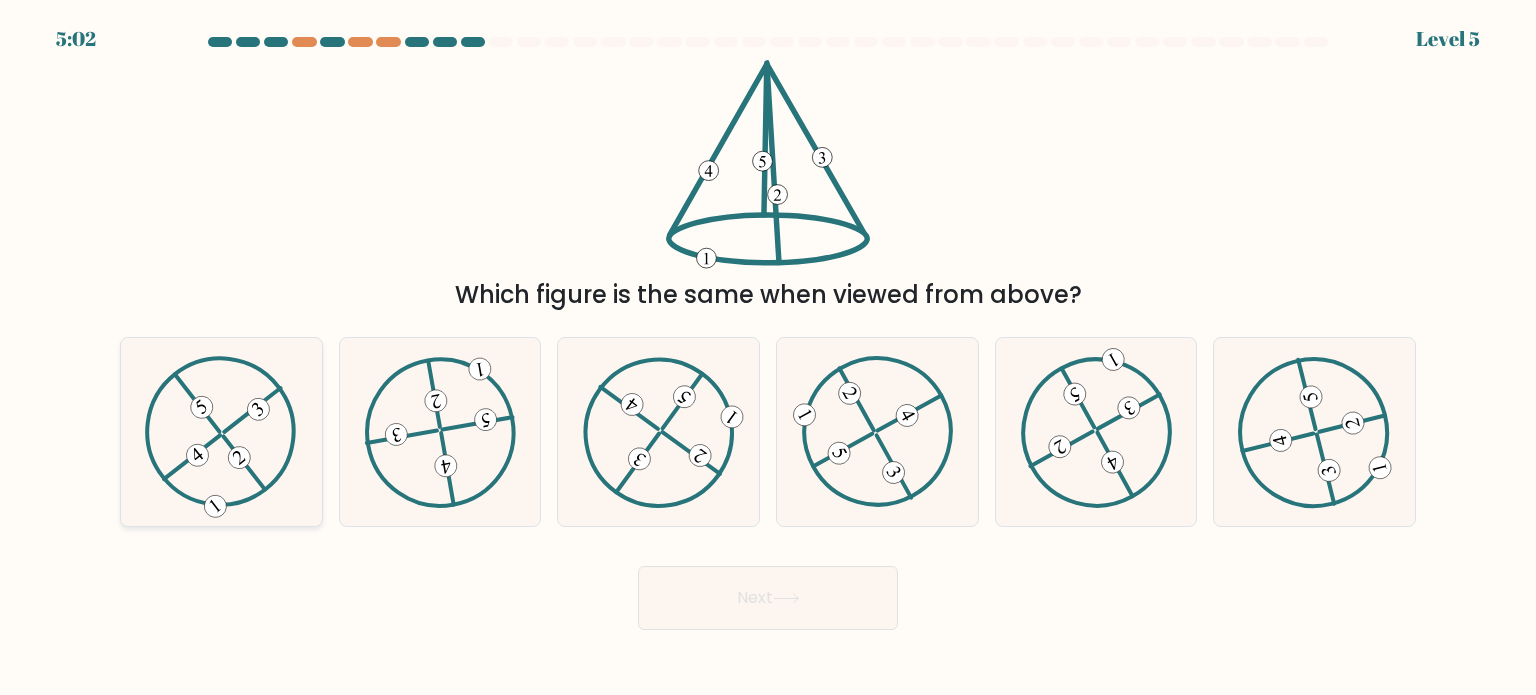 click 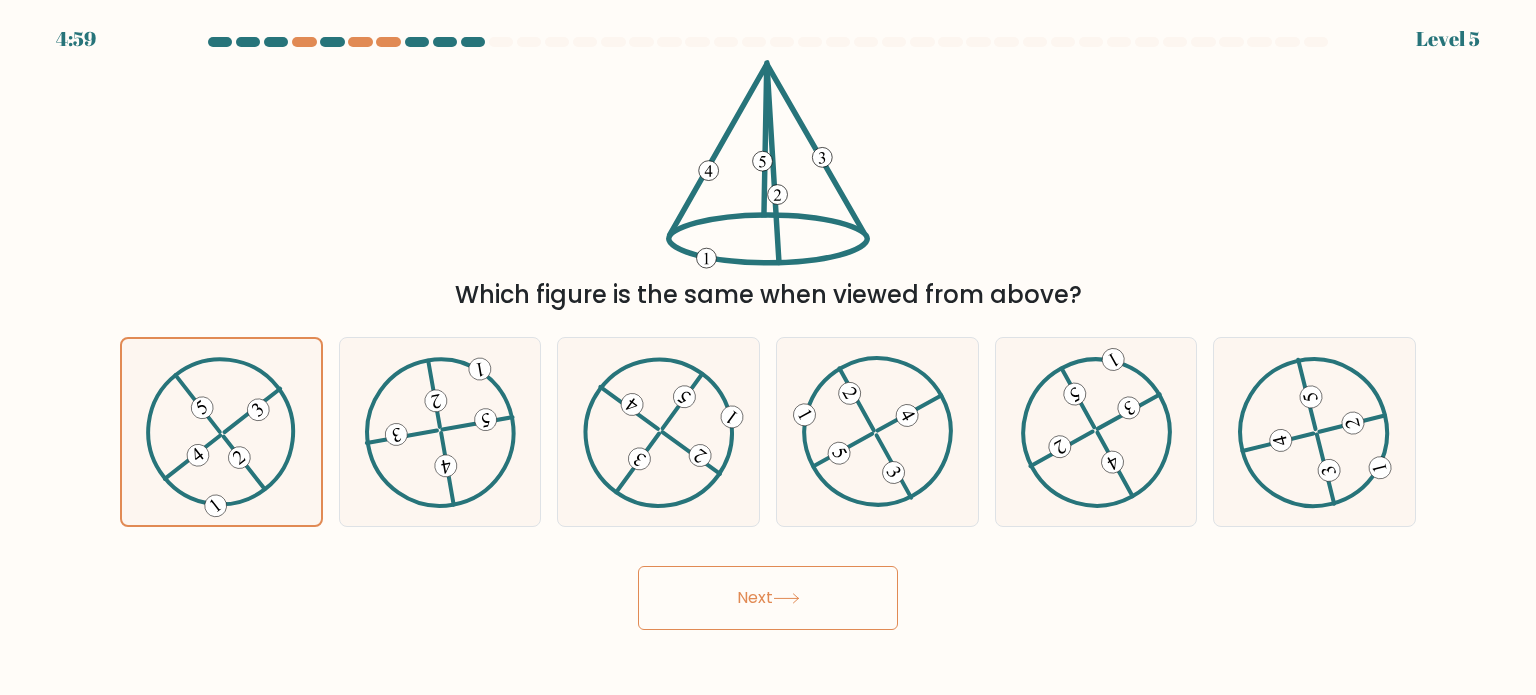 click 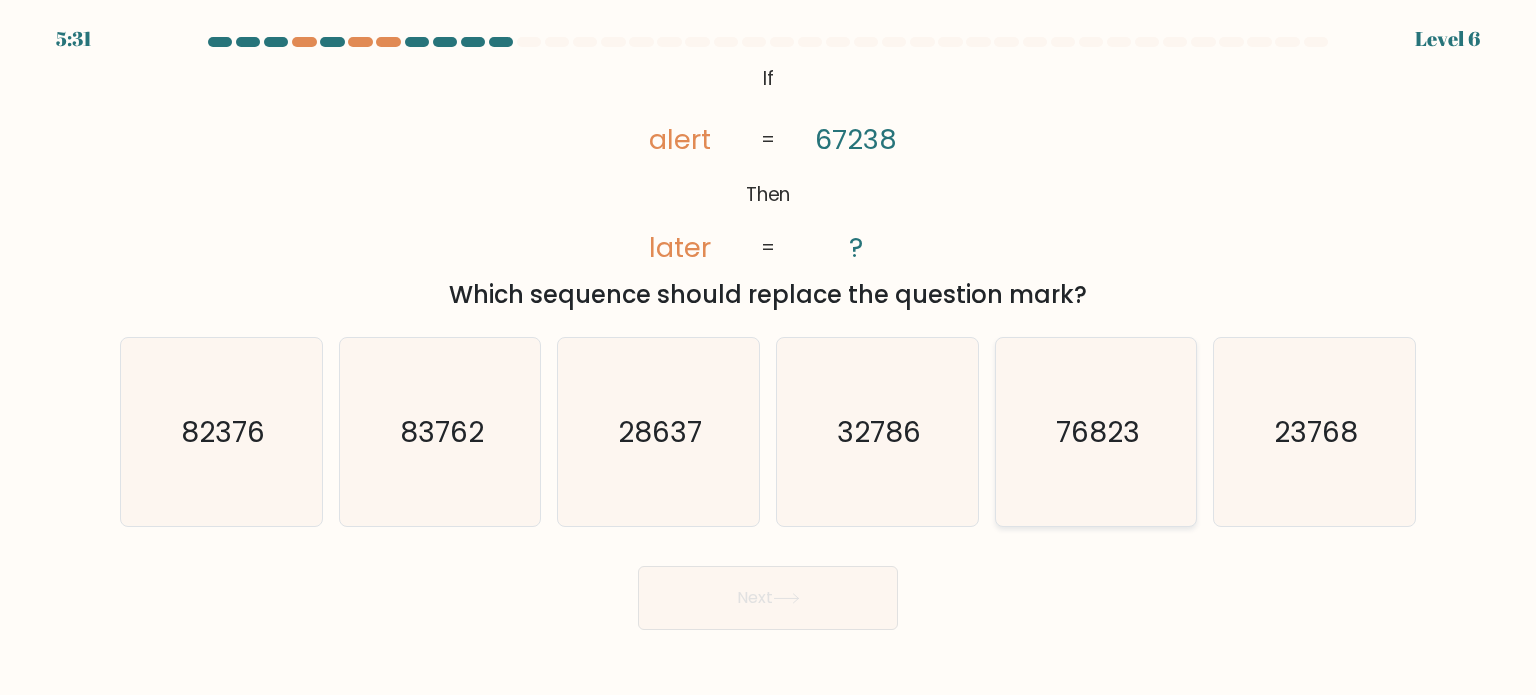 click on "76823" 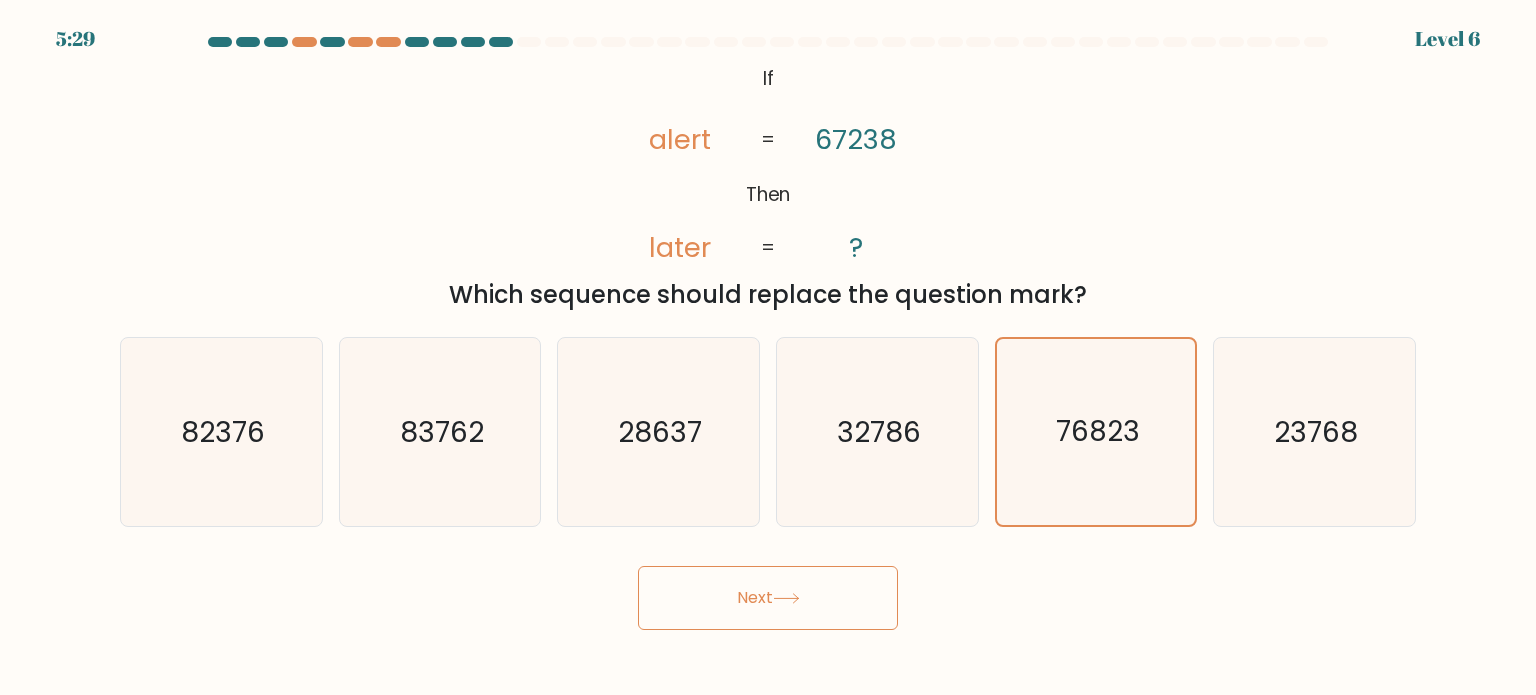 click on "Next" at bounding box center (768, 598) 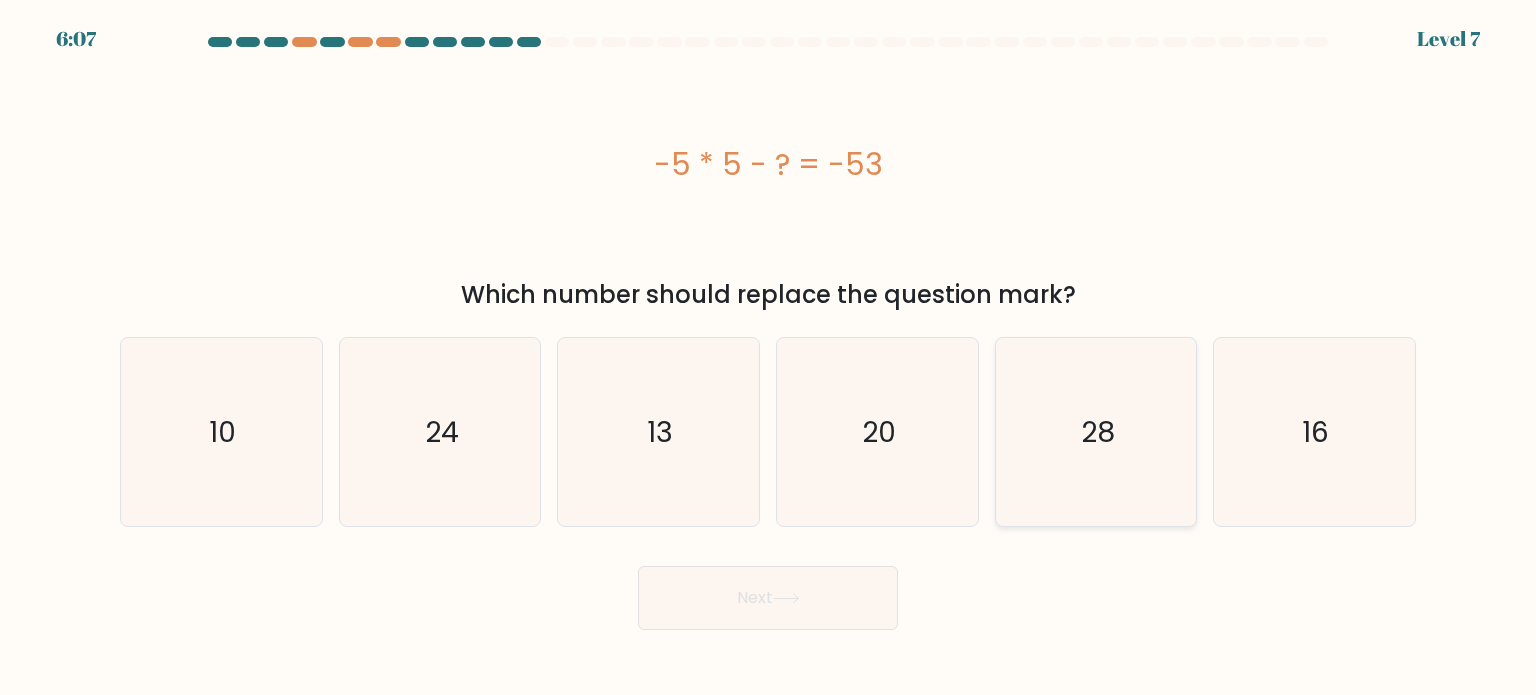 click on "28" 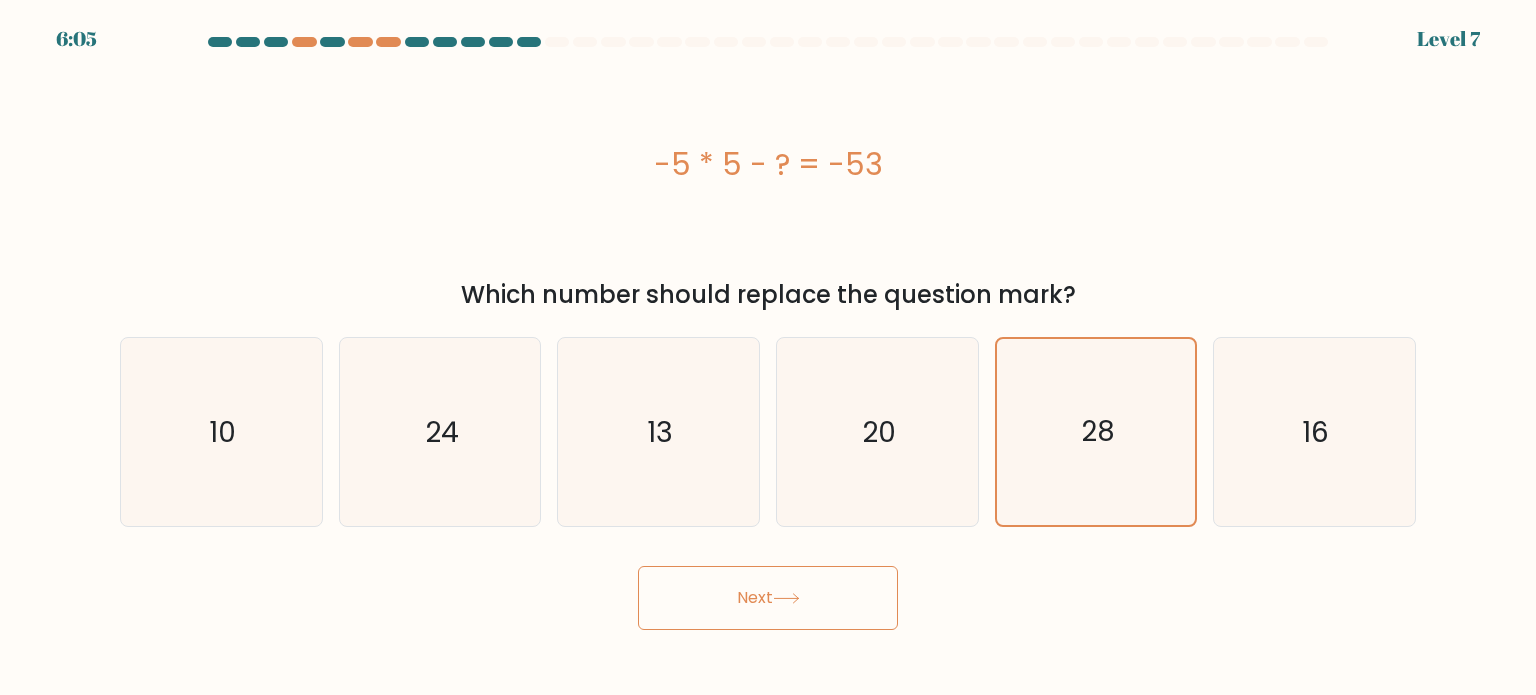 click on "Next" at bounding box center [768, 598] 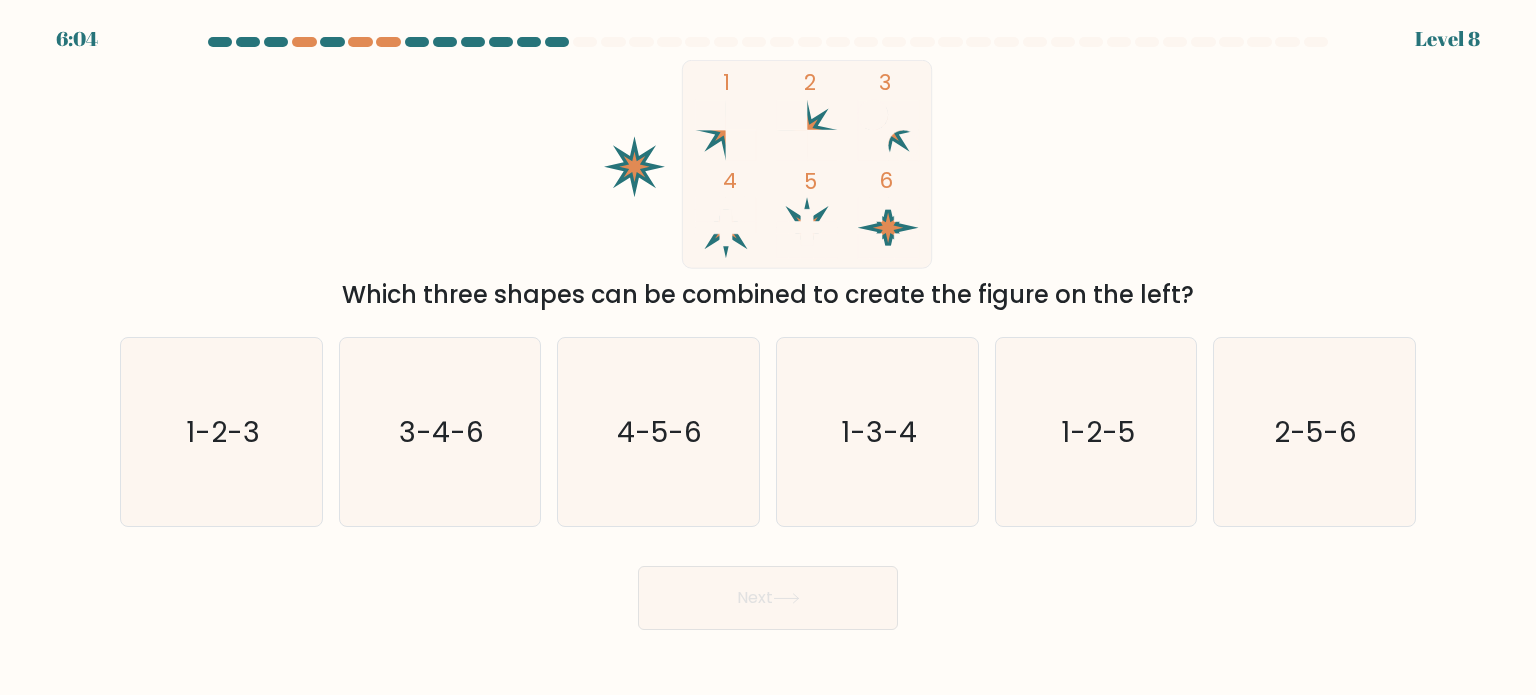 click on "Next" at bounding box center [768, 598] 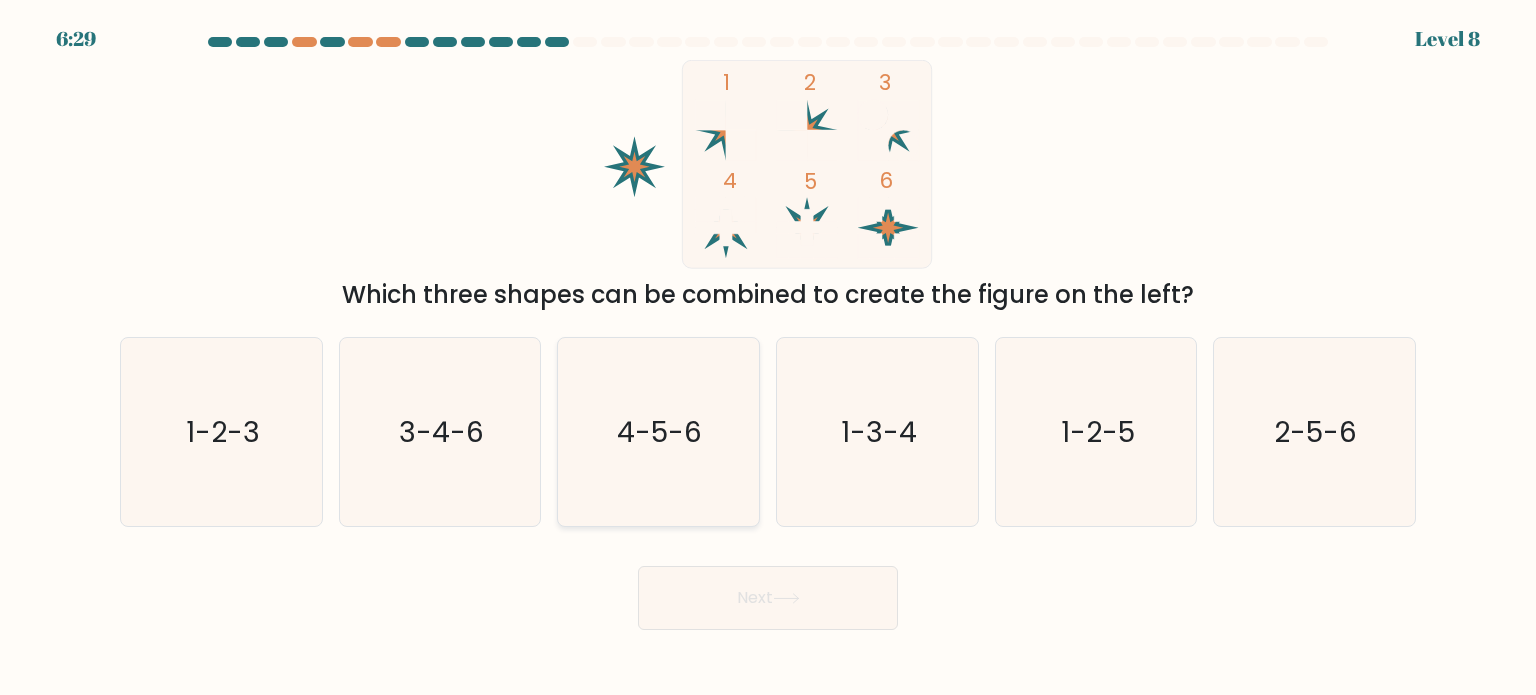 click on "4-5-6" 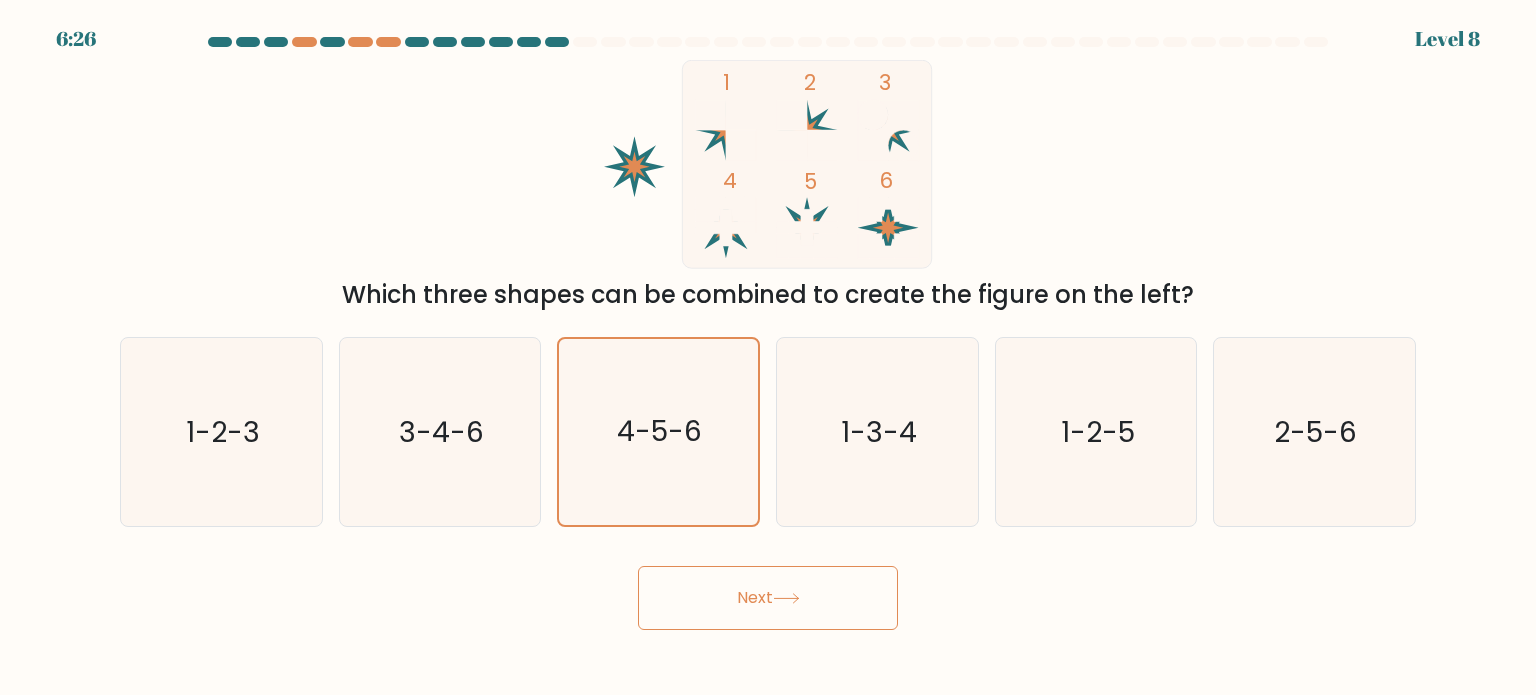 click on "Next" at bounding box center (768, 598) 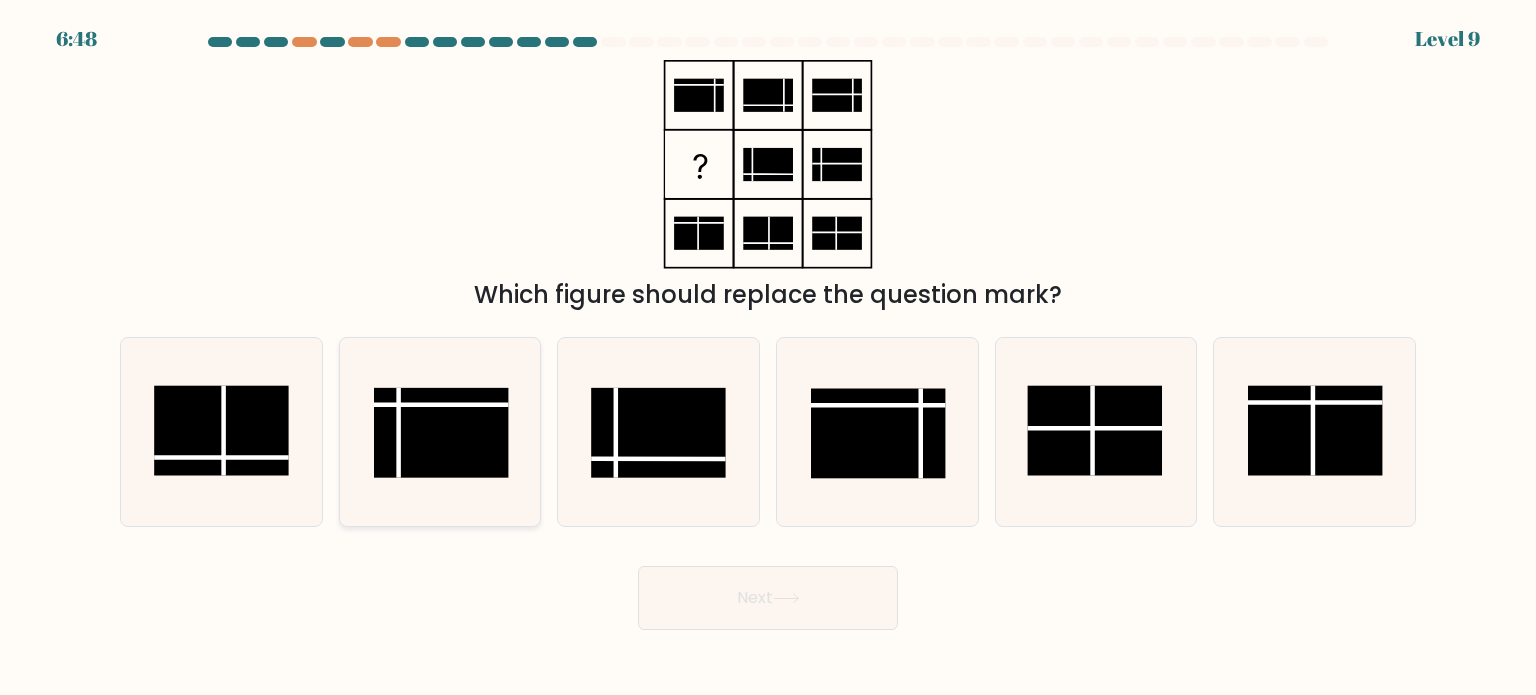 click 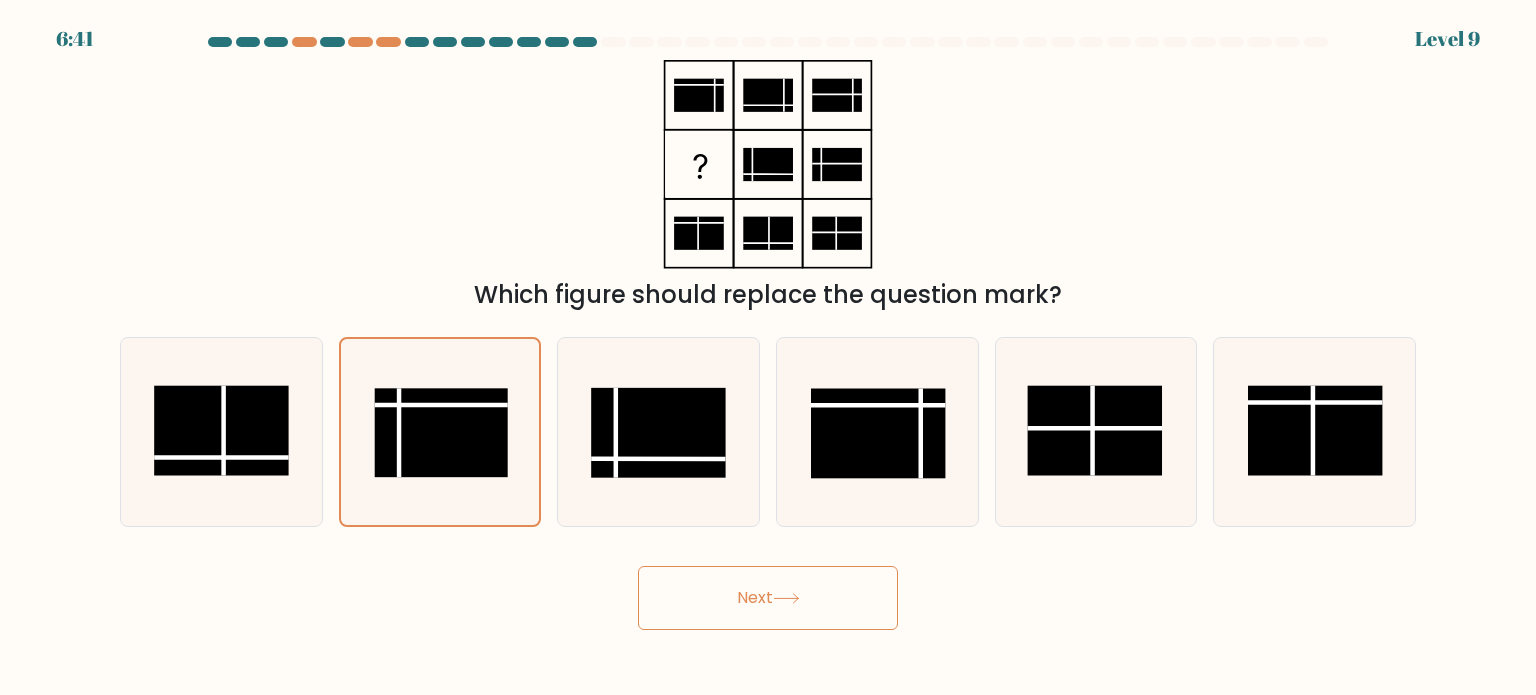 click on "Next" at bounding box center [768, 598] 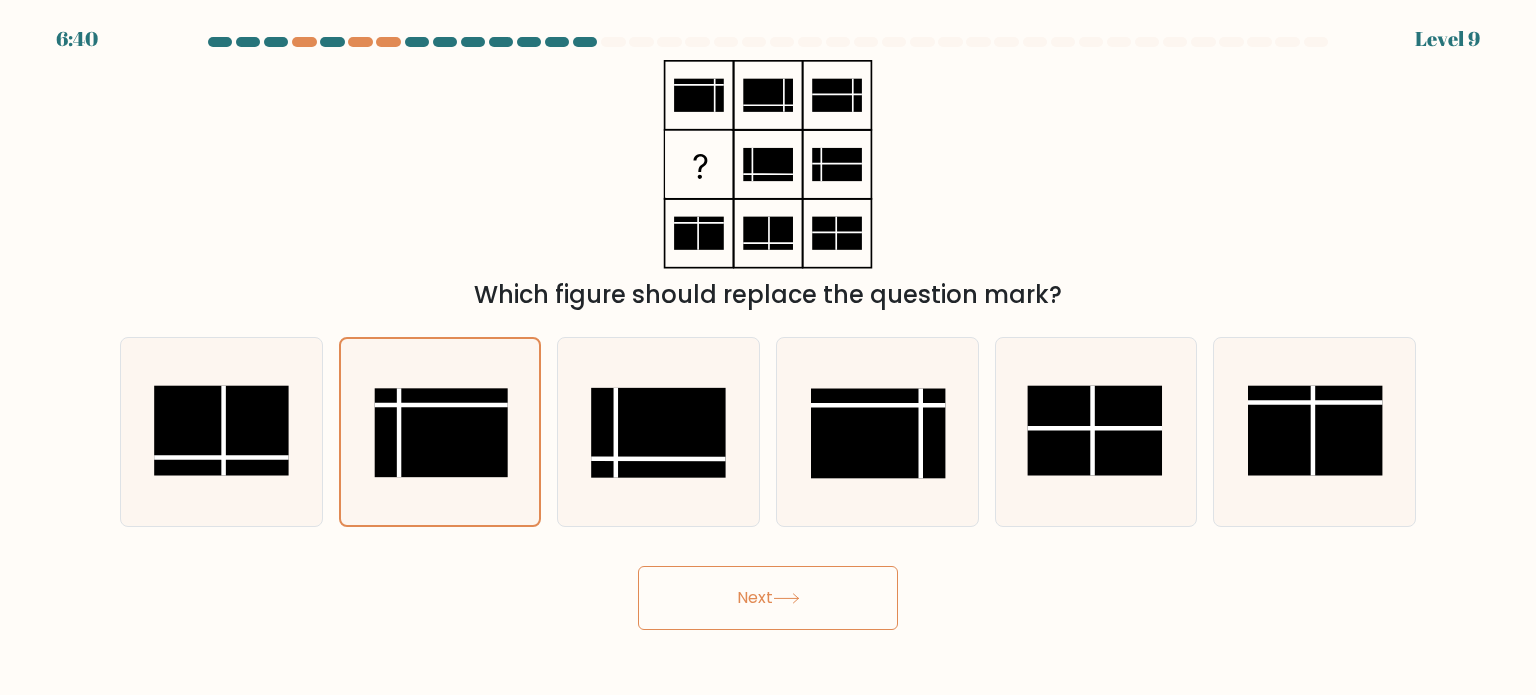 click on "Next" at bounding box center (768, 598) 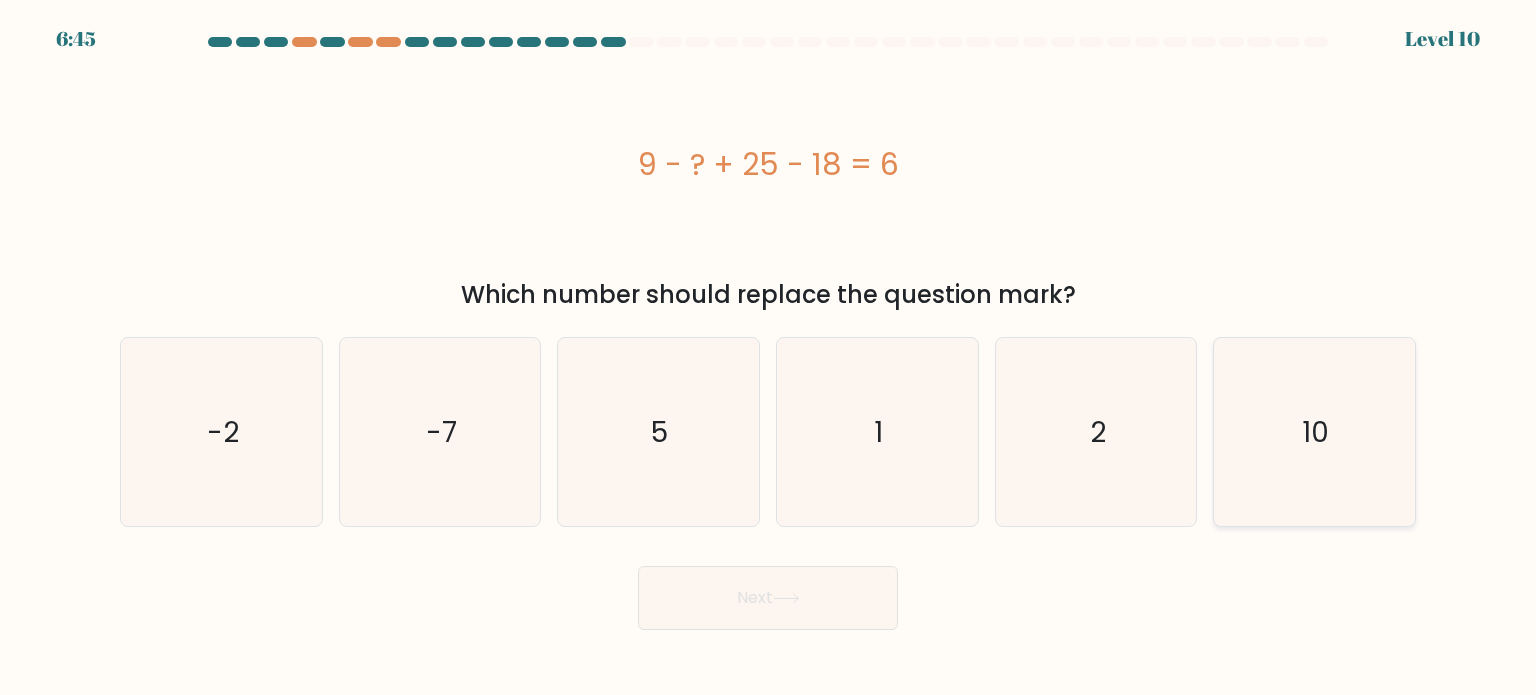 click on "10" 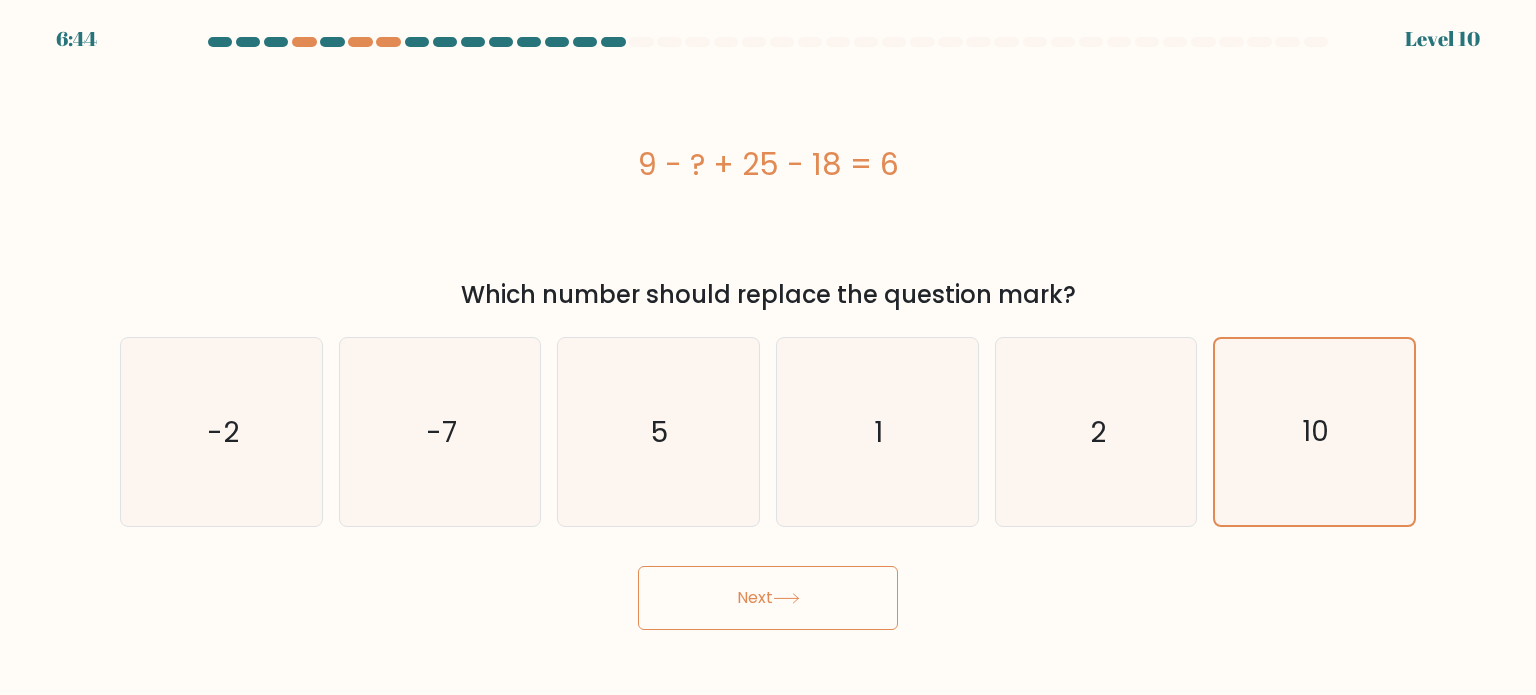 click on "Next" at bounding box center (768, 598) 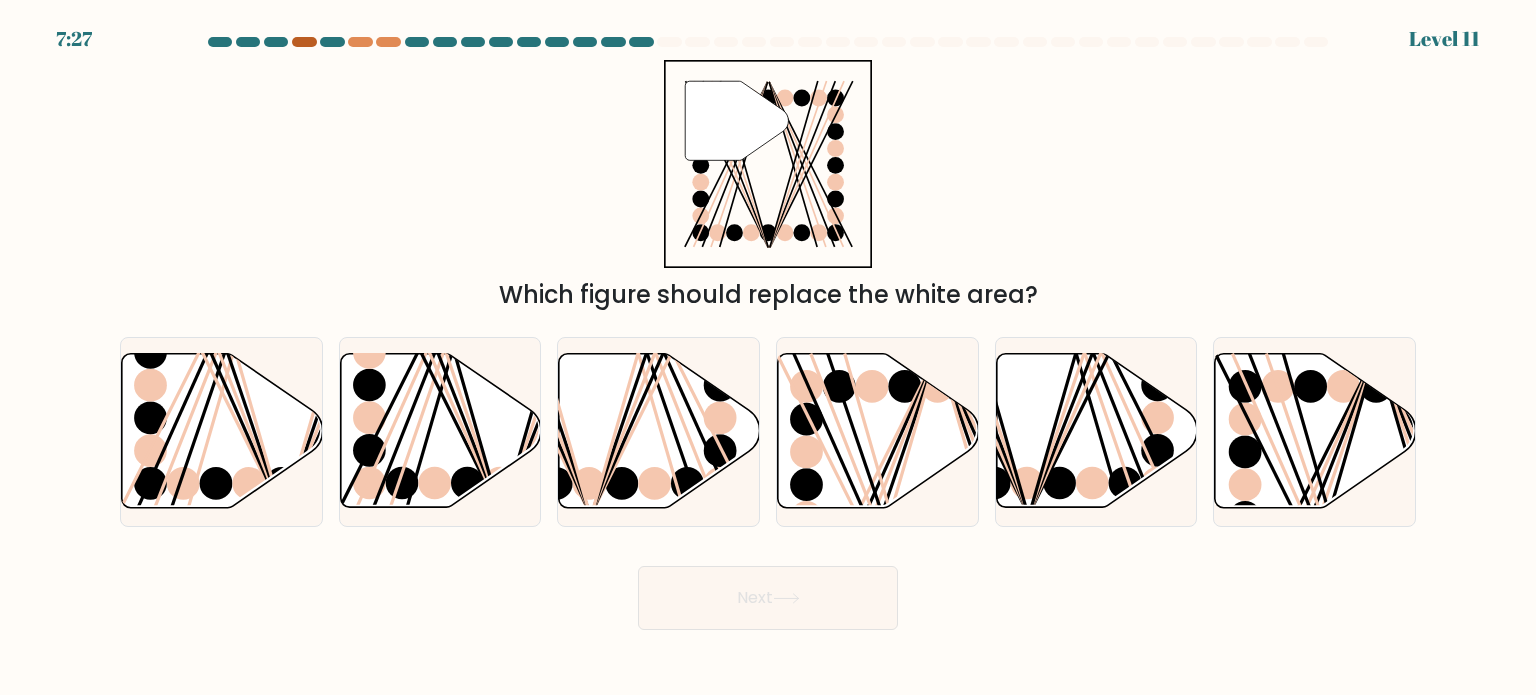 click at bounding box center [304, 42] 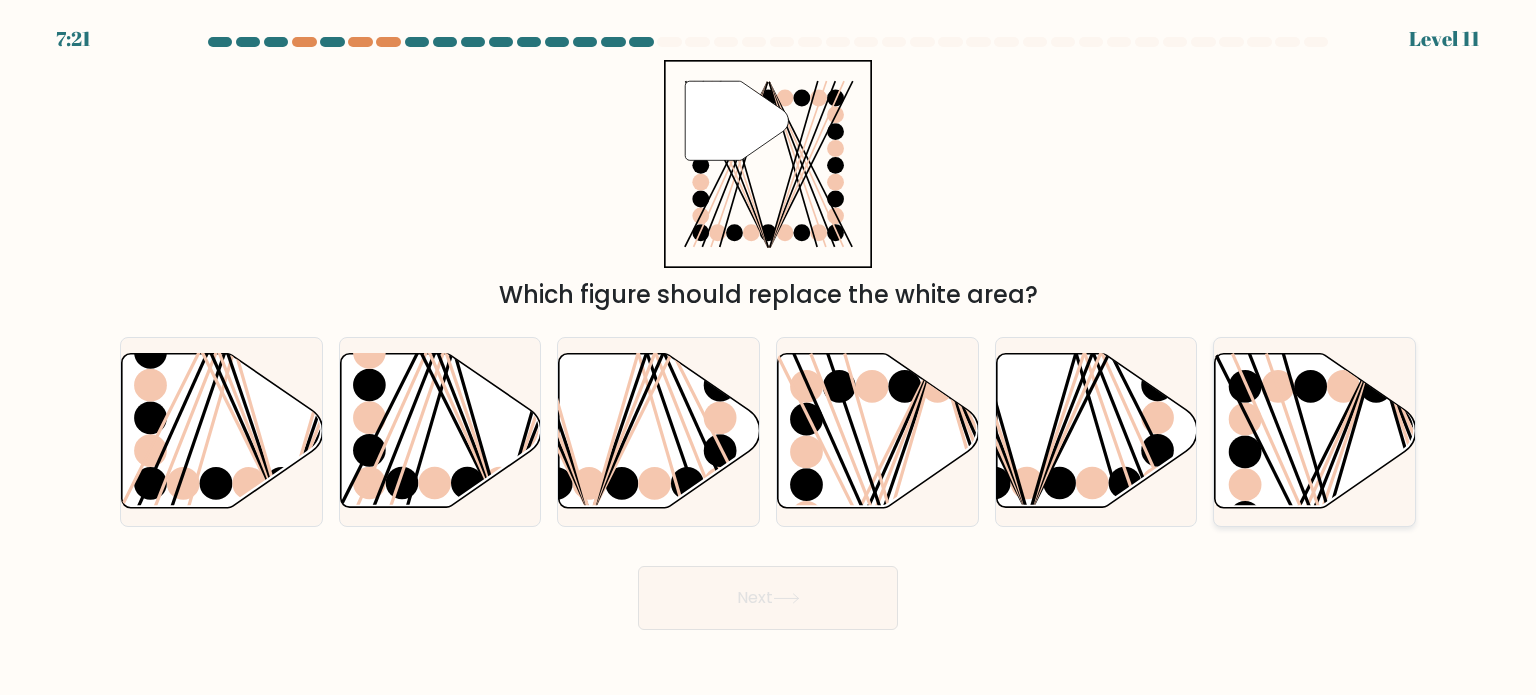click 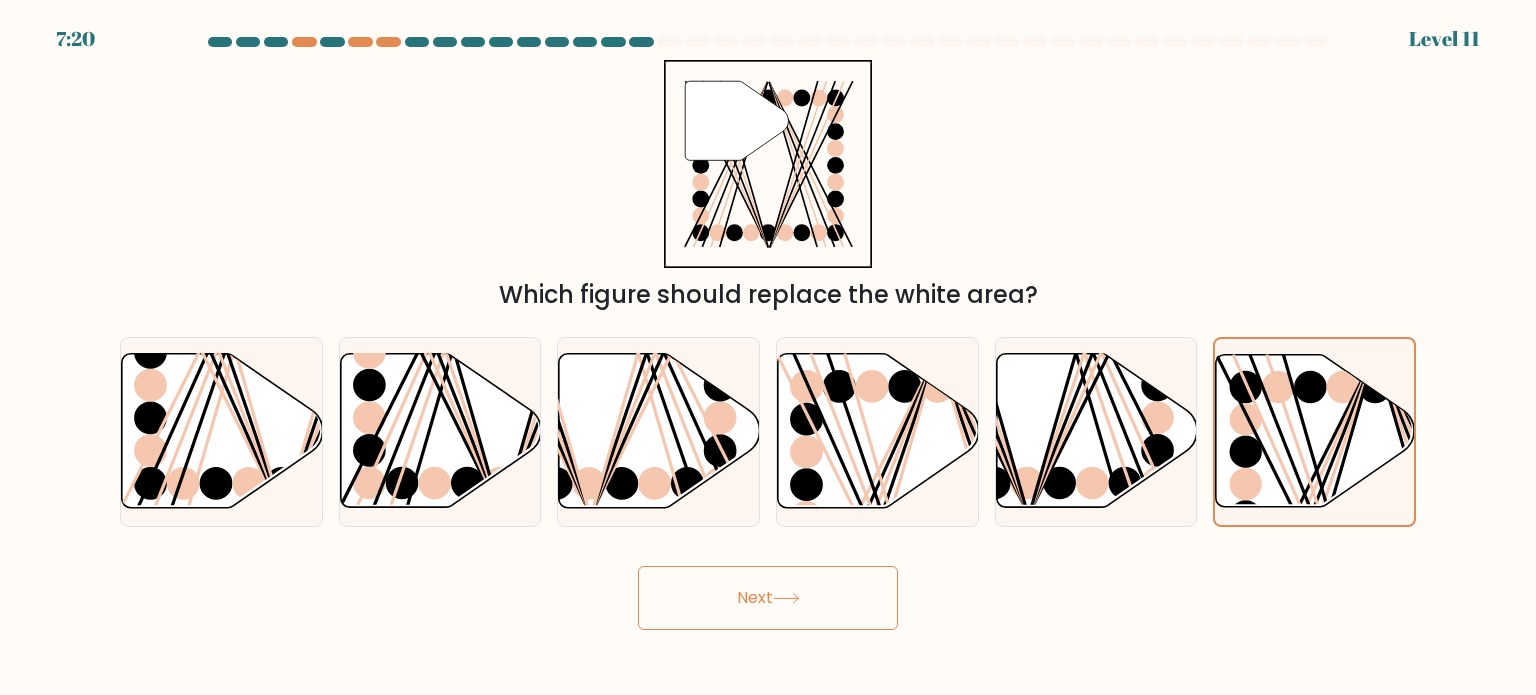 click on "Next" at bounding box center [768, 598] 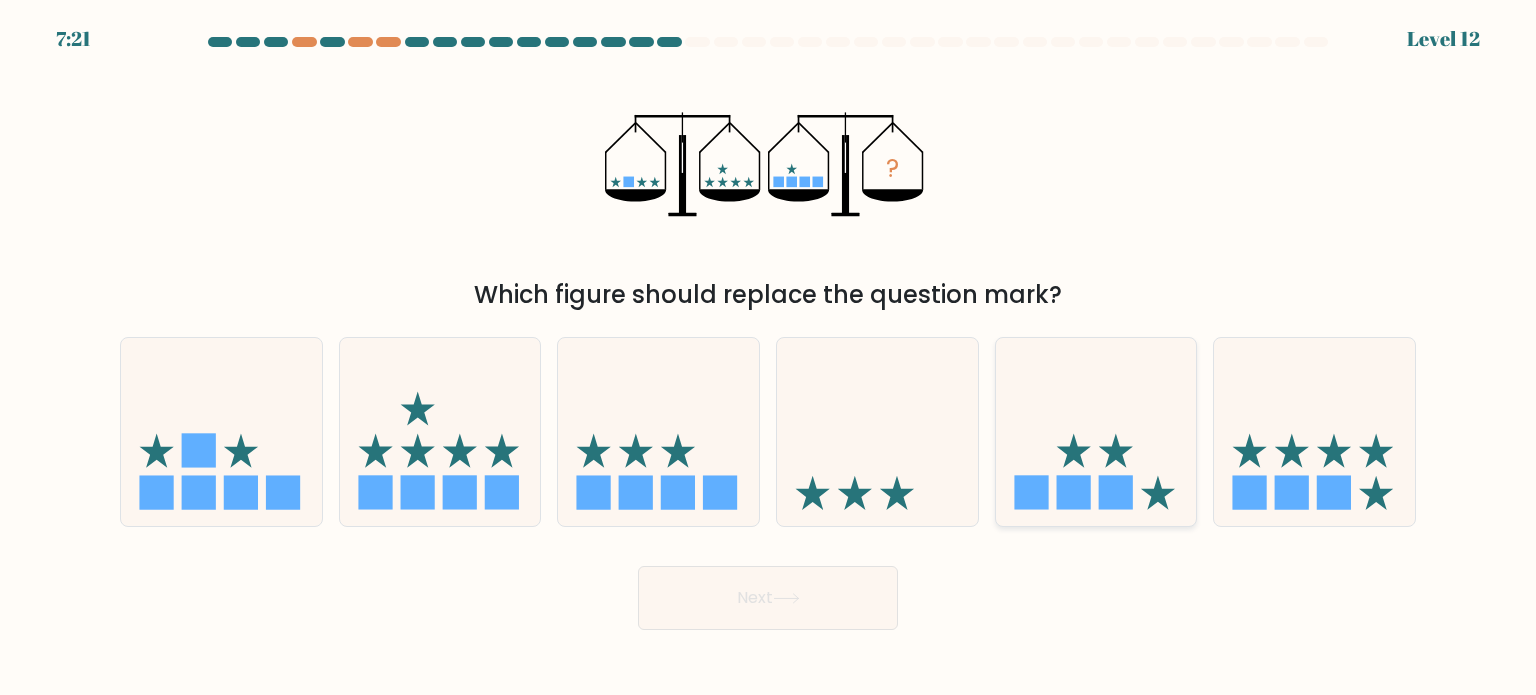 click 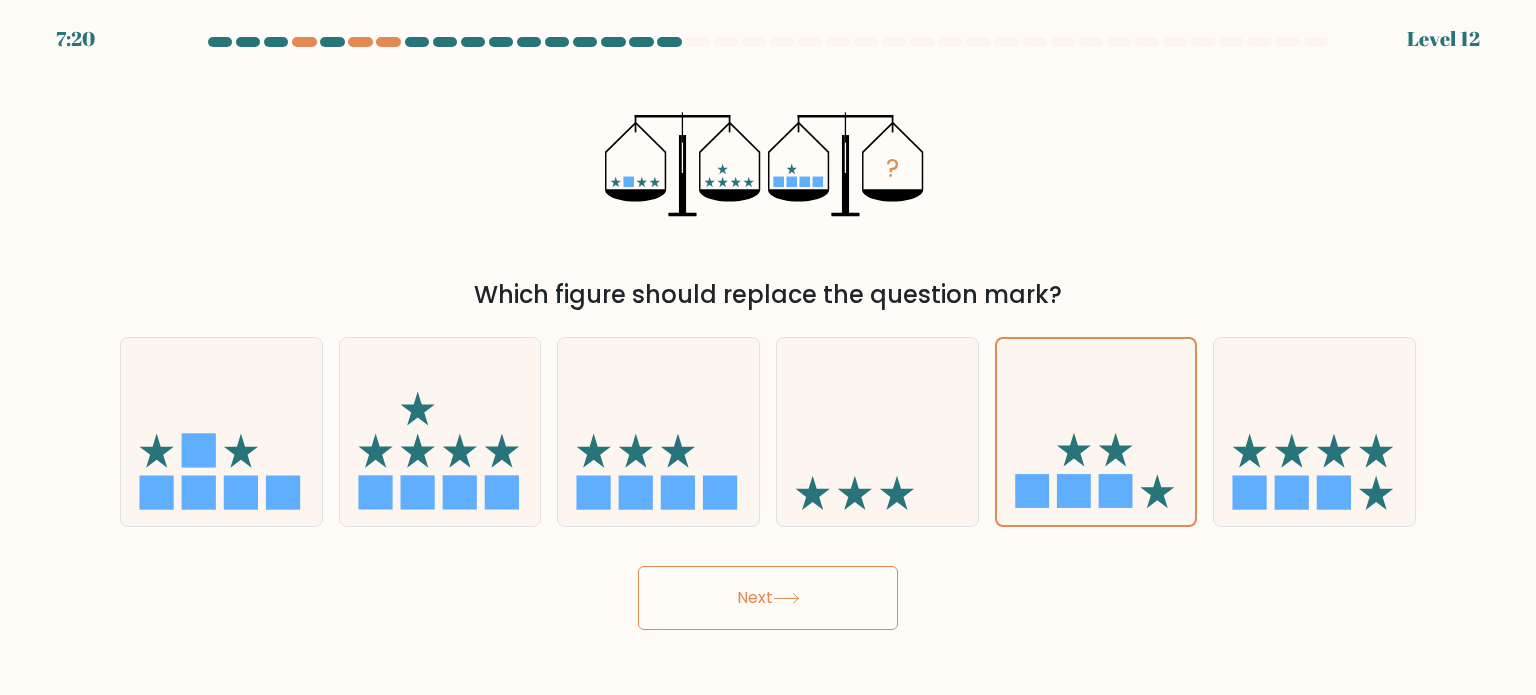 click on "Next" at bounding box center (768, 598) 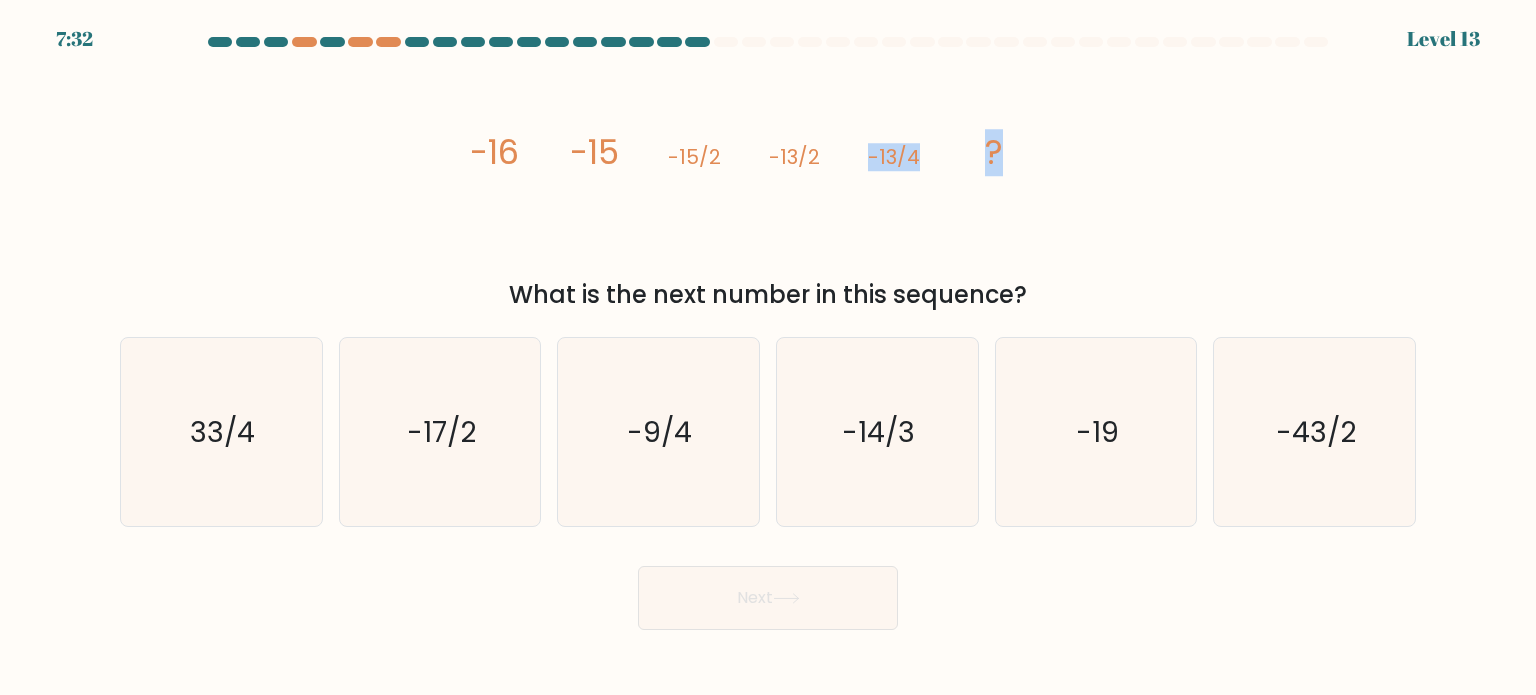 drag, startPoint x: 837, startPoint y: 155, endPoint x: 995, endPoint y: 154, distance: 158.00316 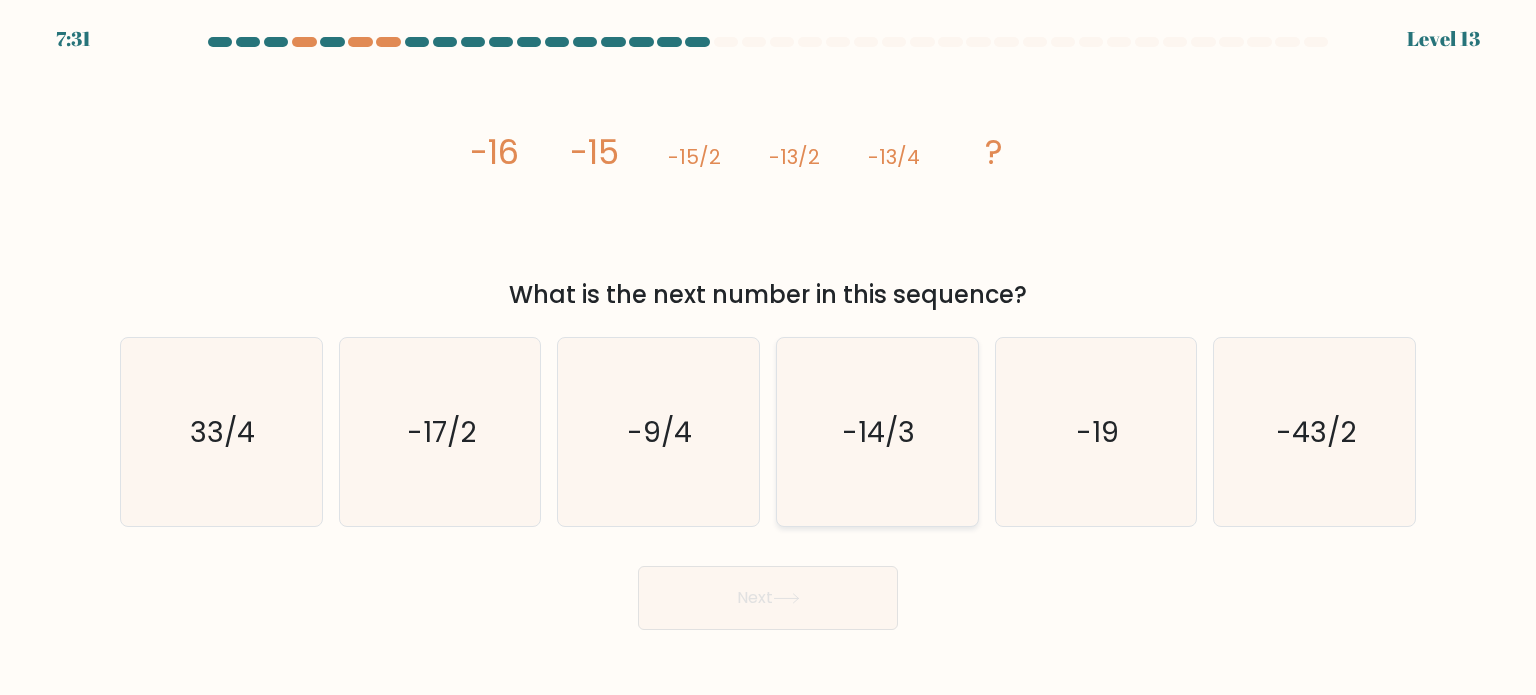 click on "-14/3" 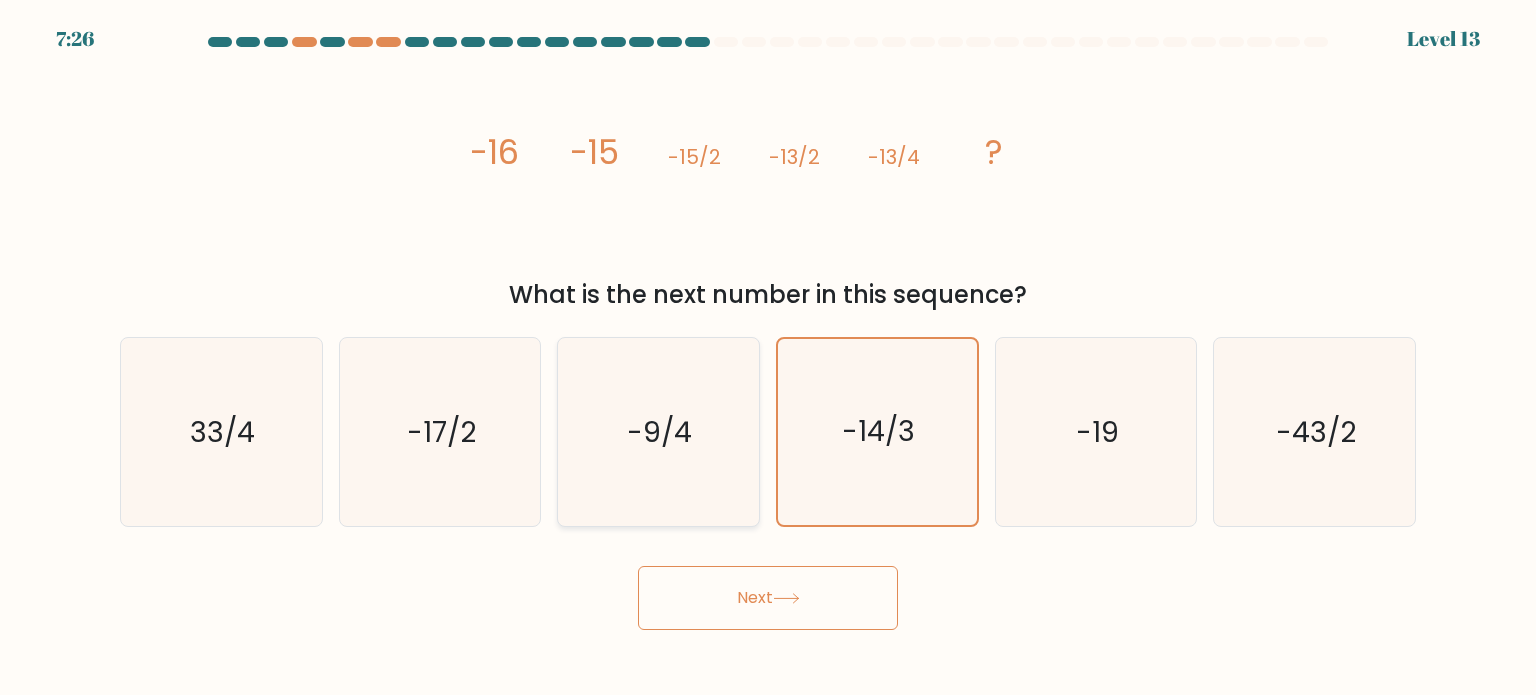click on "-9/4" 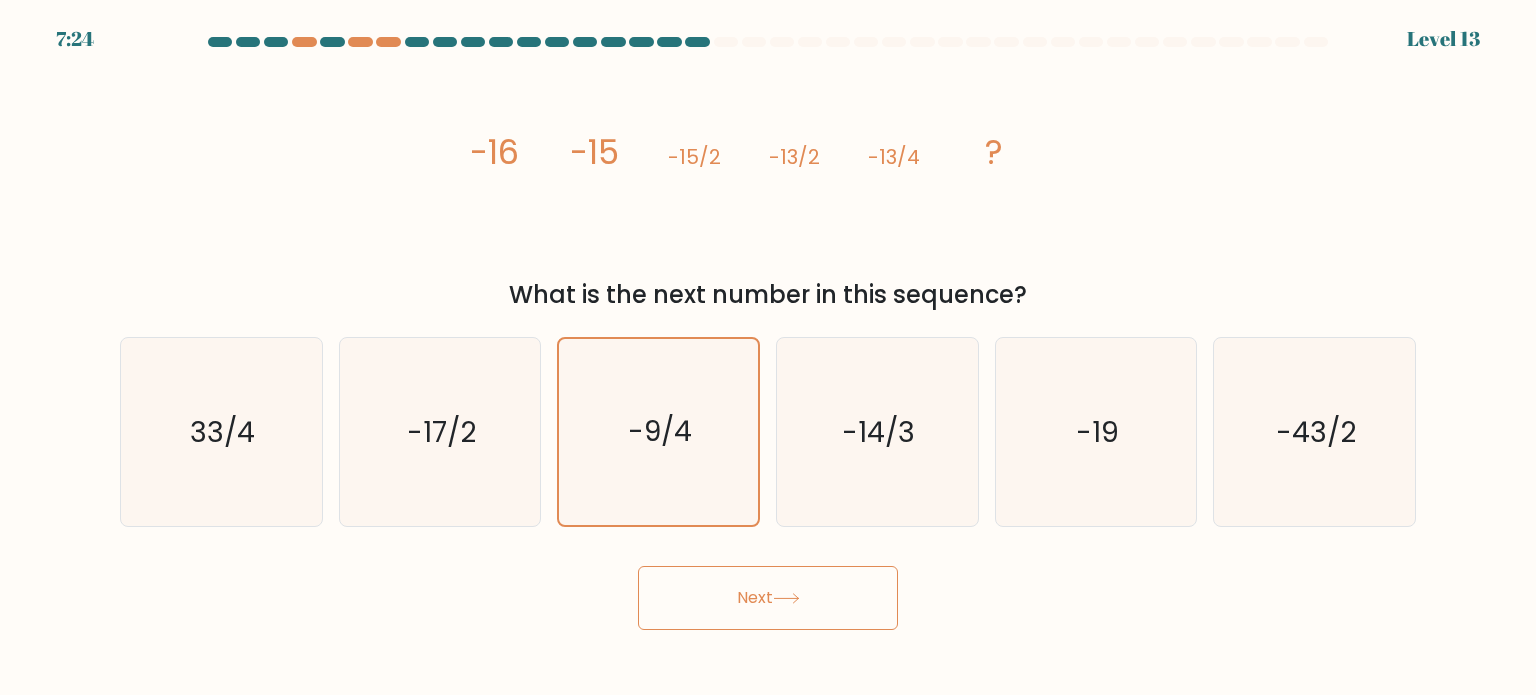 click on "Next" at bounding box center (768, 598) 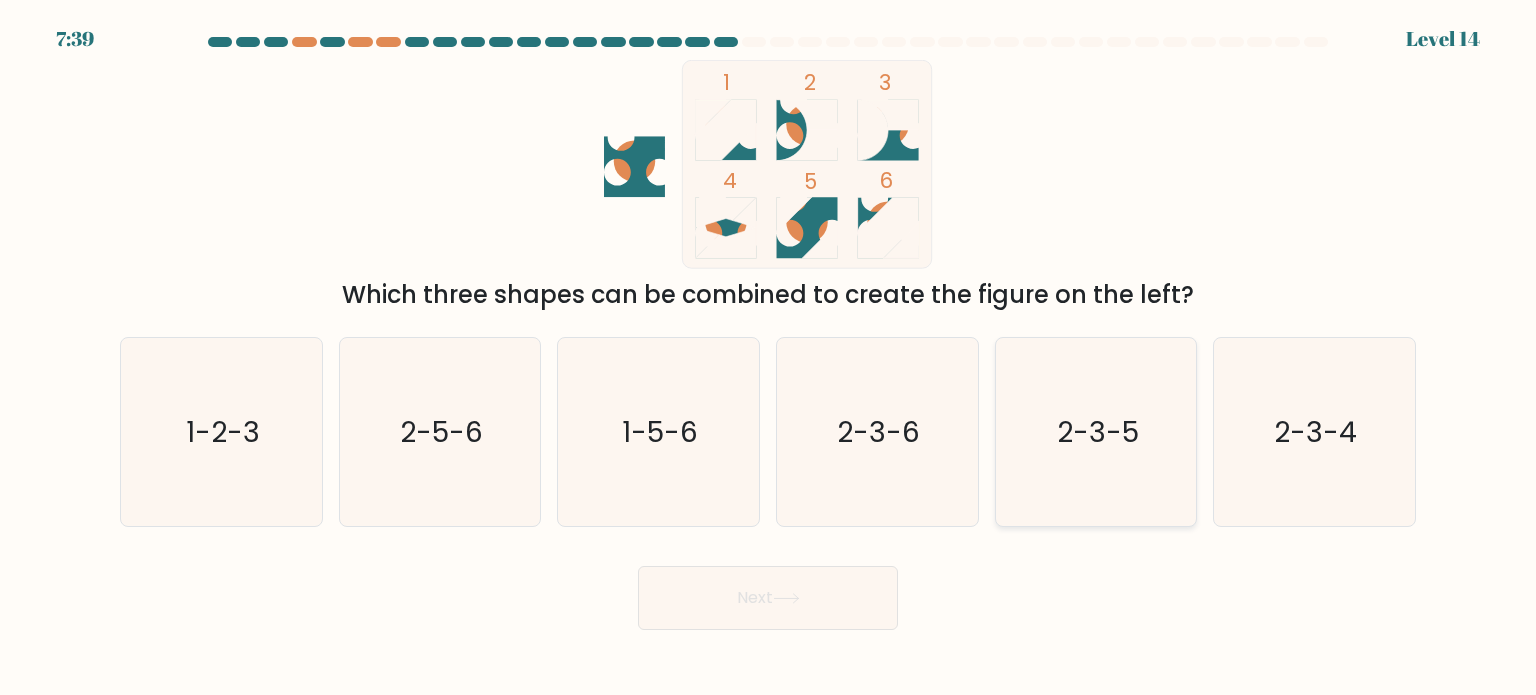 drag, startPoint x: 1100, startPoint y: 431, endPoint x: 1077, endPoint y: 452, distance: 31.144823 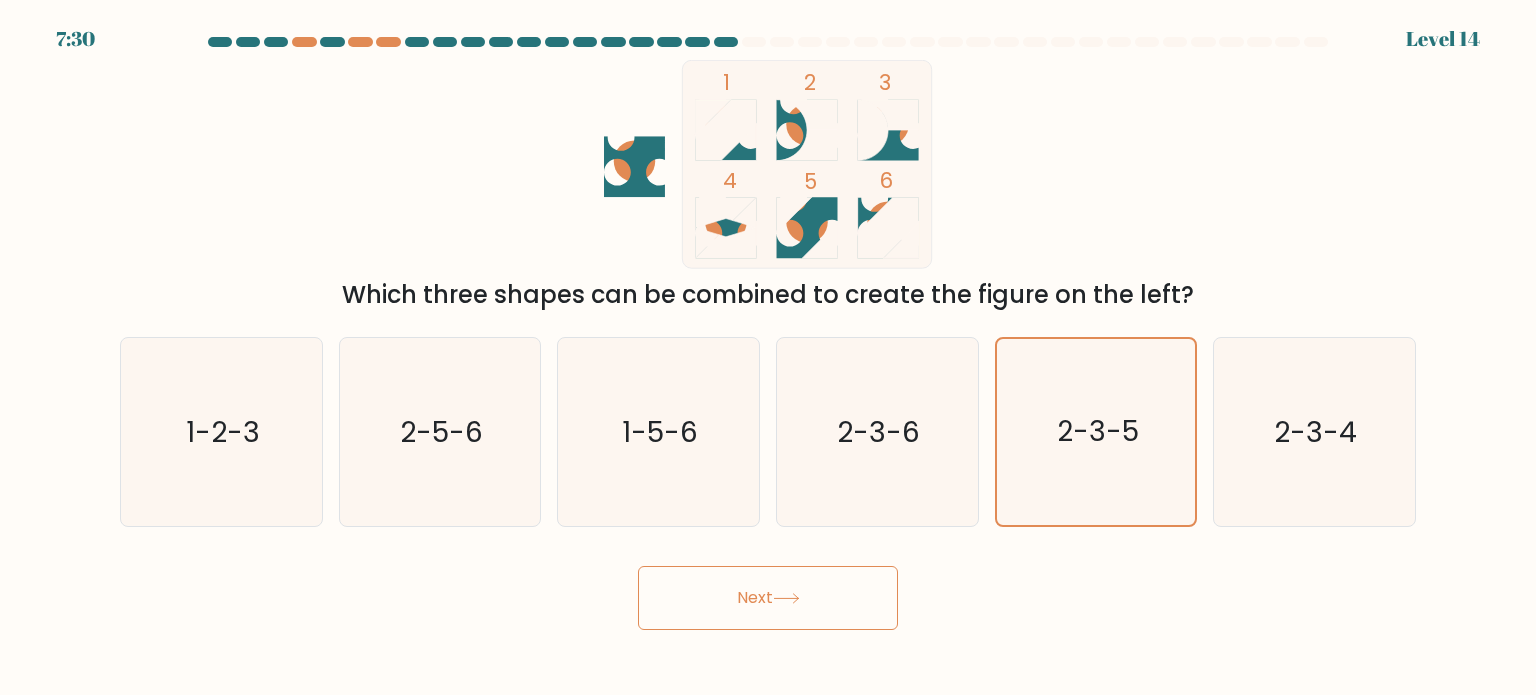 click 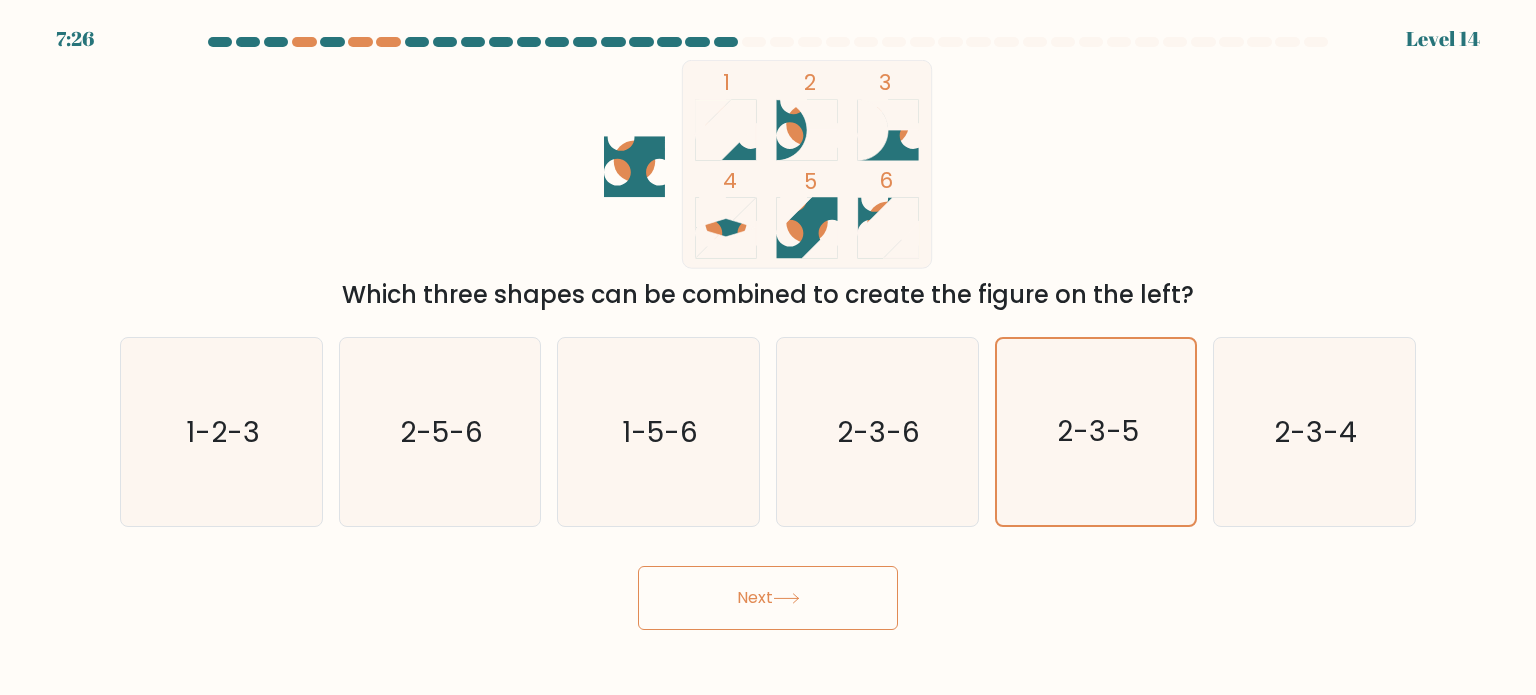 click on "Next" at bounding box center [768, 598] 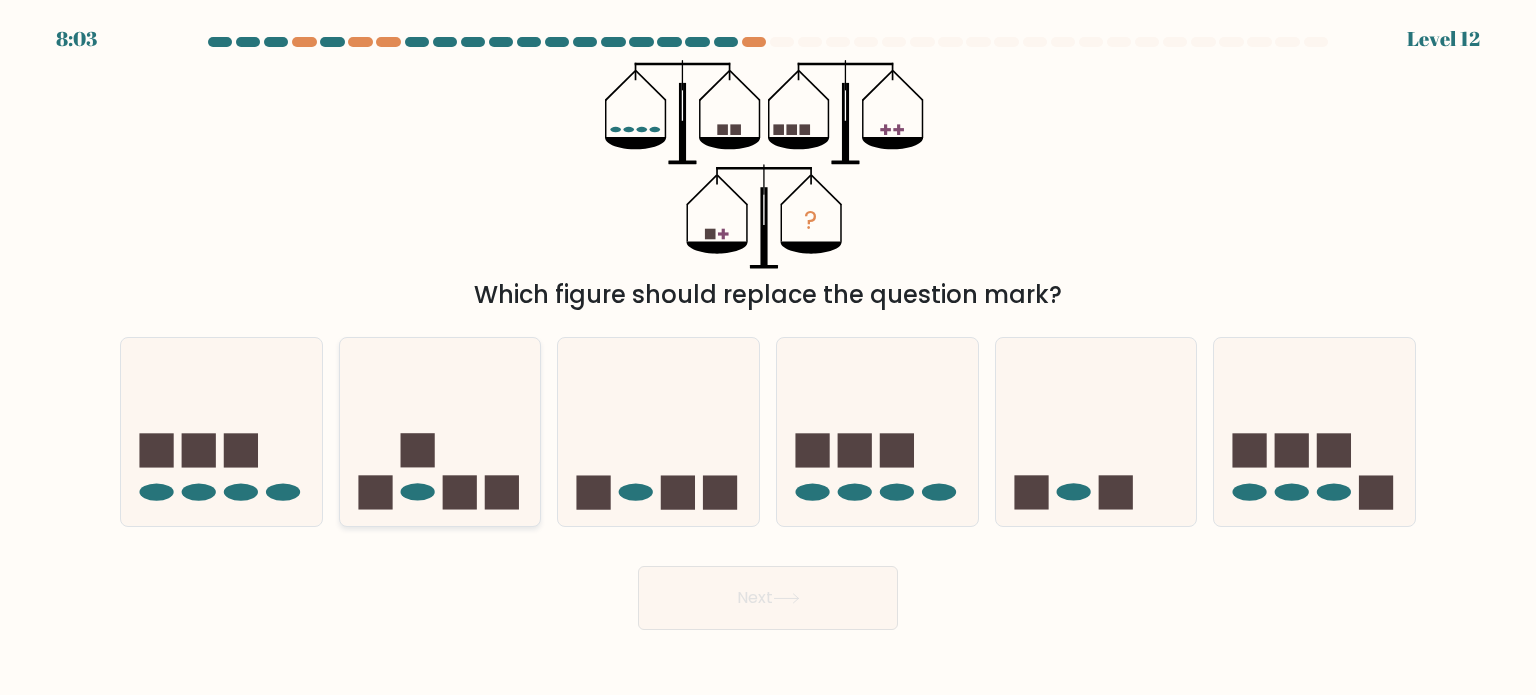click 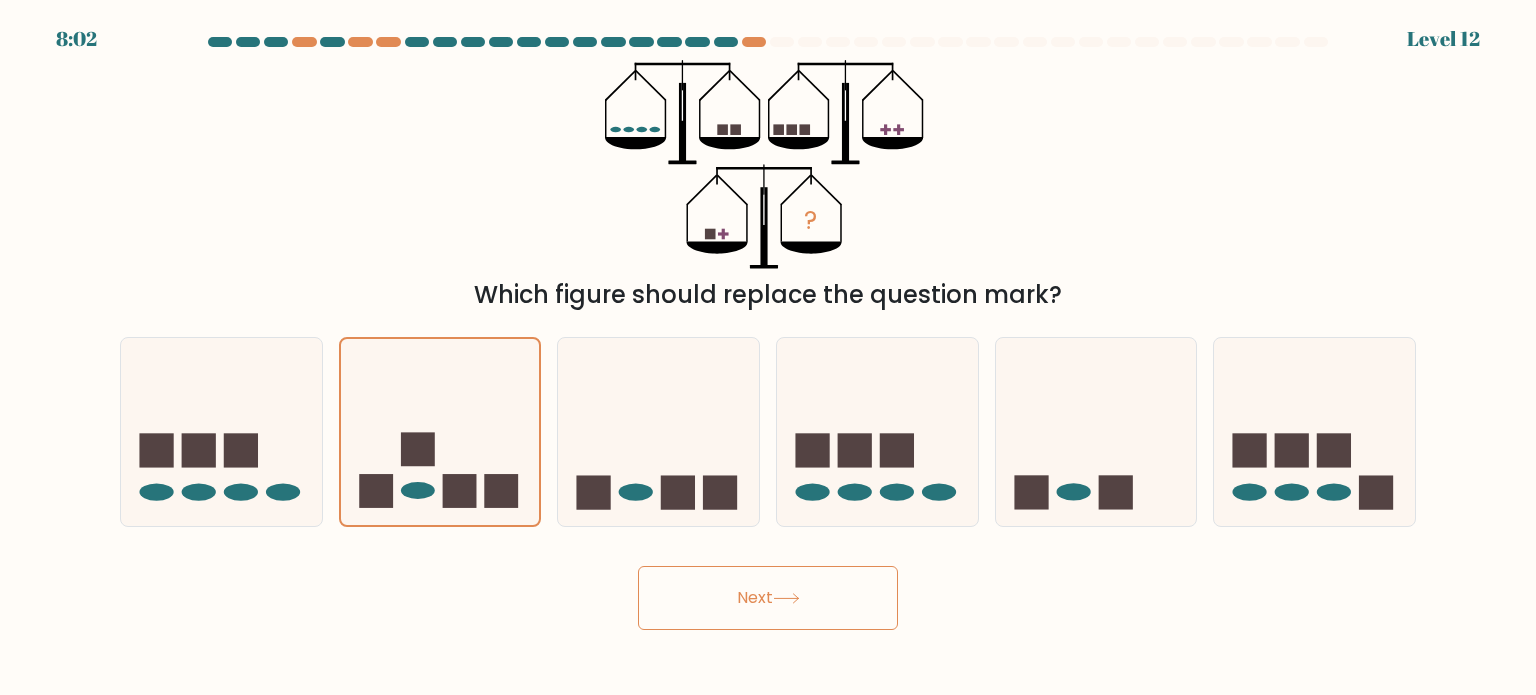 click on "Next" at bounding box center [768, 598] 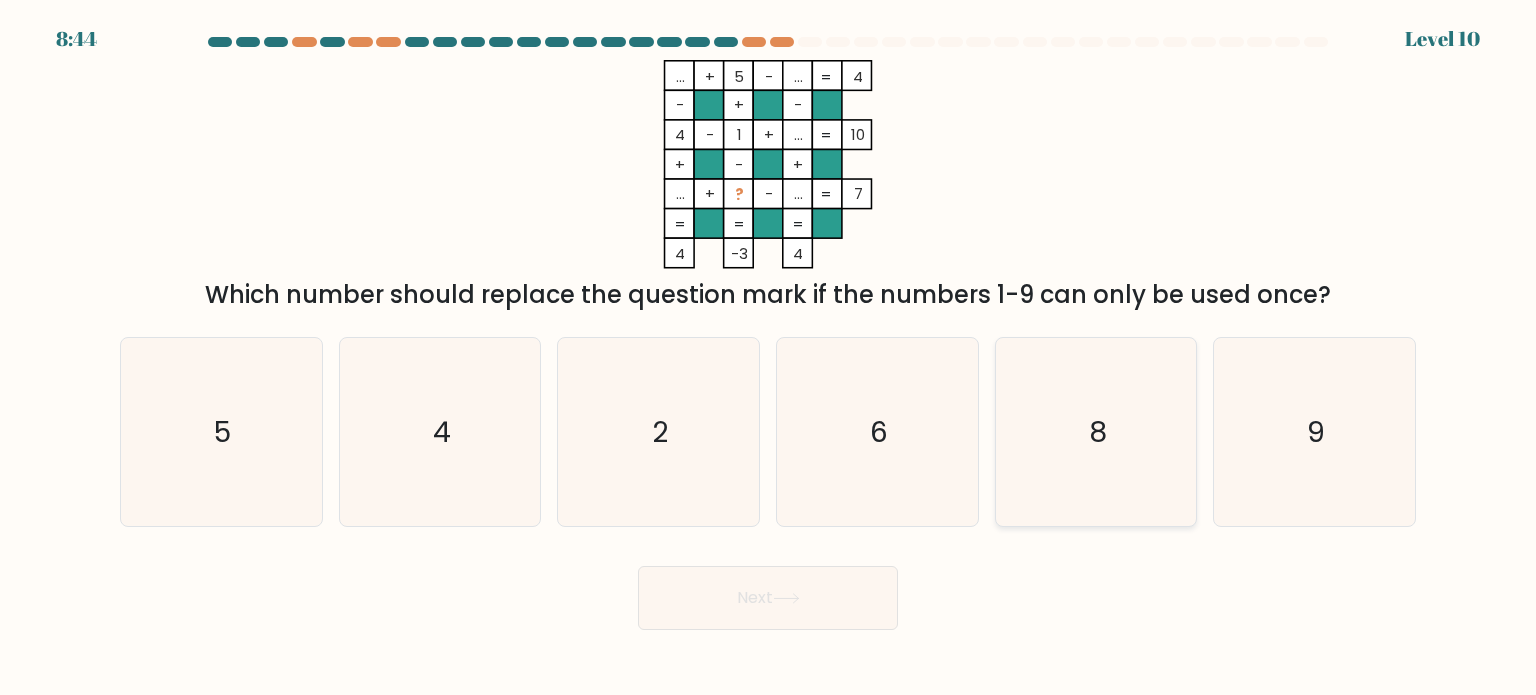 click on "8" 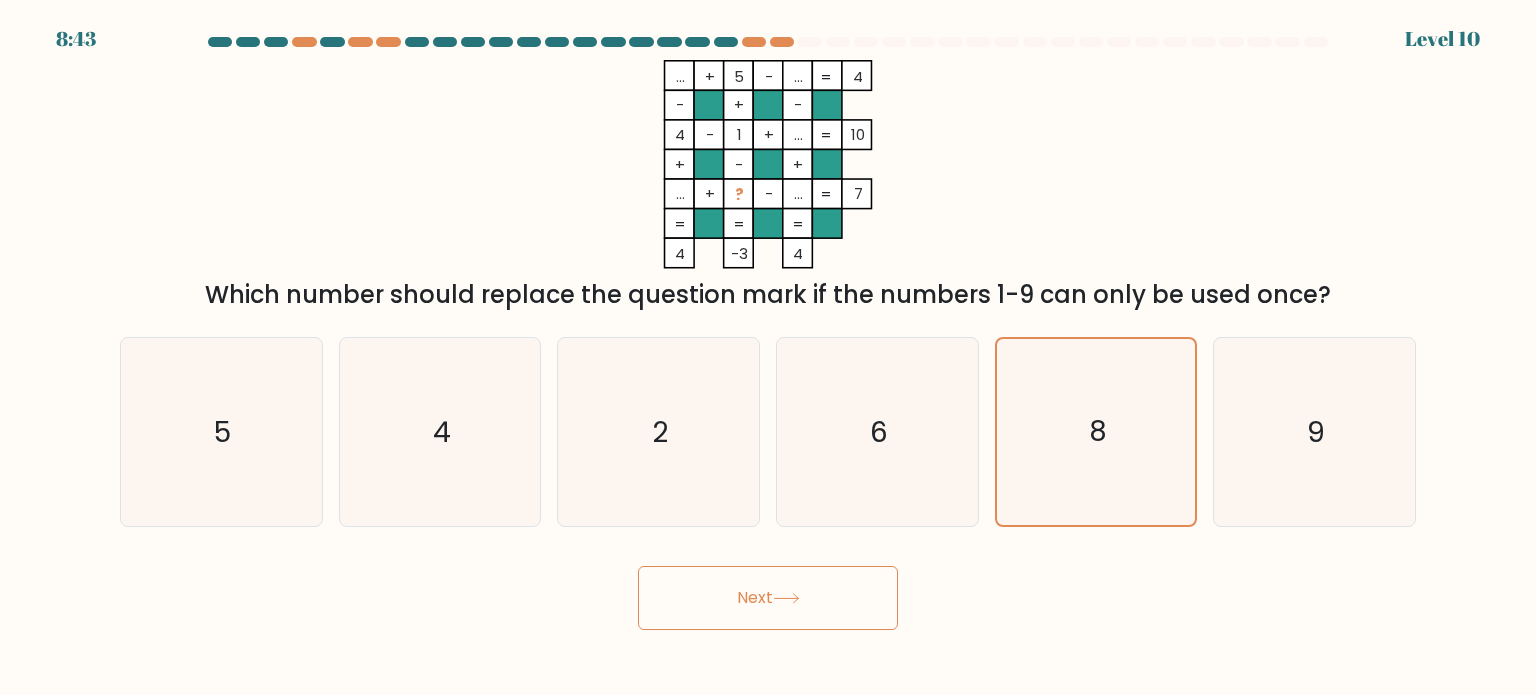 click on "Next" at bounding box center (768, 598) 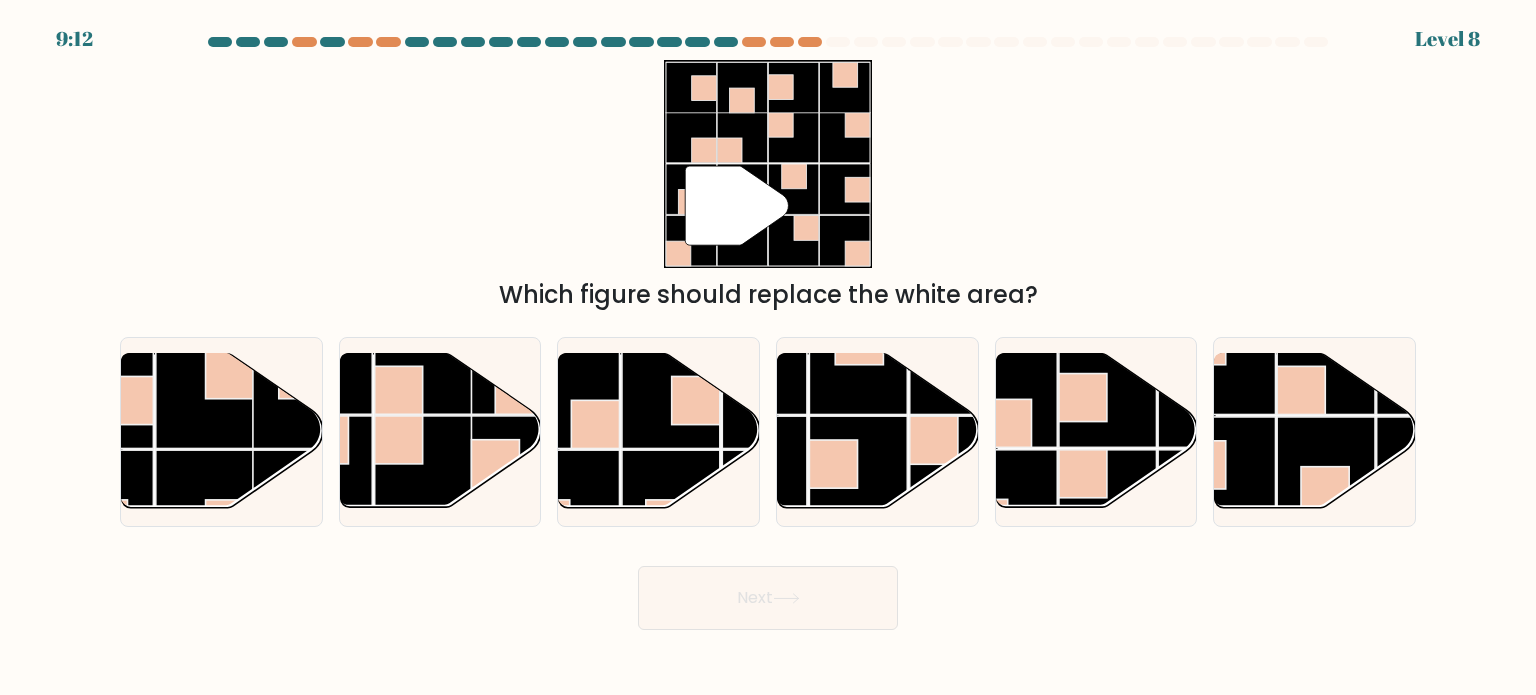 click on "e." at bounding box center [1096, 432] 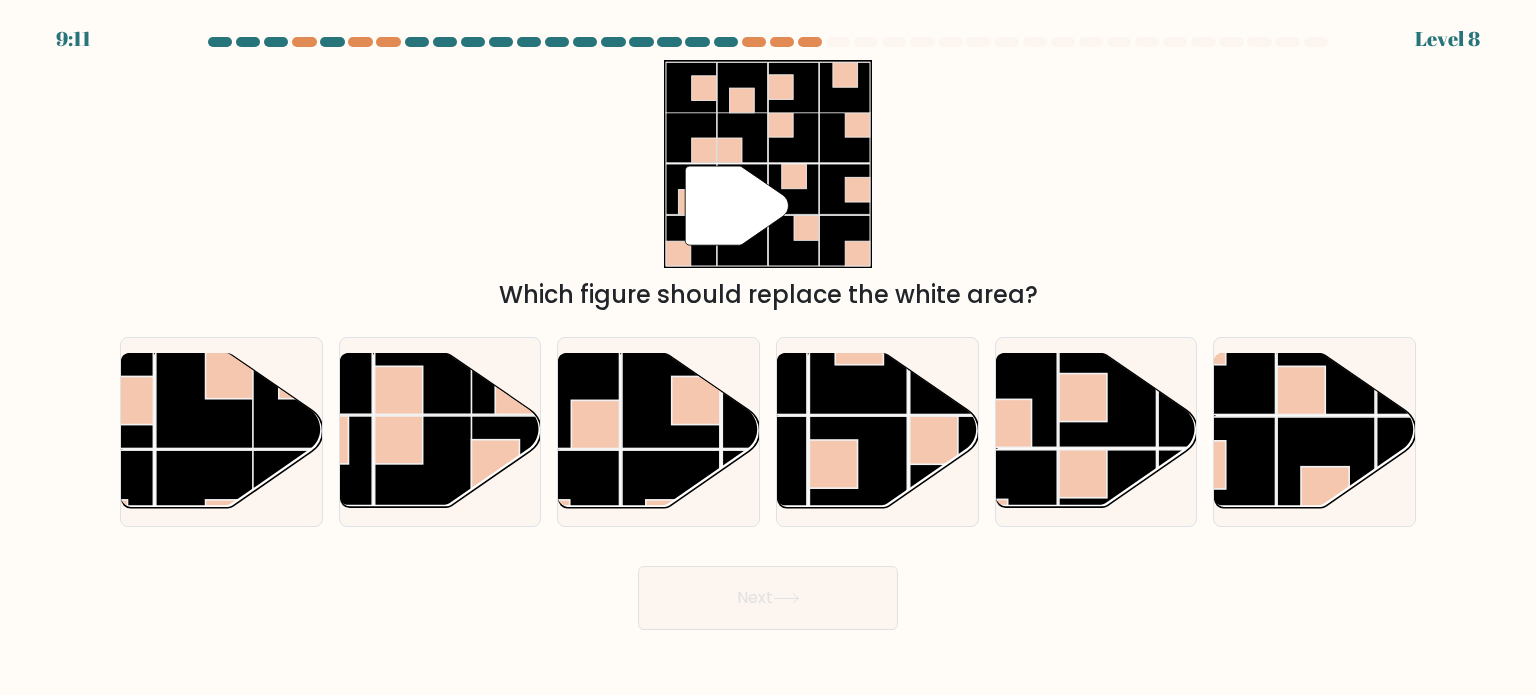 click on "e." at bounding box center [1096, 432] 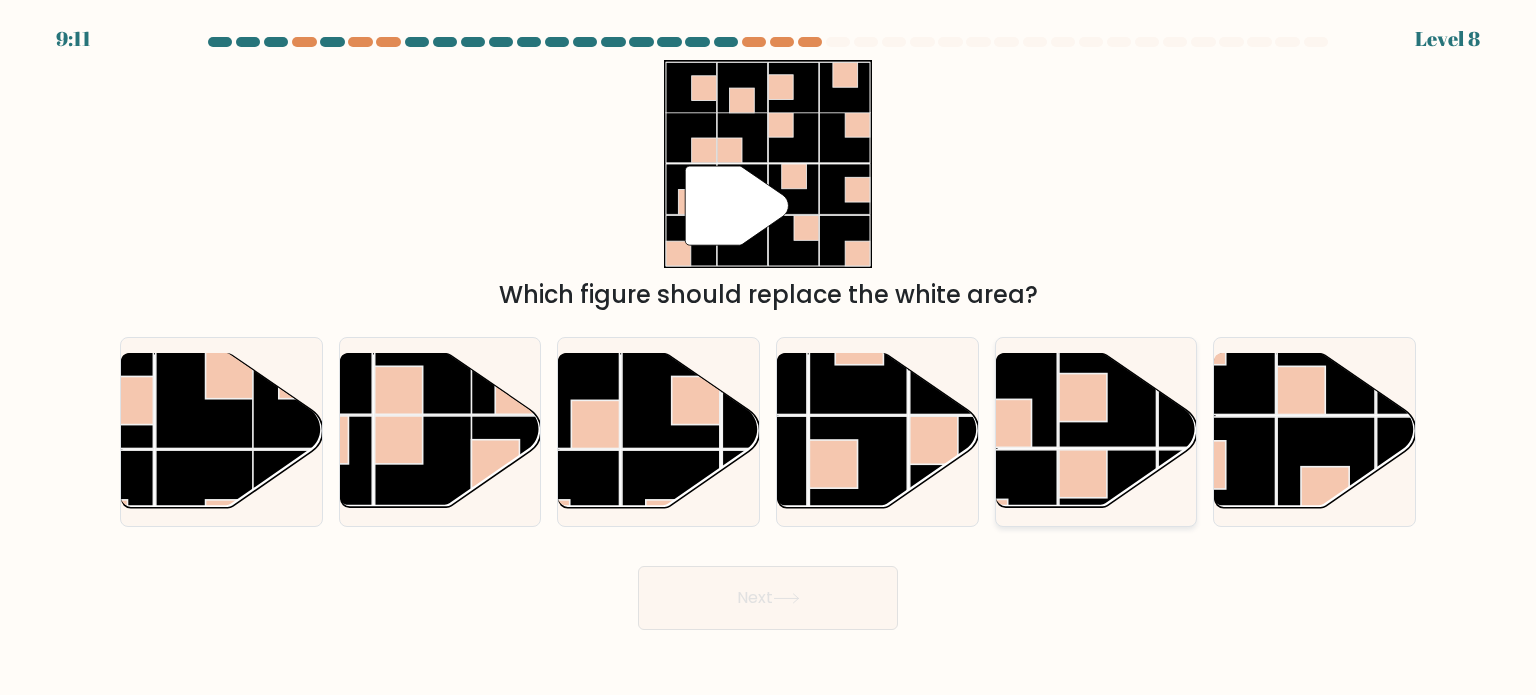 click 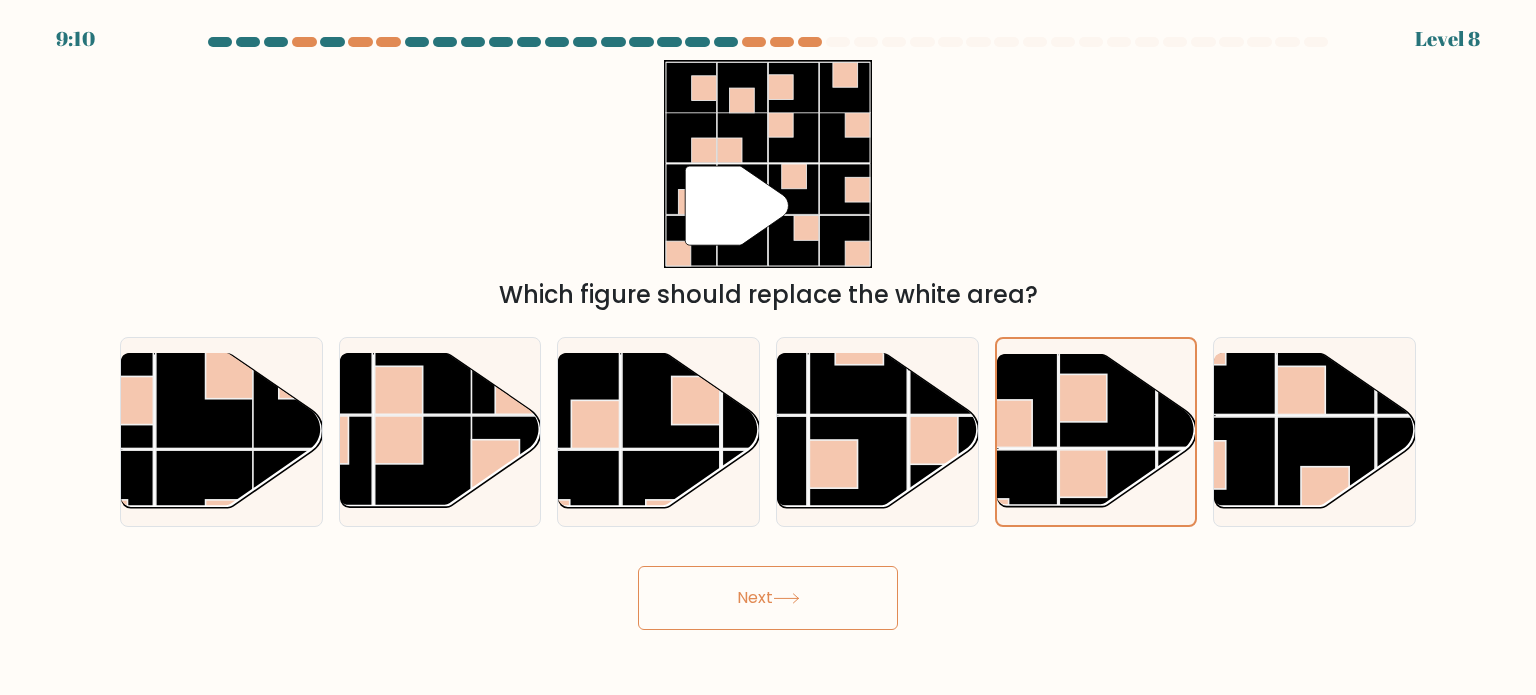 click on "Next" at bounding box center (768, 598) 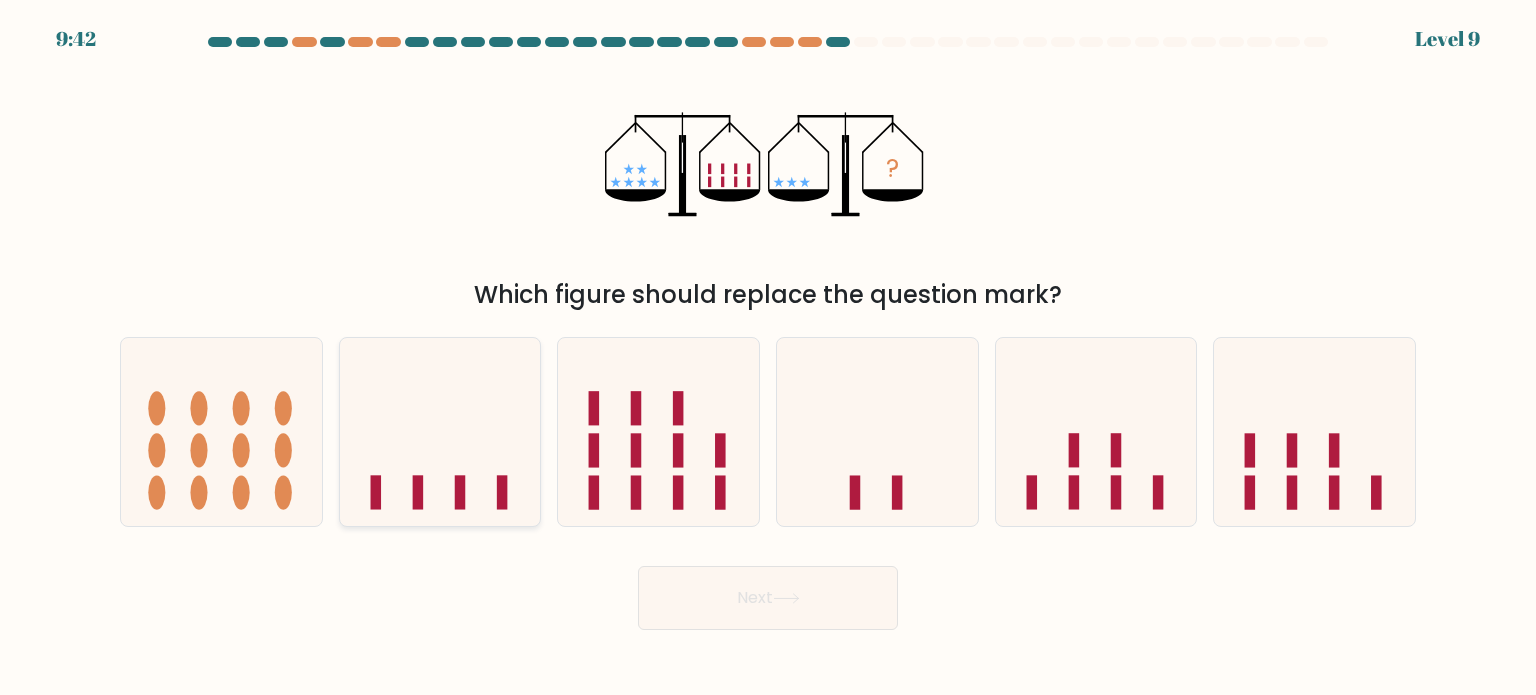 click 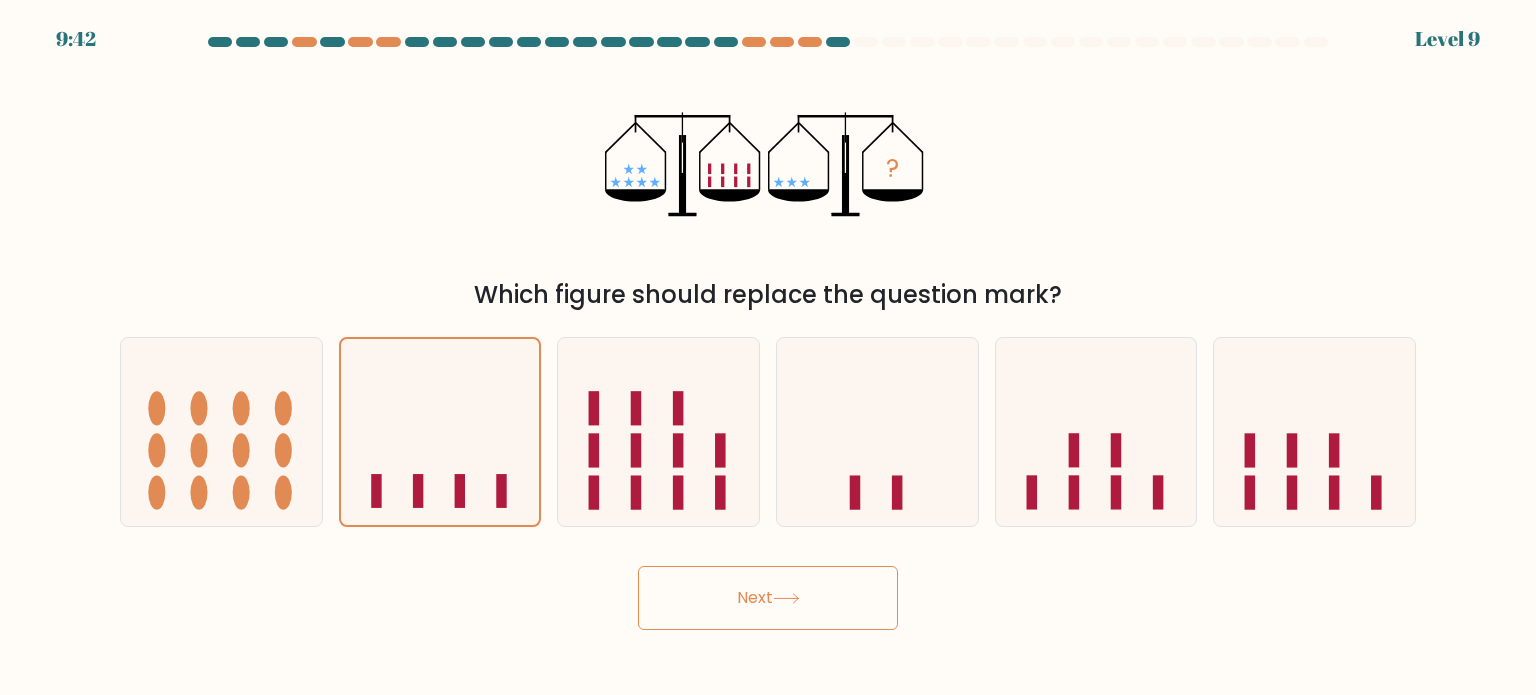 click 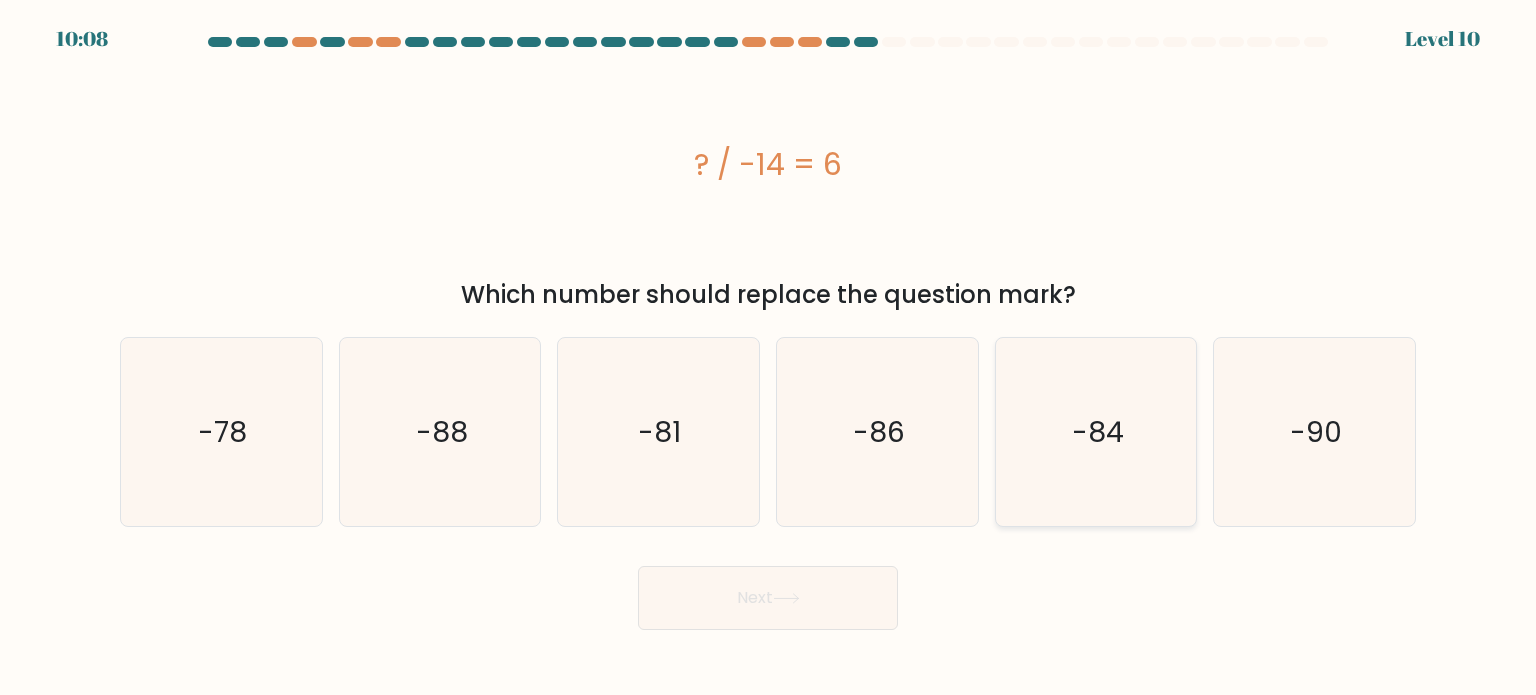 click on "-84" 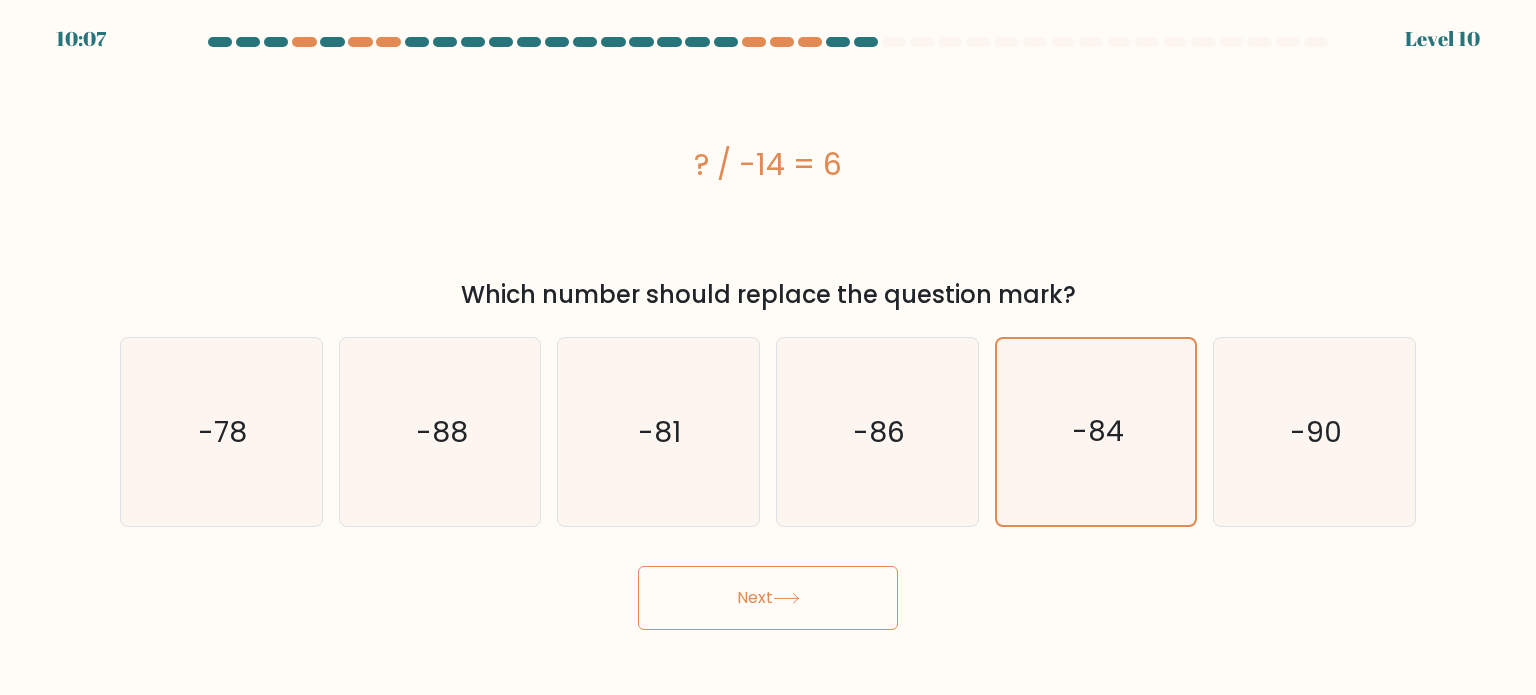 click on "Next" at bounding box center (768, 598) 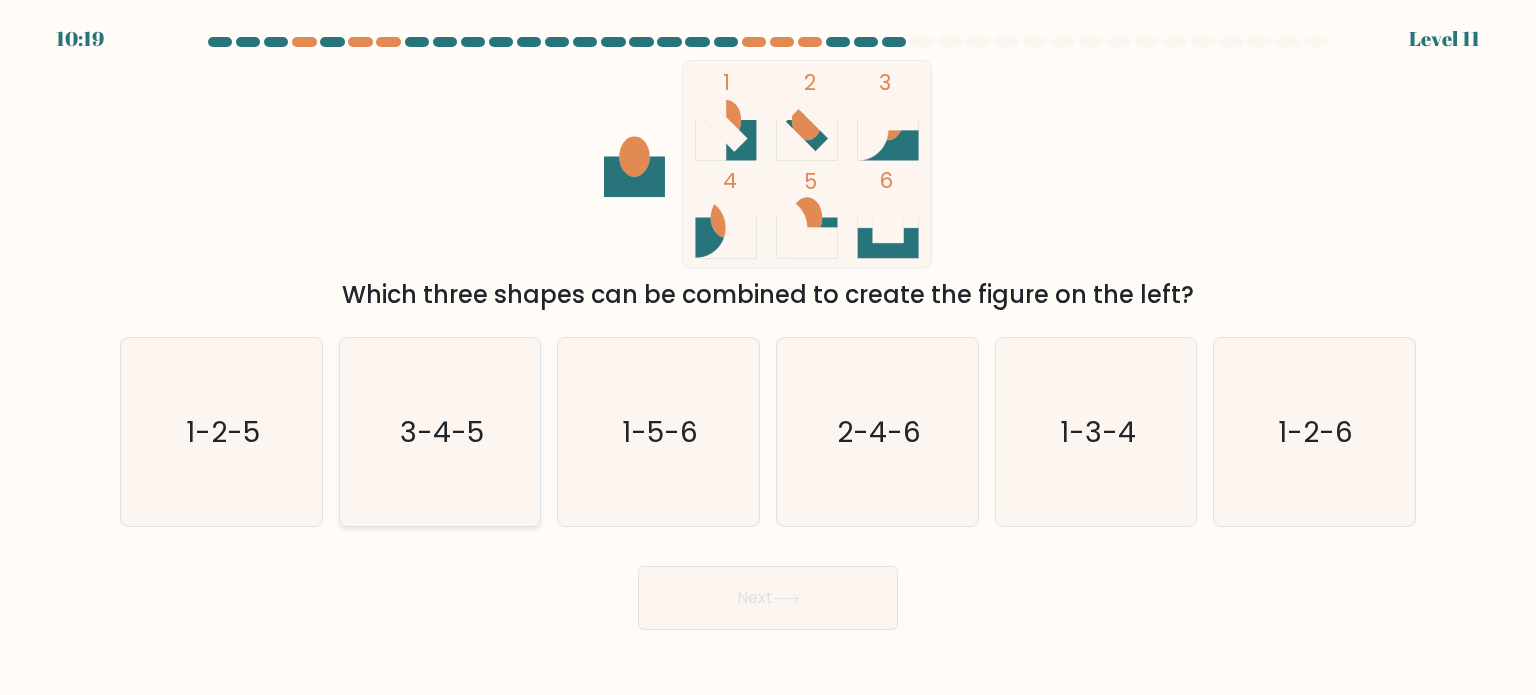click on "3-4-5" 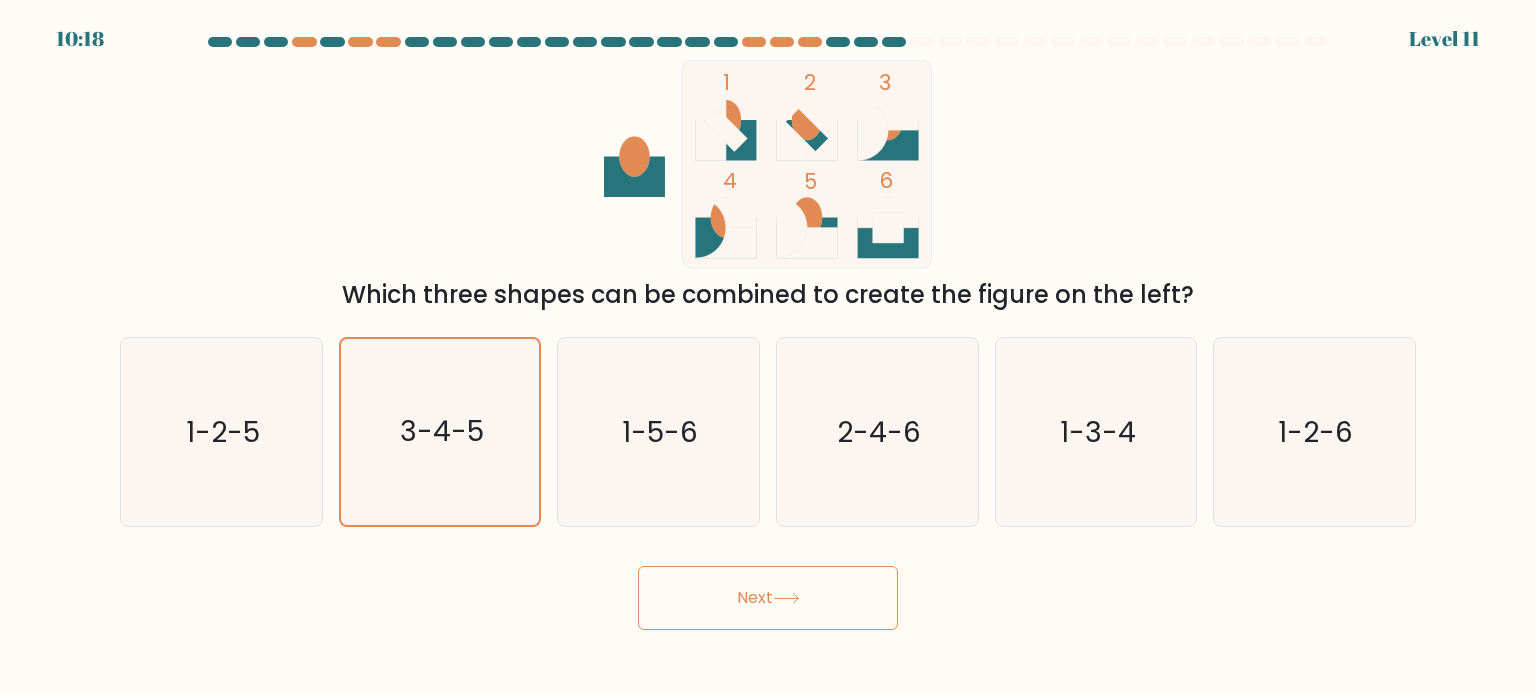 click on "Next" at bounding box center (768, 598) 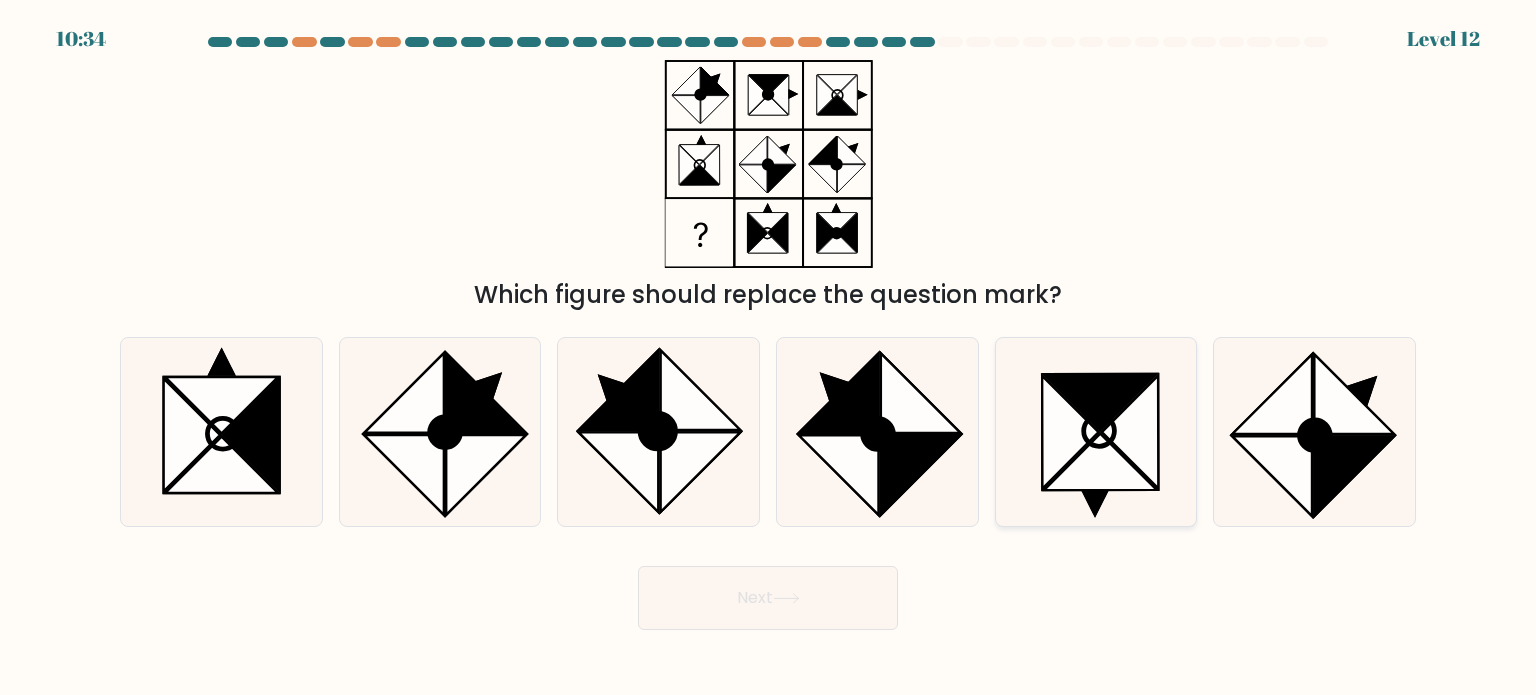 click 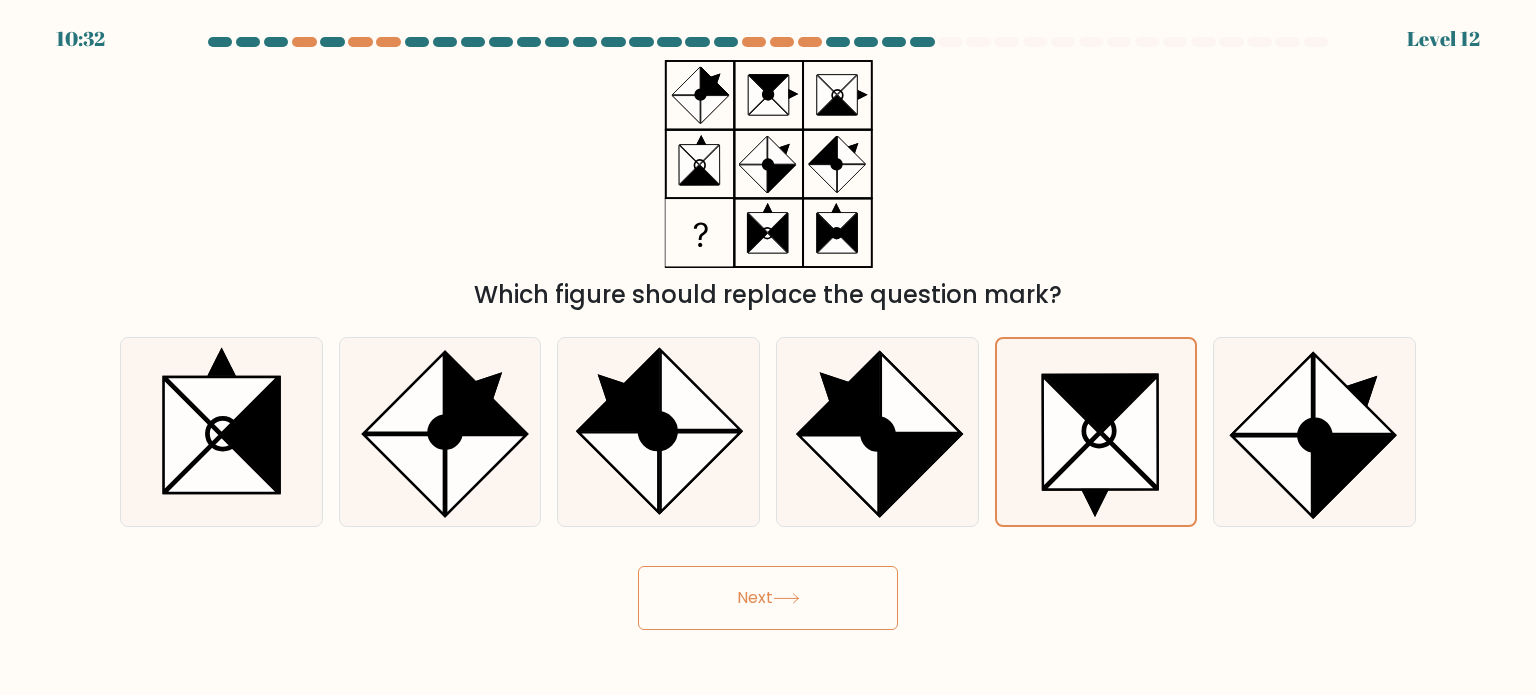 click on "Next" at bounding box center (768, 598) 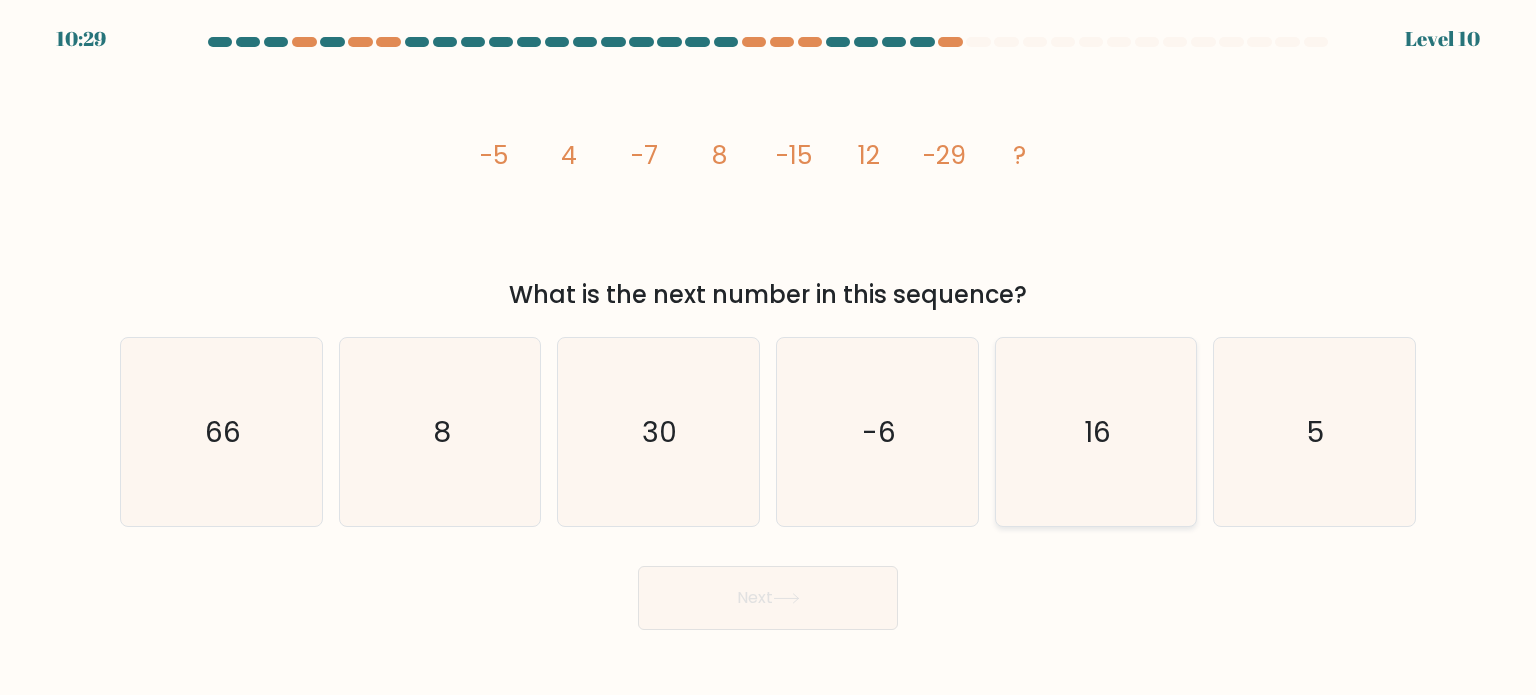 click on "16" 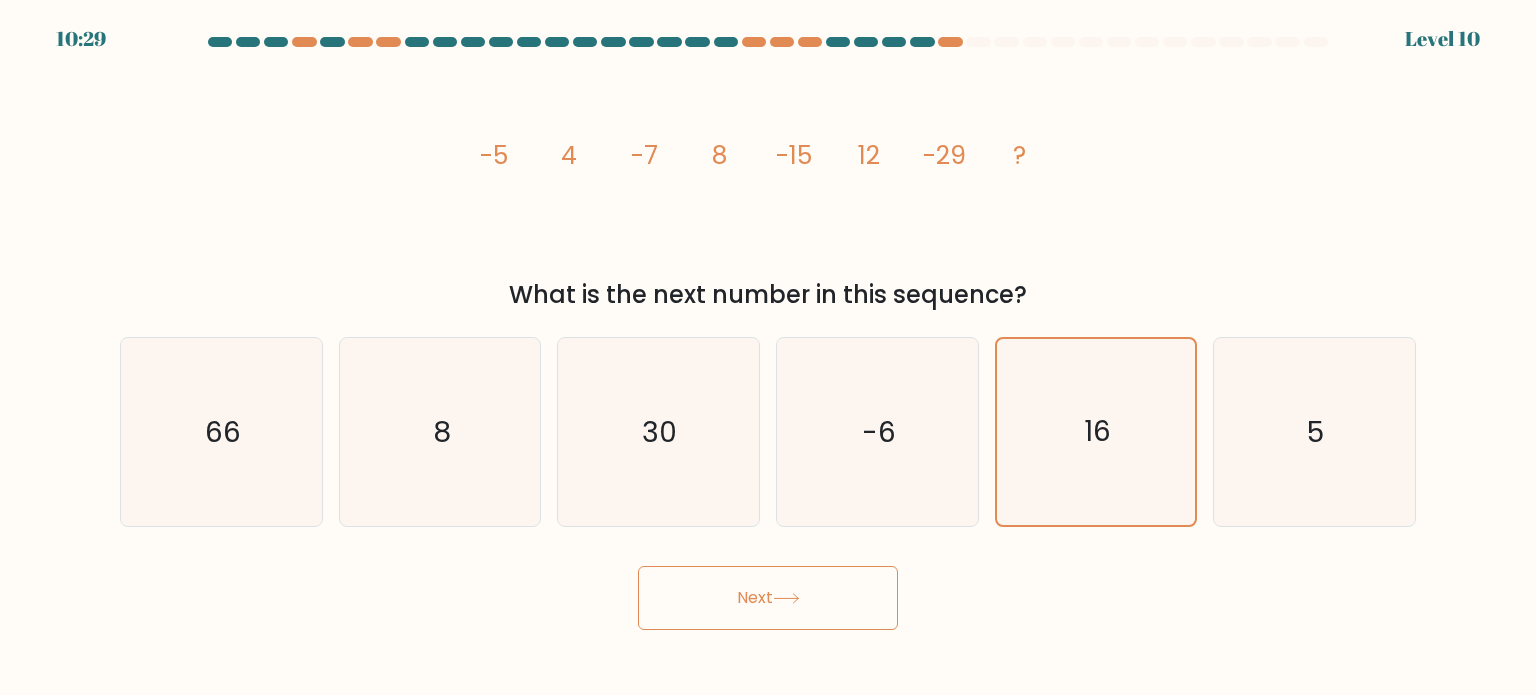 click on "Next" at bounding box center (768, 598) 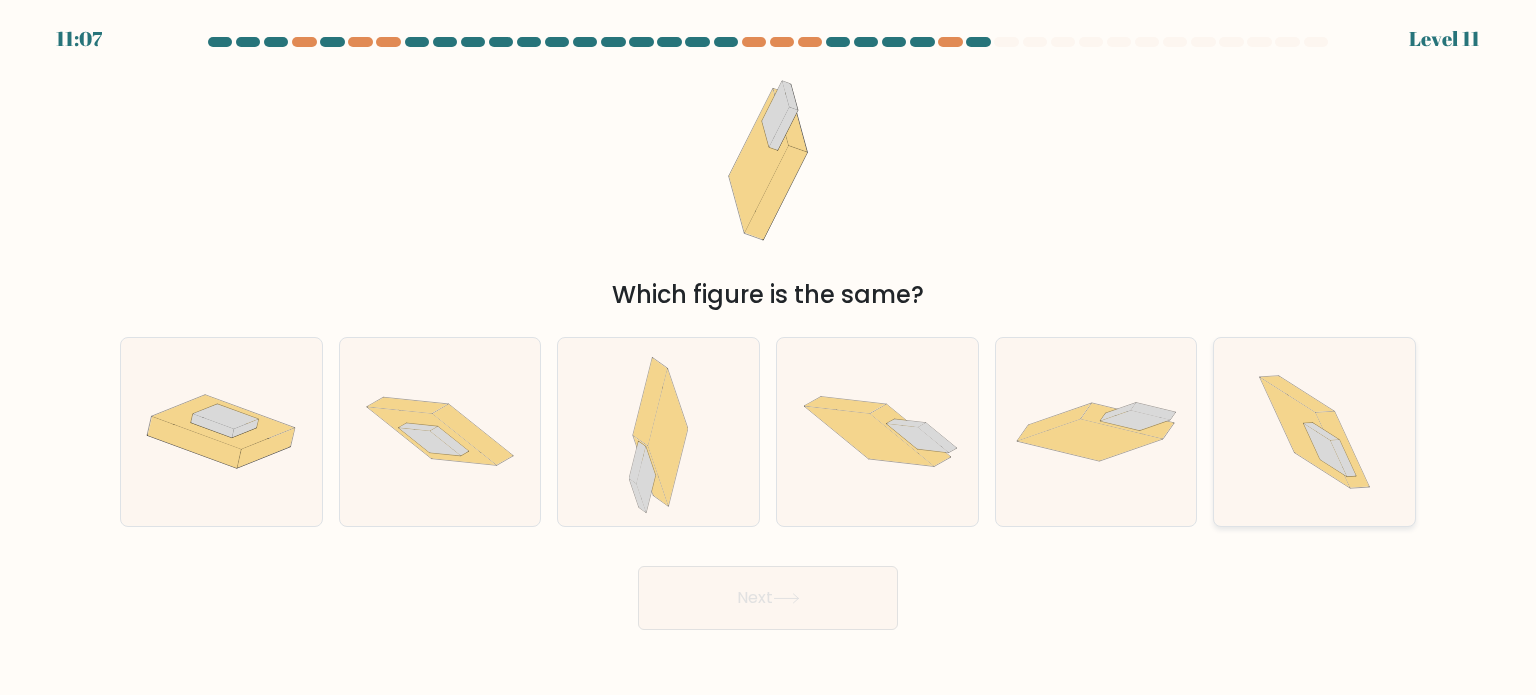 click 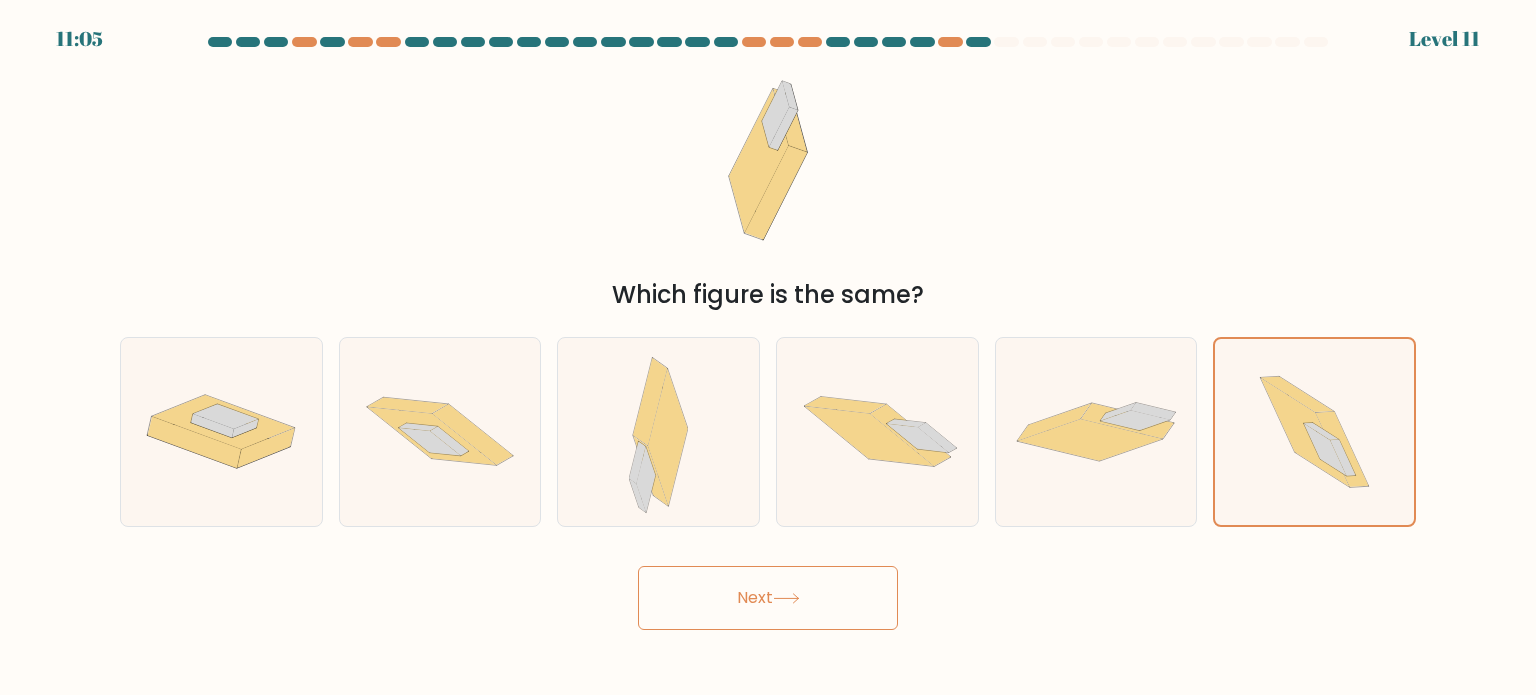click on "Next" at bounding box center [768, 598] 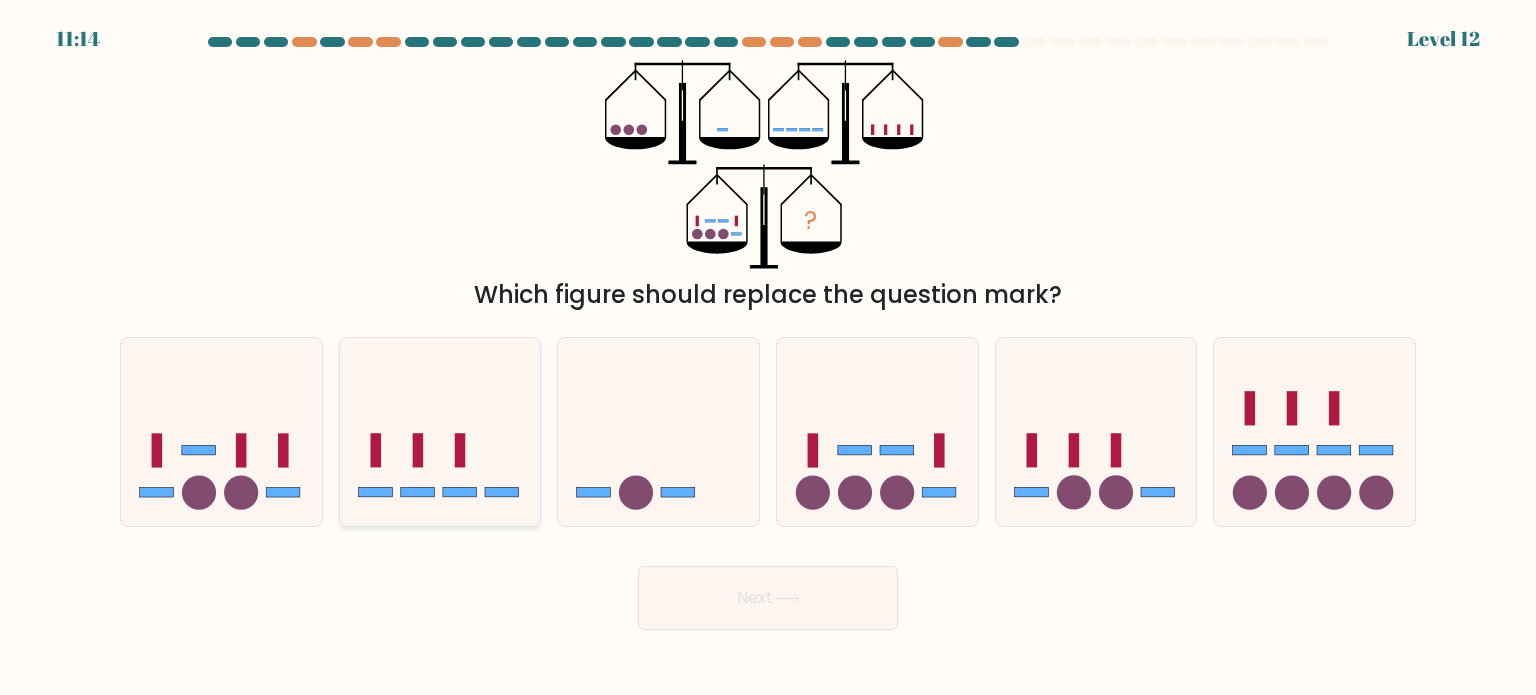 click 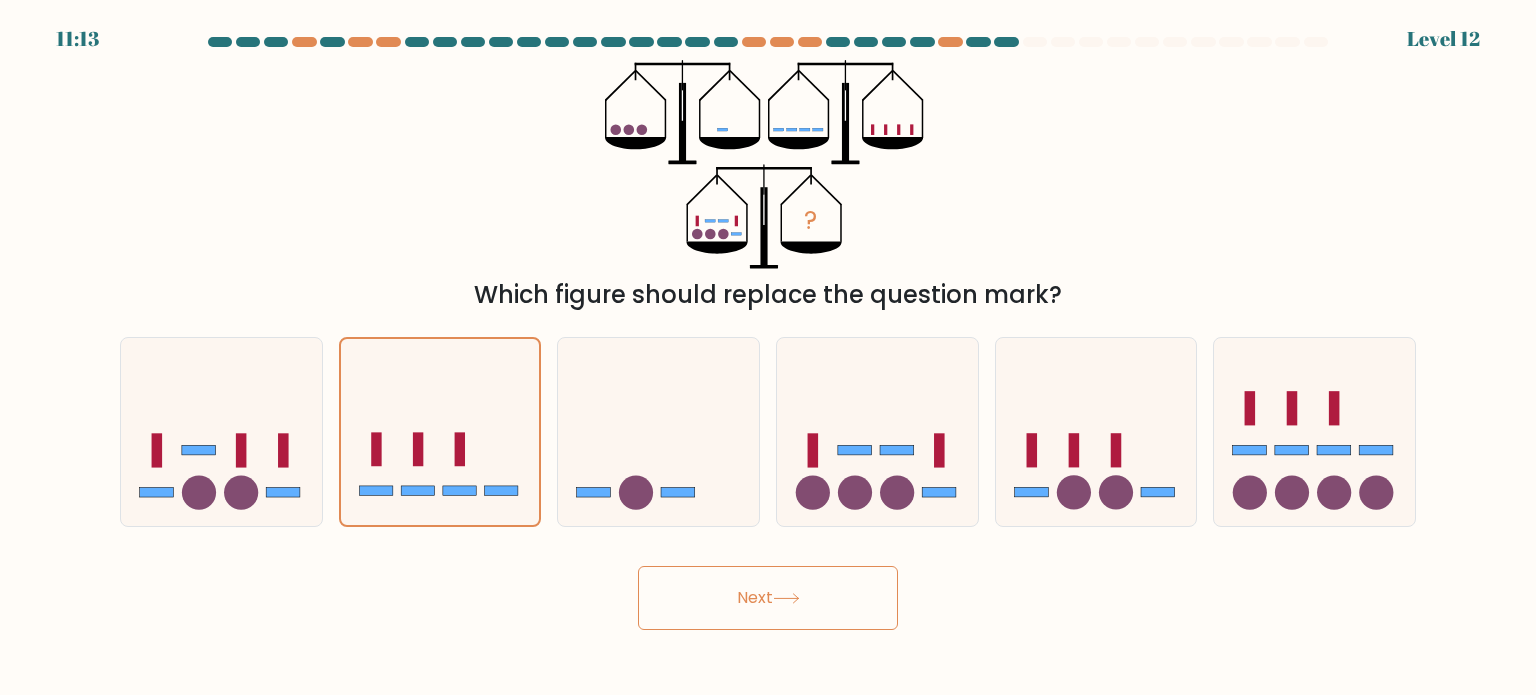 click on "Next" at bounding box center [768, 598] 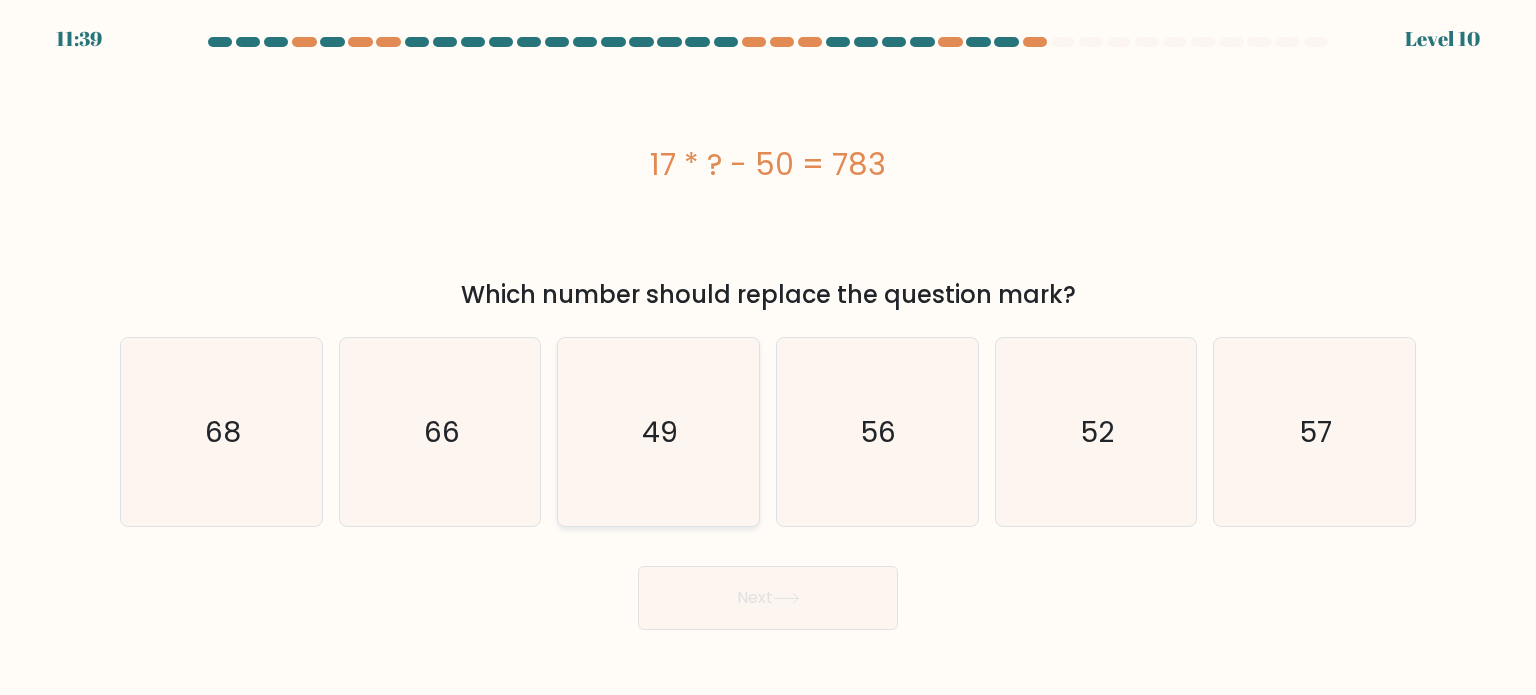 click on "49" 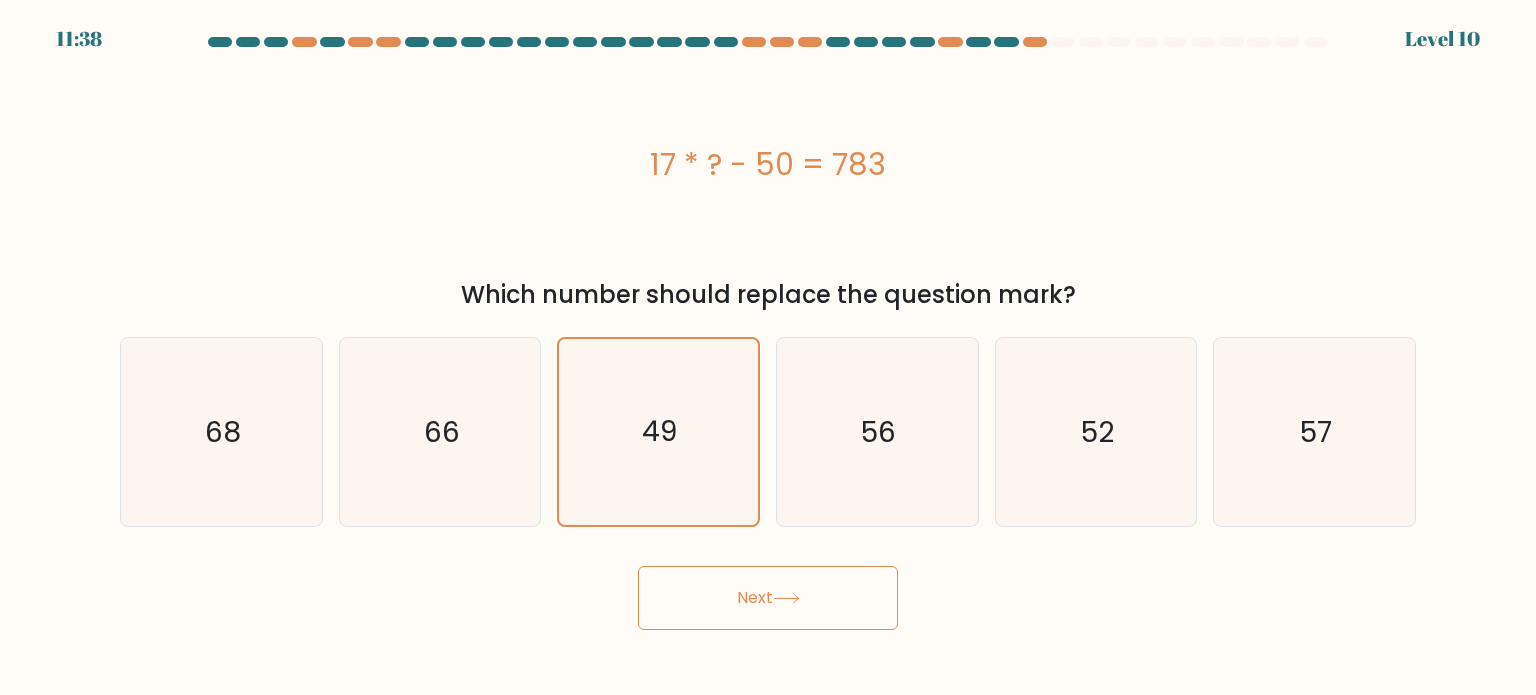 click on "Next" at bounding box center [768, 598] 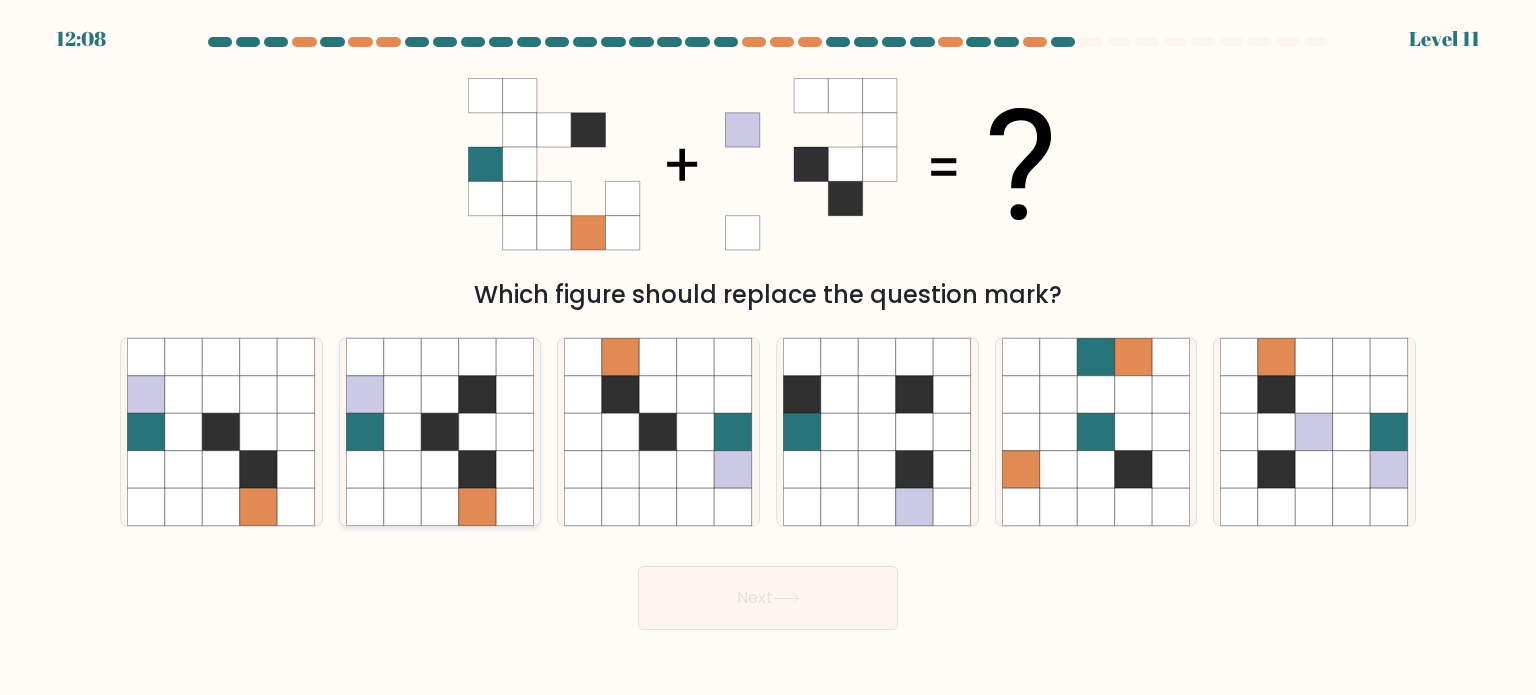 click 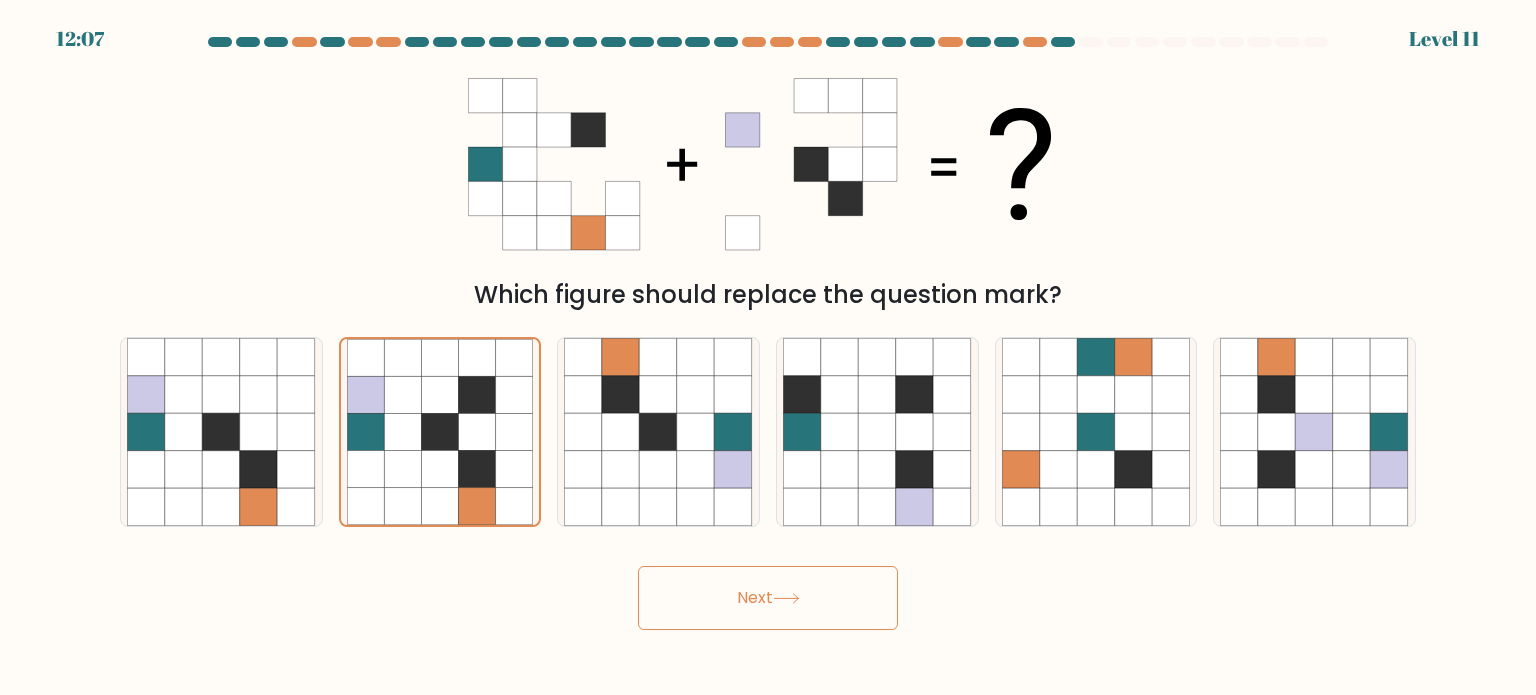 click on "Next" at bounding box center (768, 598) 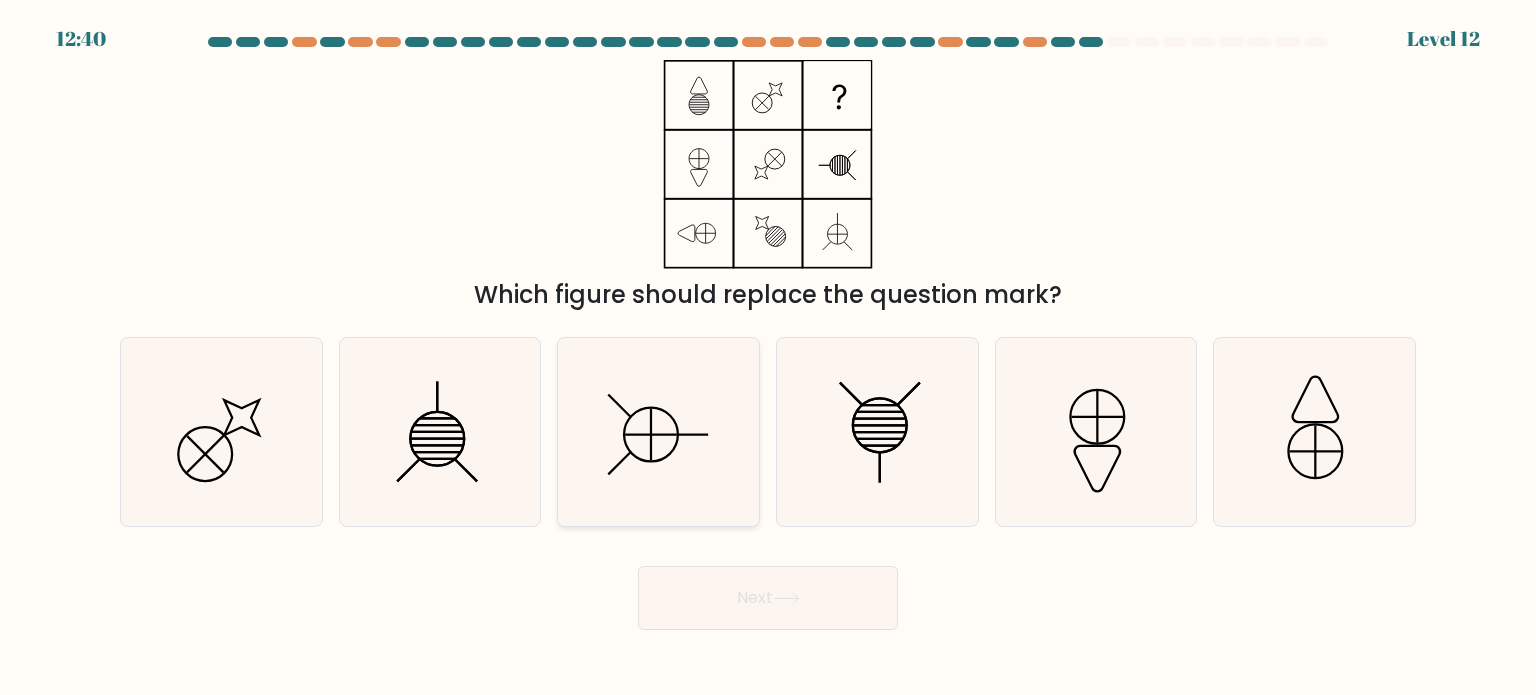 click 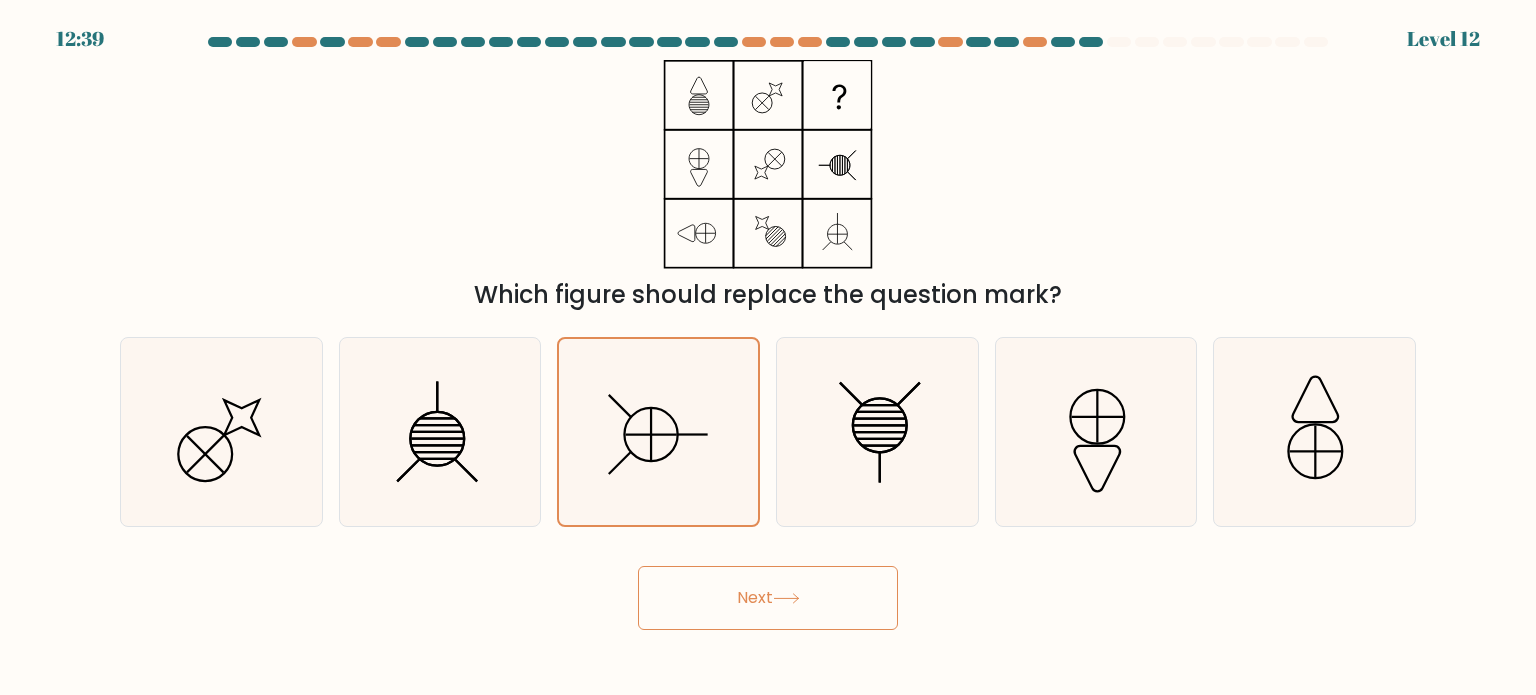 click on "Next" at bounding box center (768, 598) 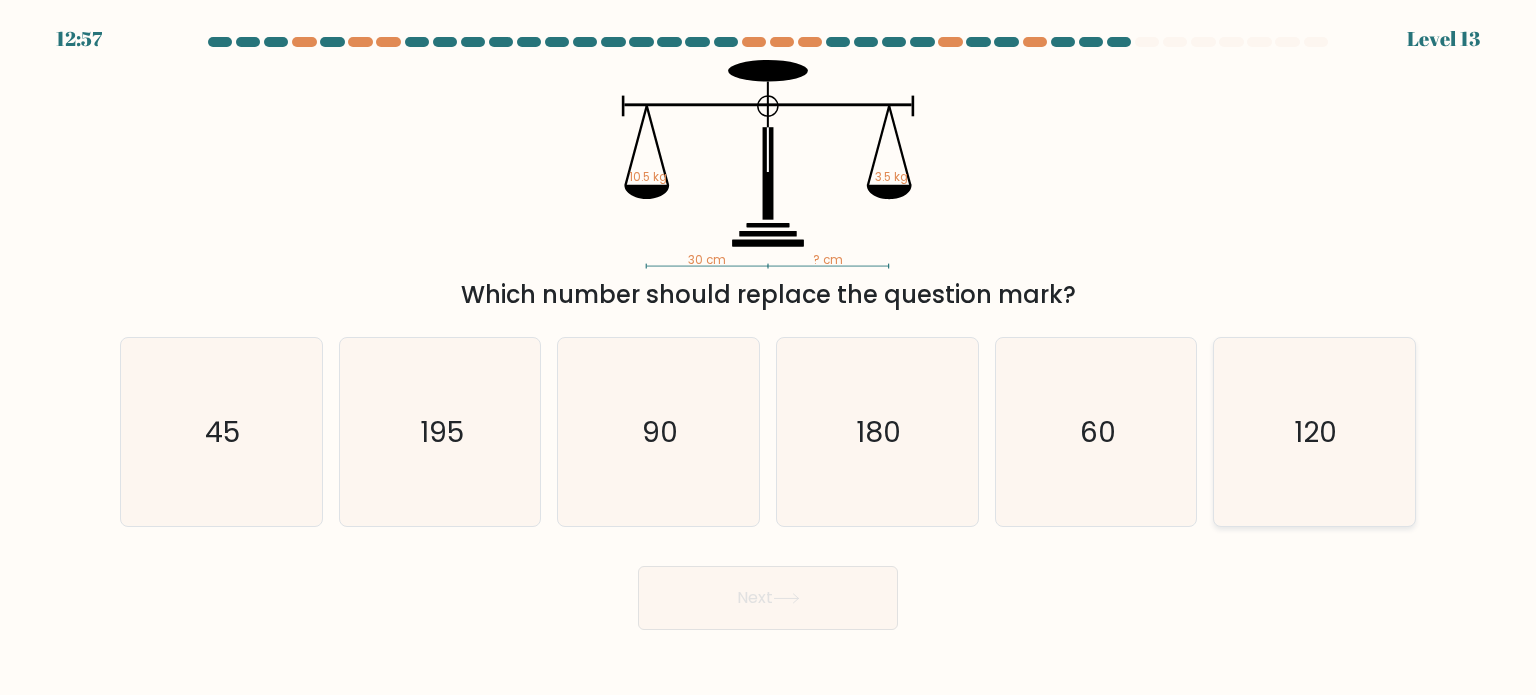click on "120" 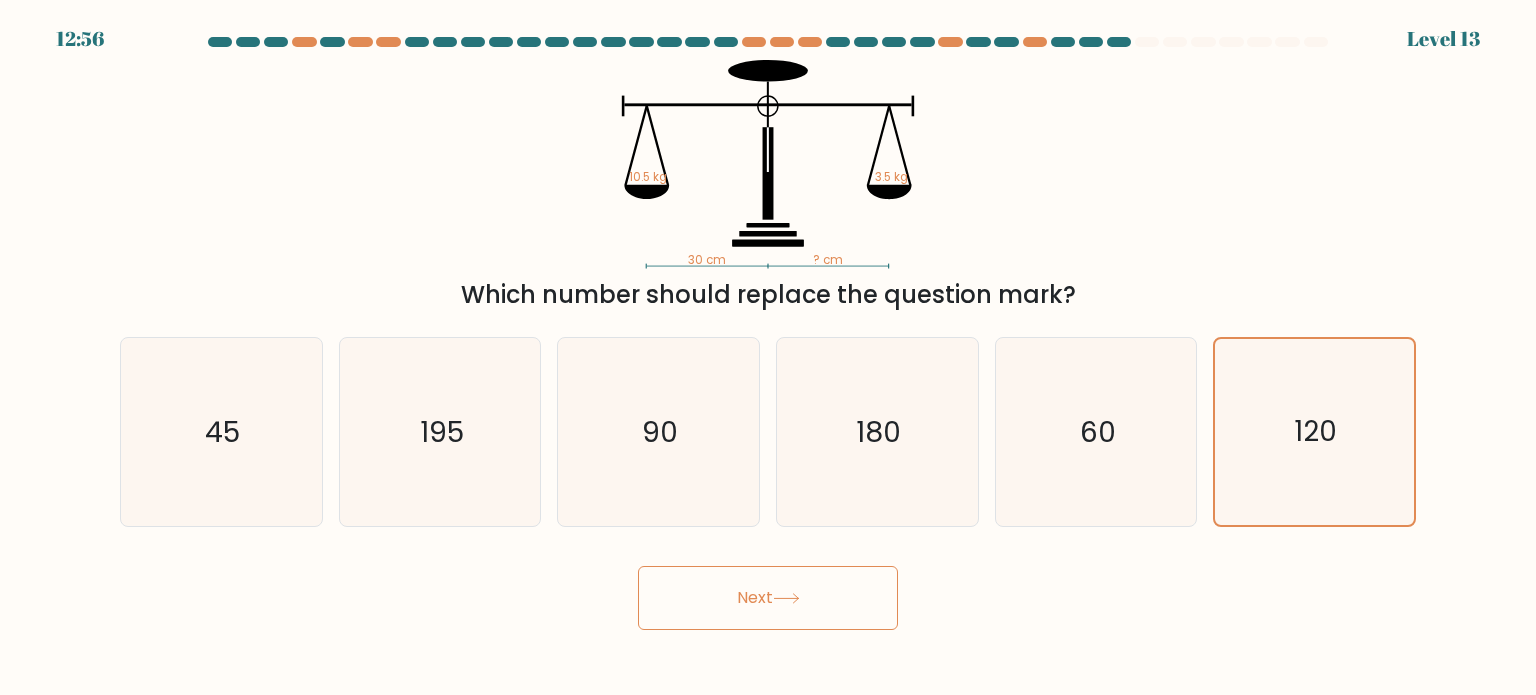 click on "Next" at bounding box center (768, 598) 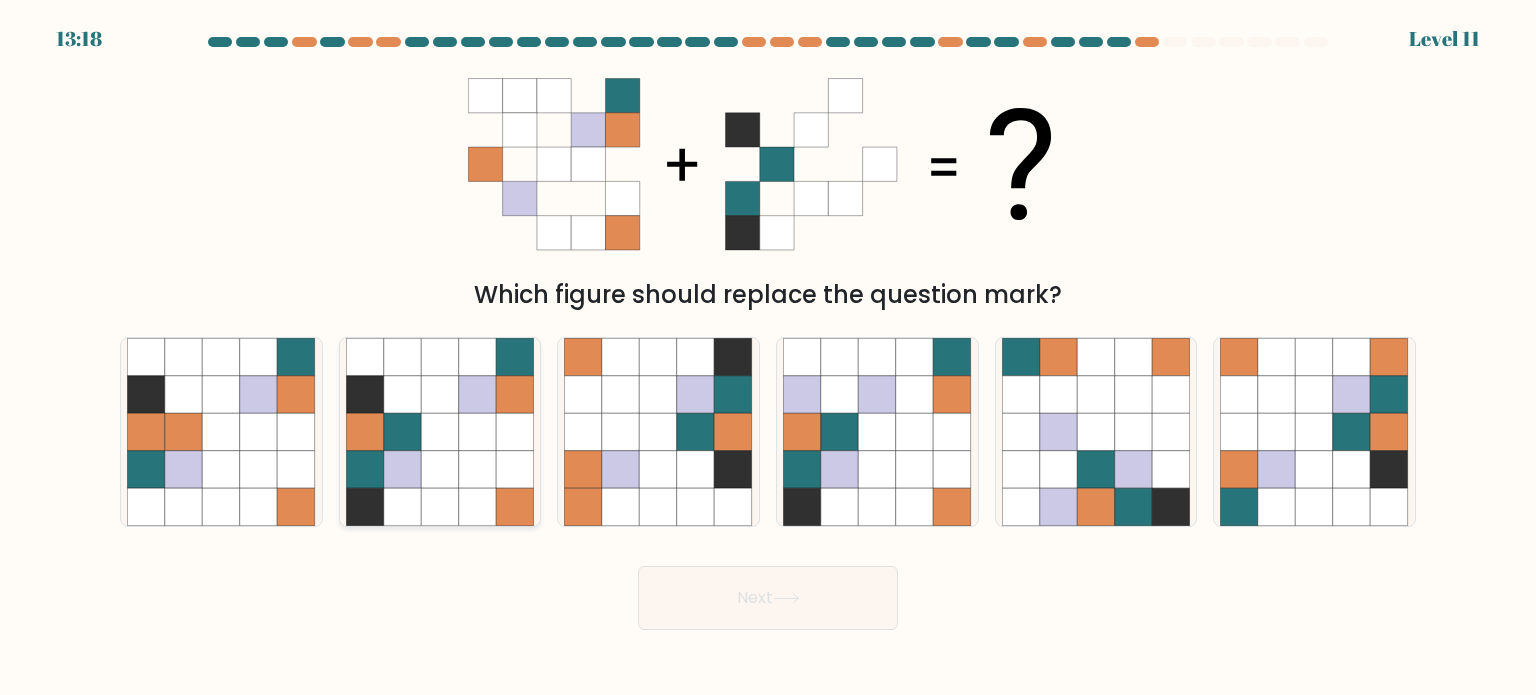click 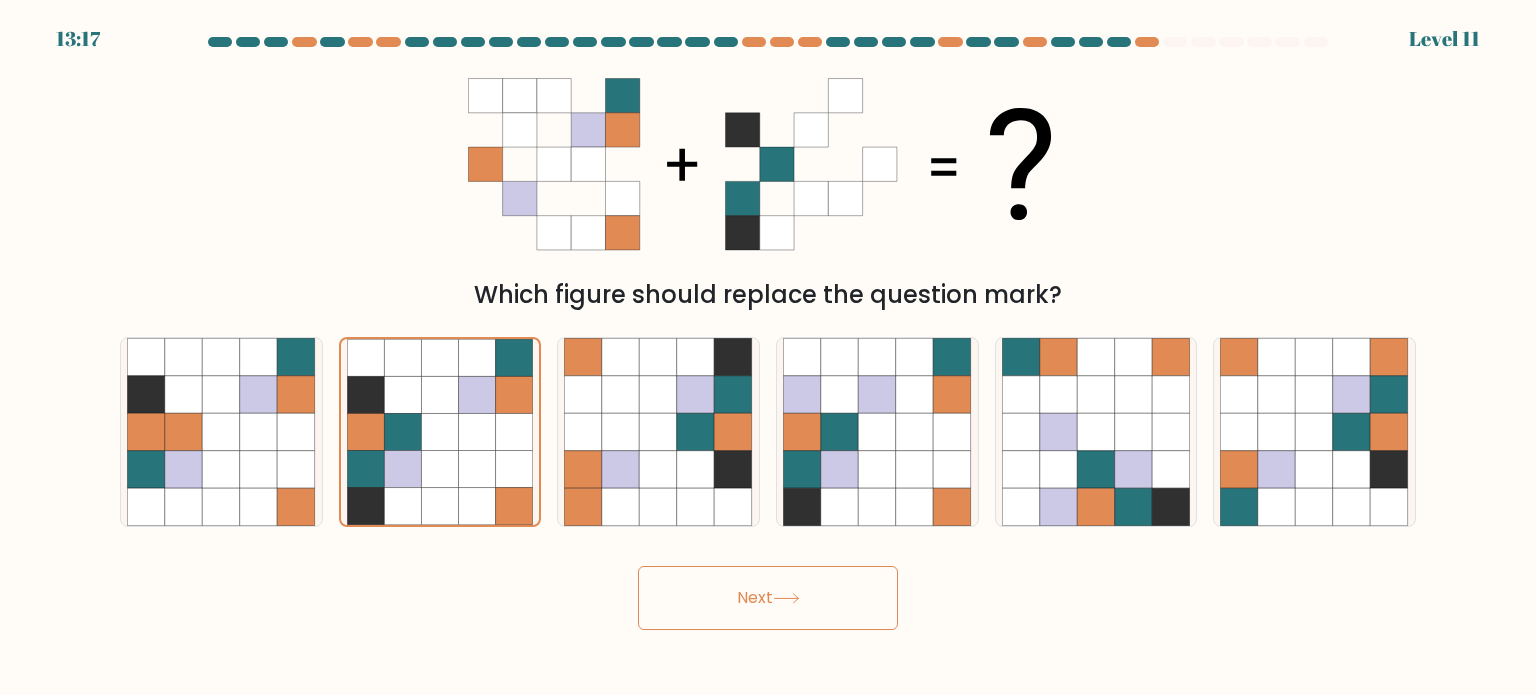 click on "Next" at bounding box center (768, 598) 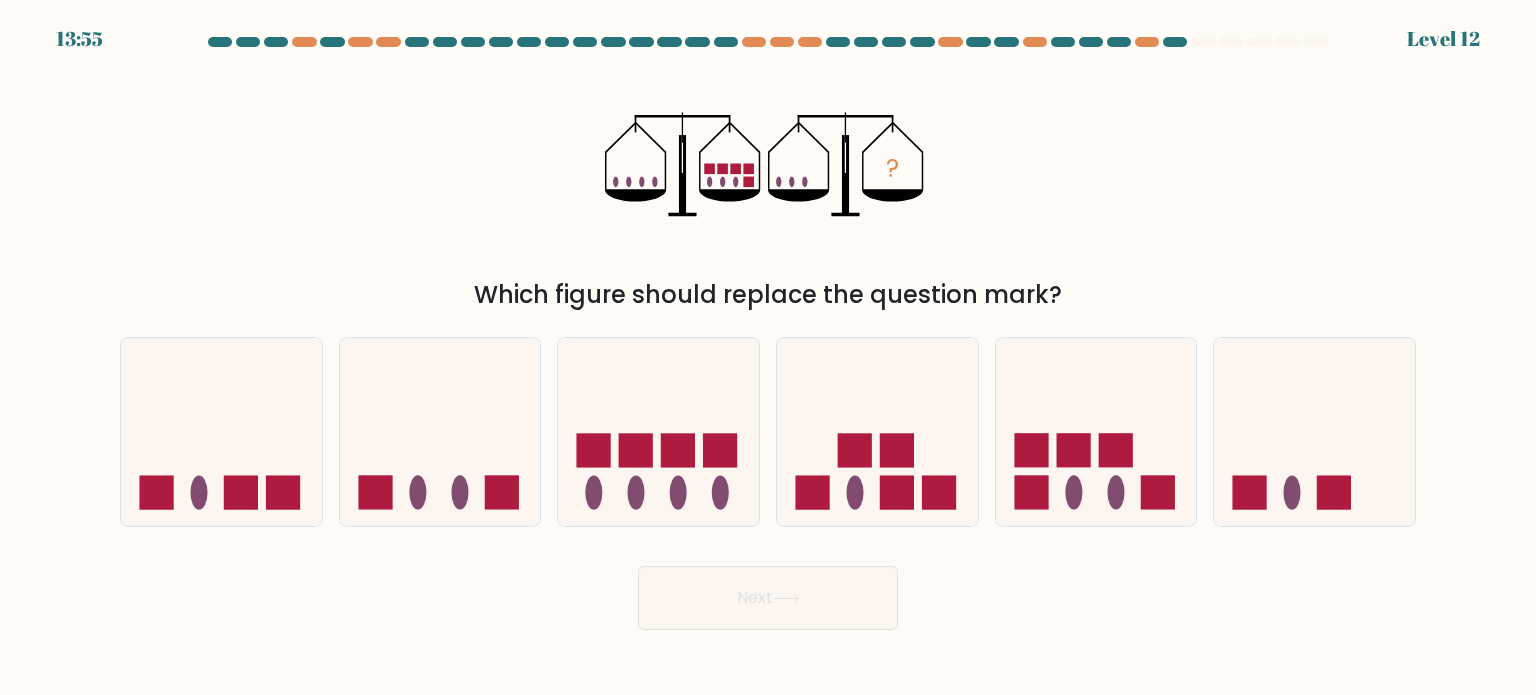 drag, startPoint x: 601, startPoint y: 299, endPoint x: 996, endPoint y: 285, distance: 395.24802 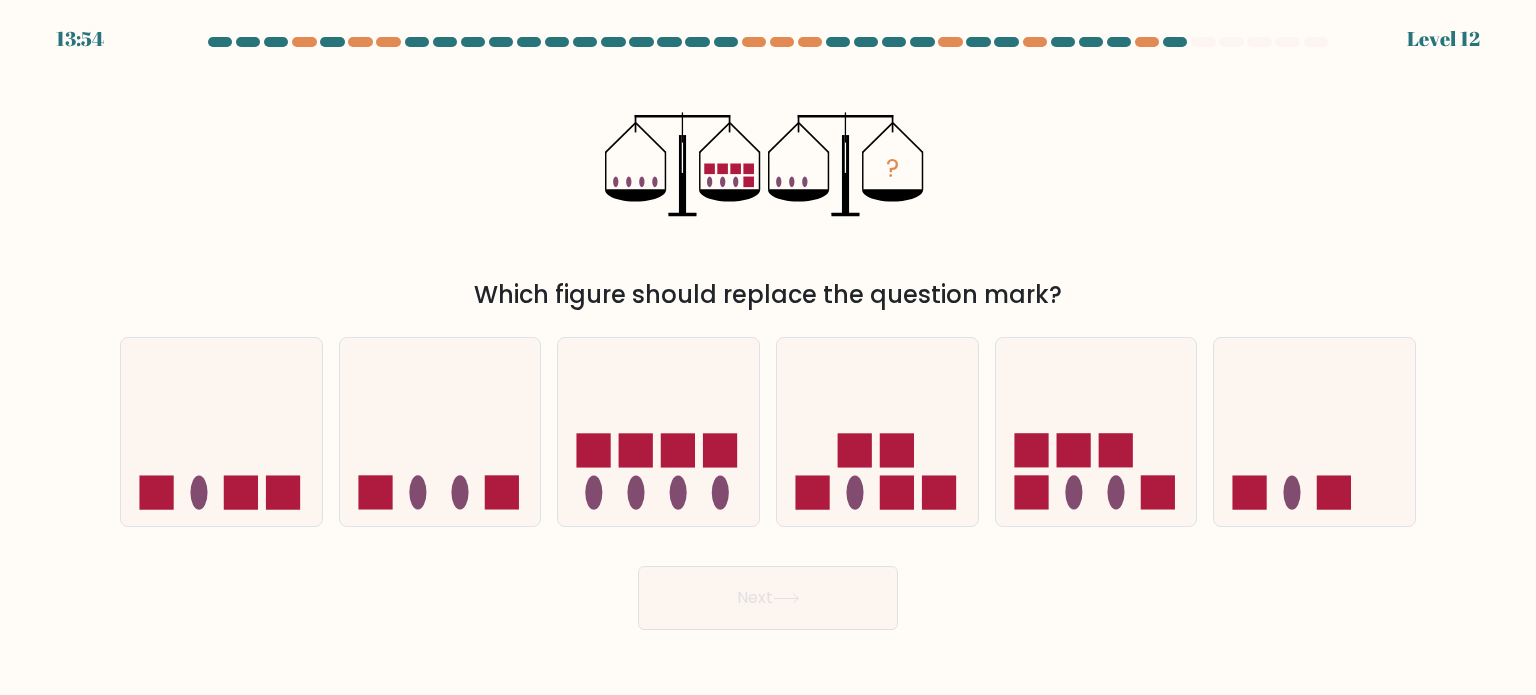 click on "Which figure should replace the question mark?" at bounding box center (768, 295) 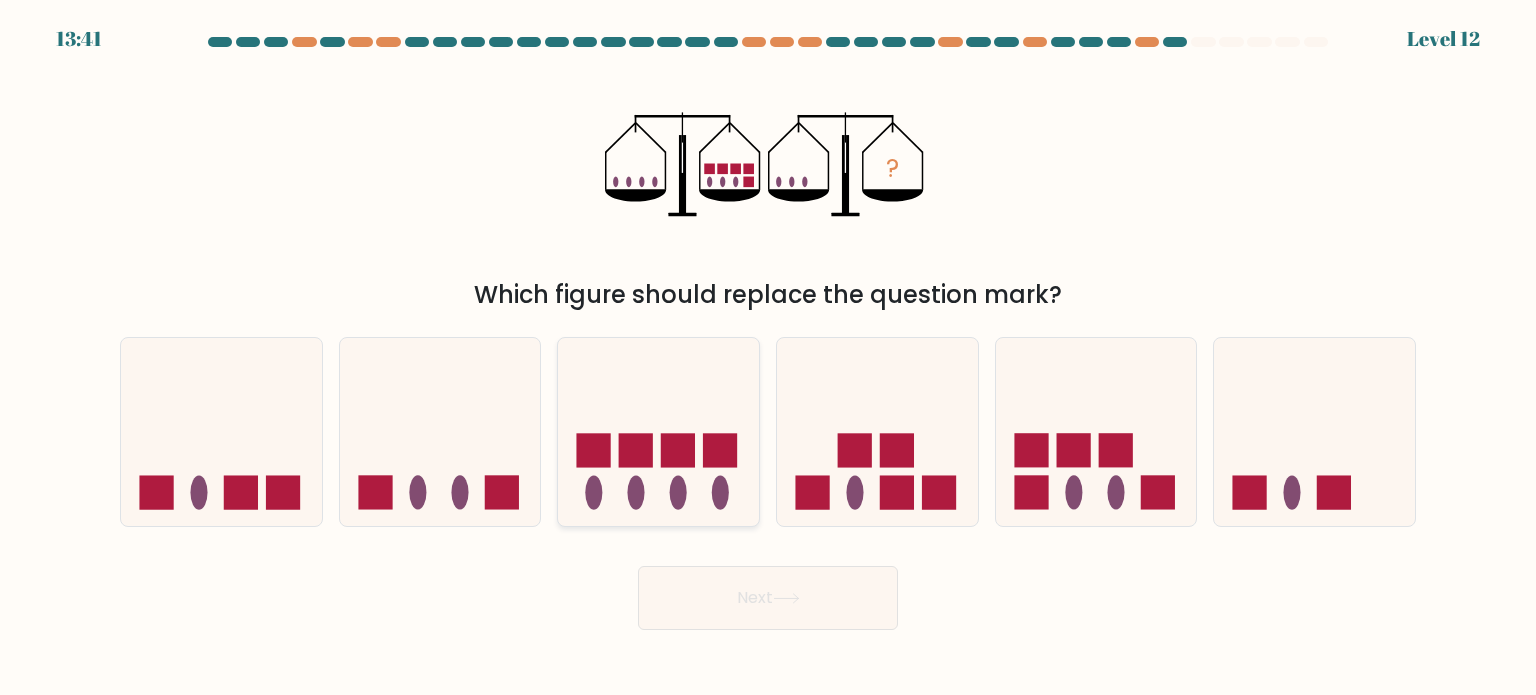 click 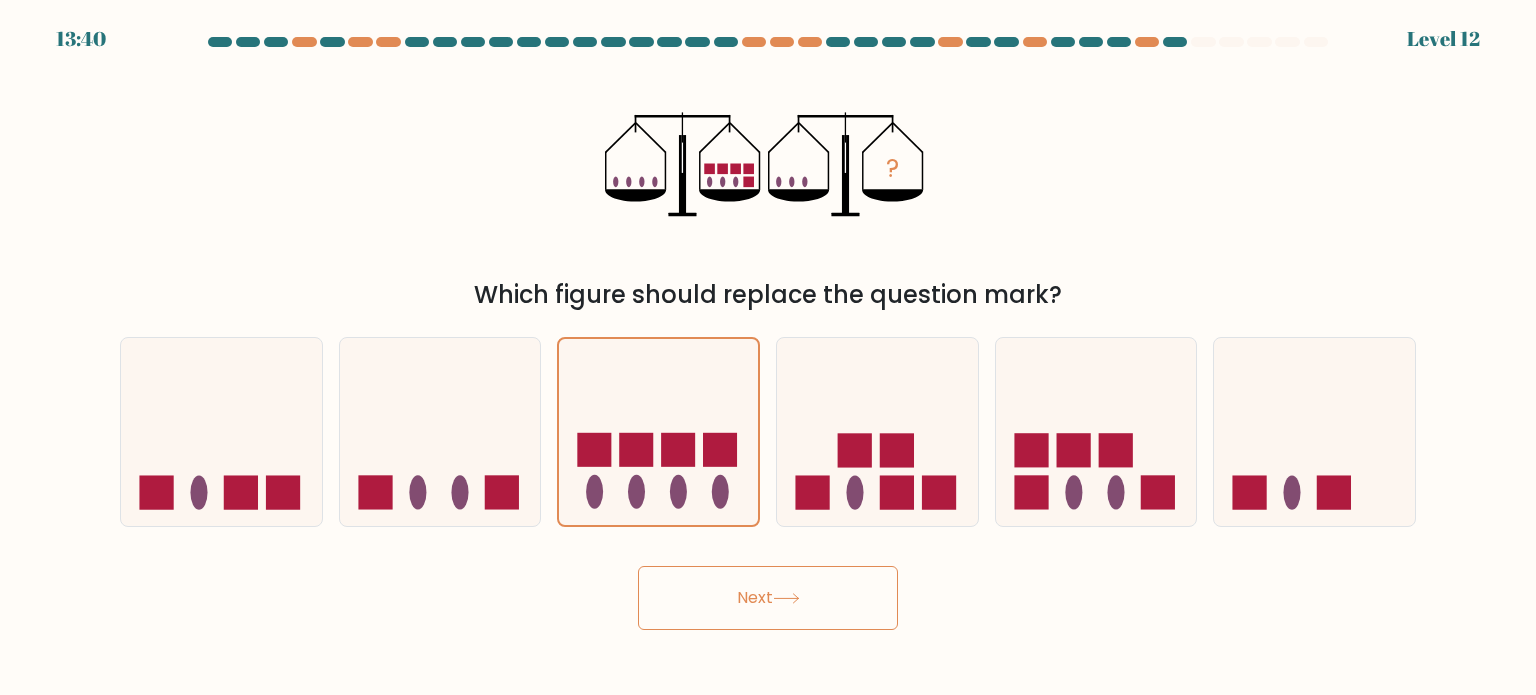 click on "Next" at bounding box center (768, 598) 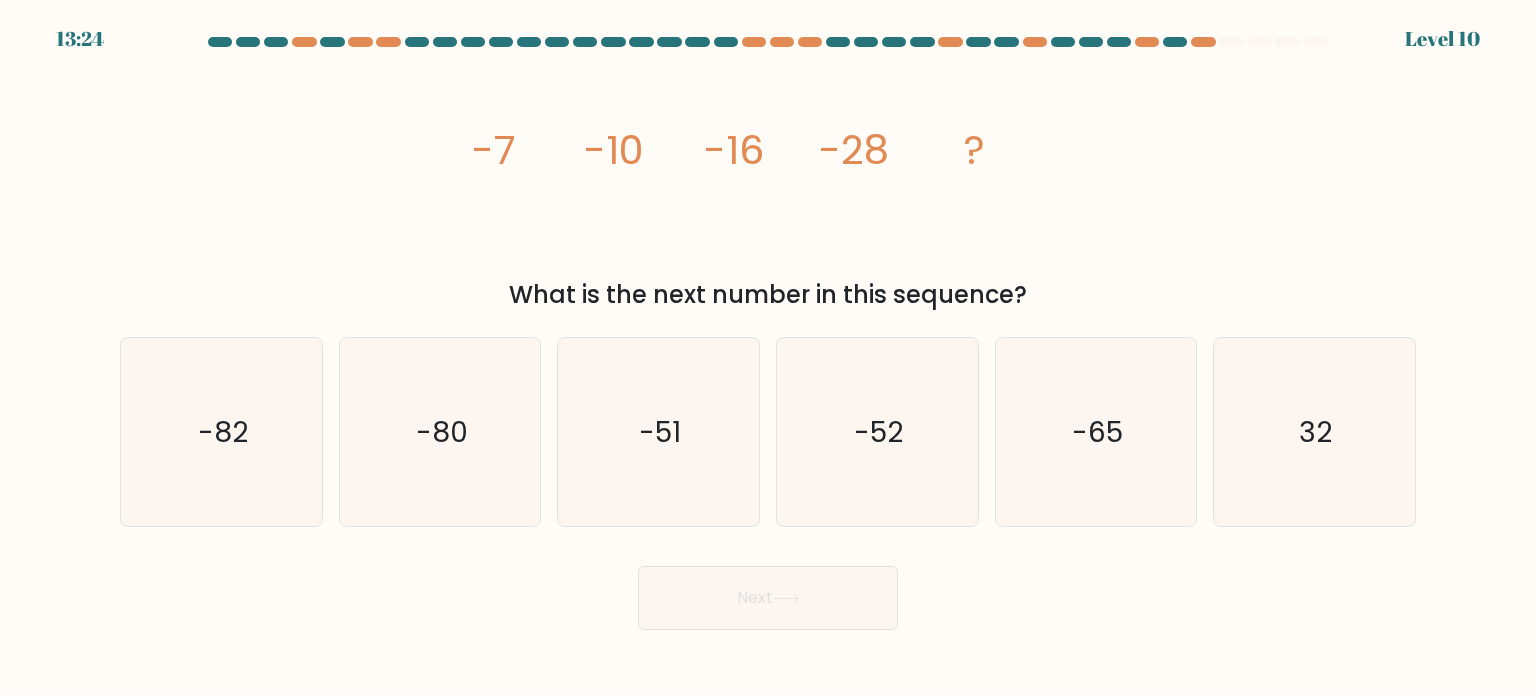 click at bounding box center (768, 333) 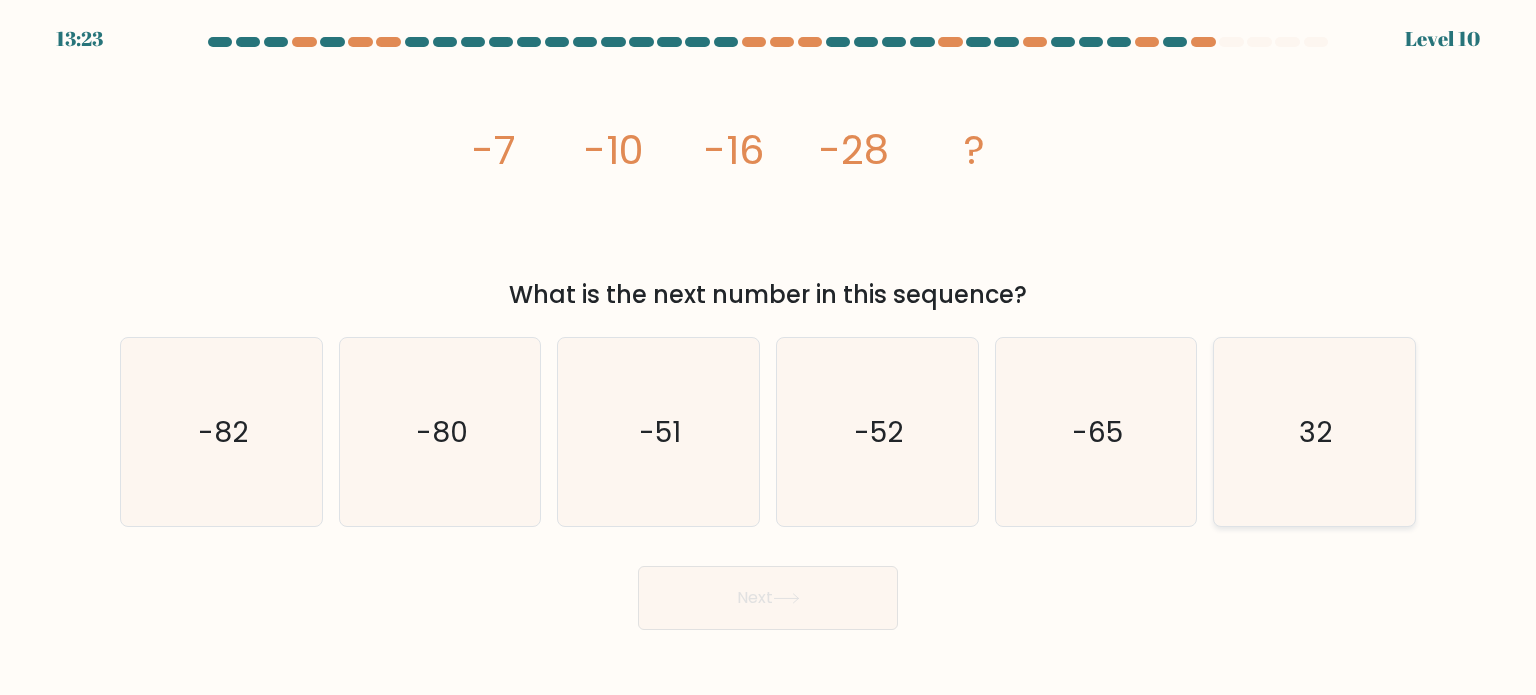click on "32" at bounding box center (1314, 432) 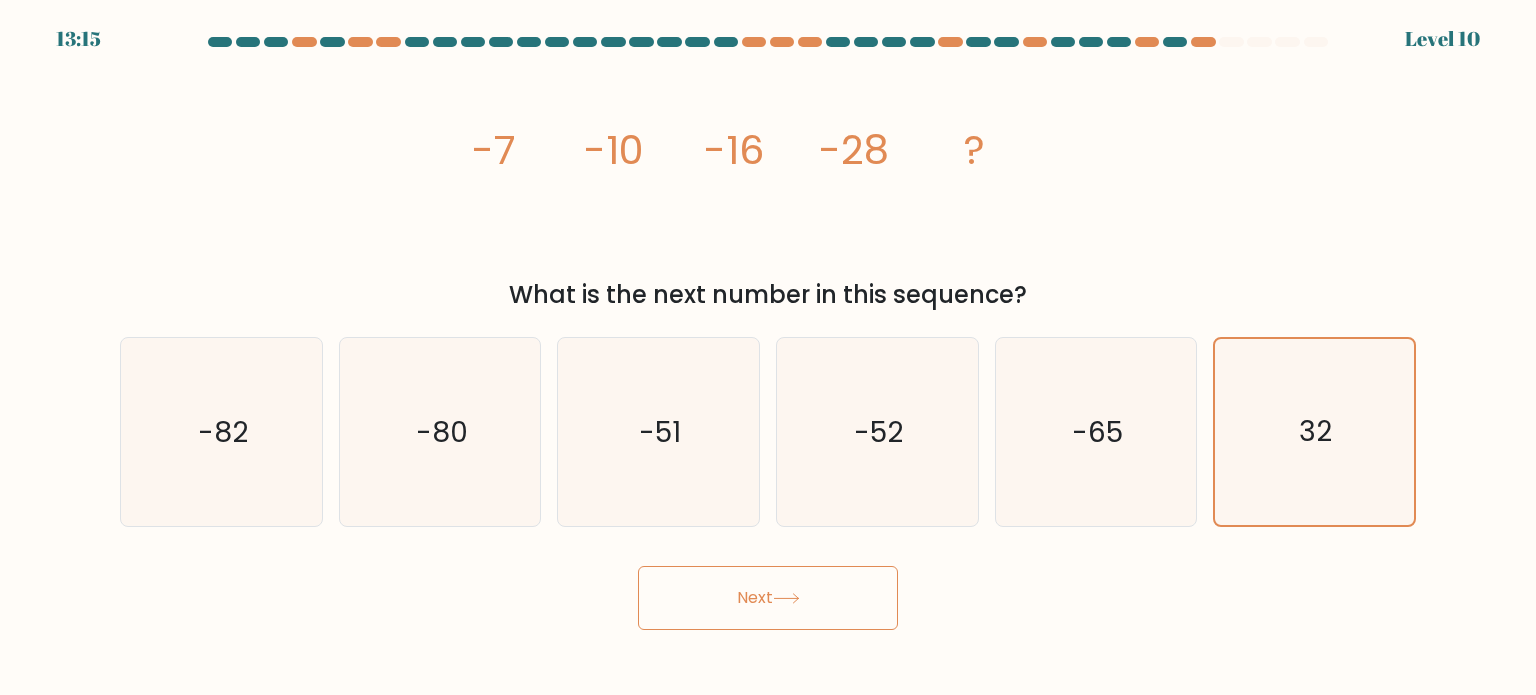 click on "Next" at bounding box center (768, 598) 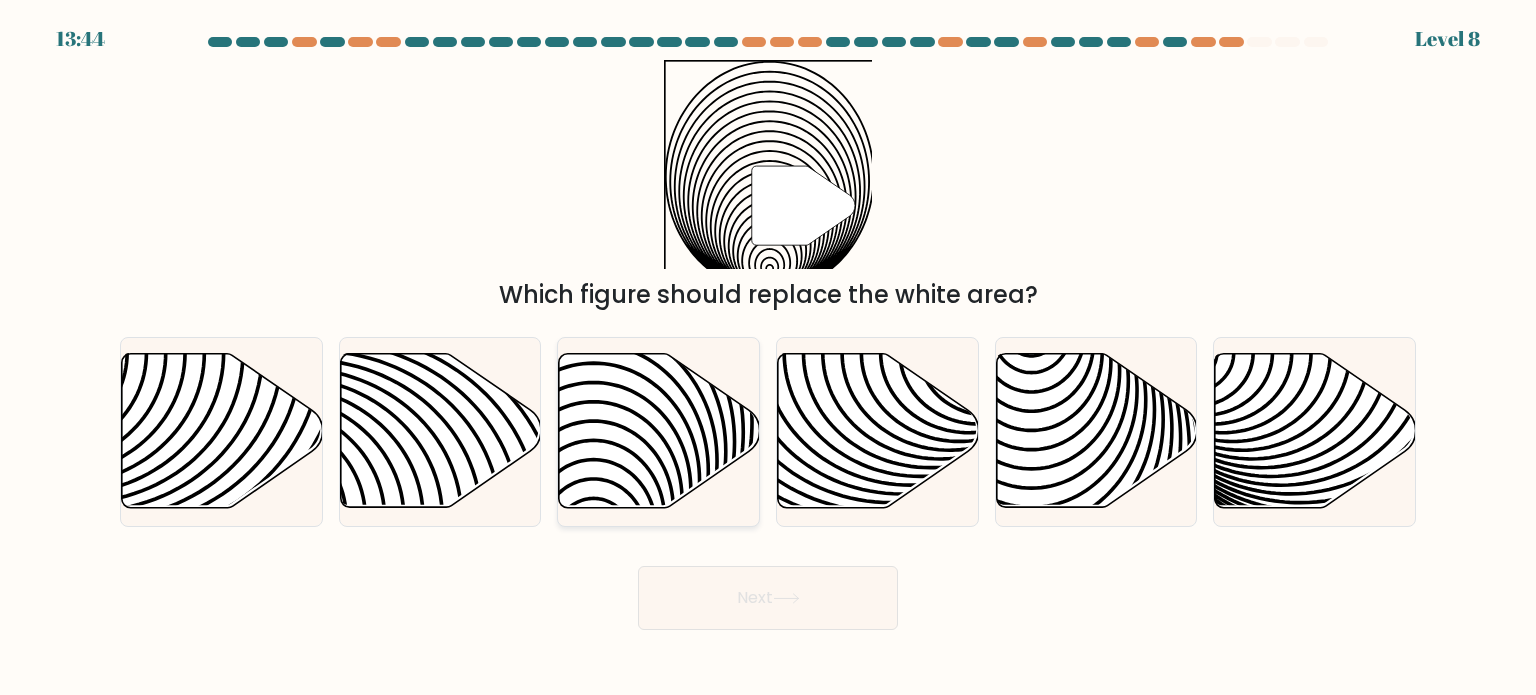 click 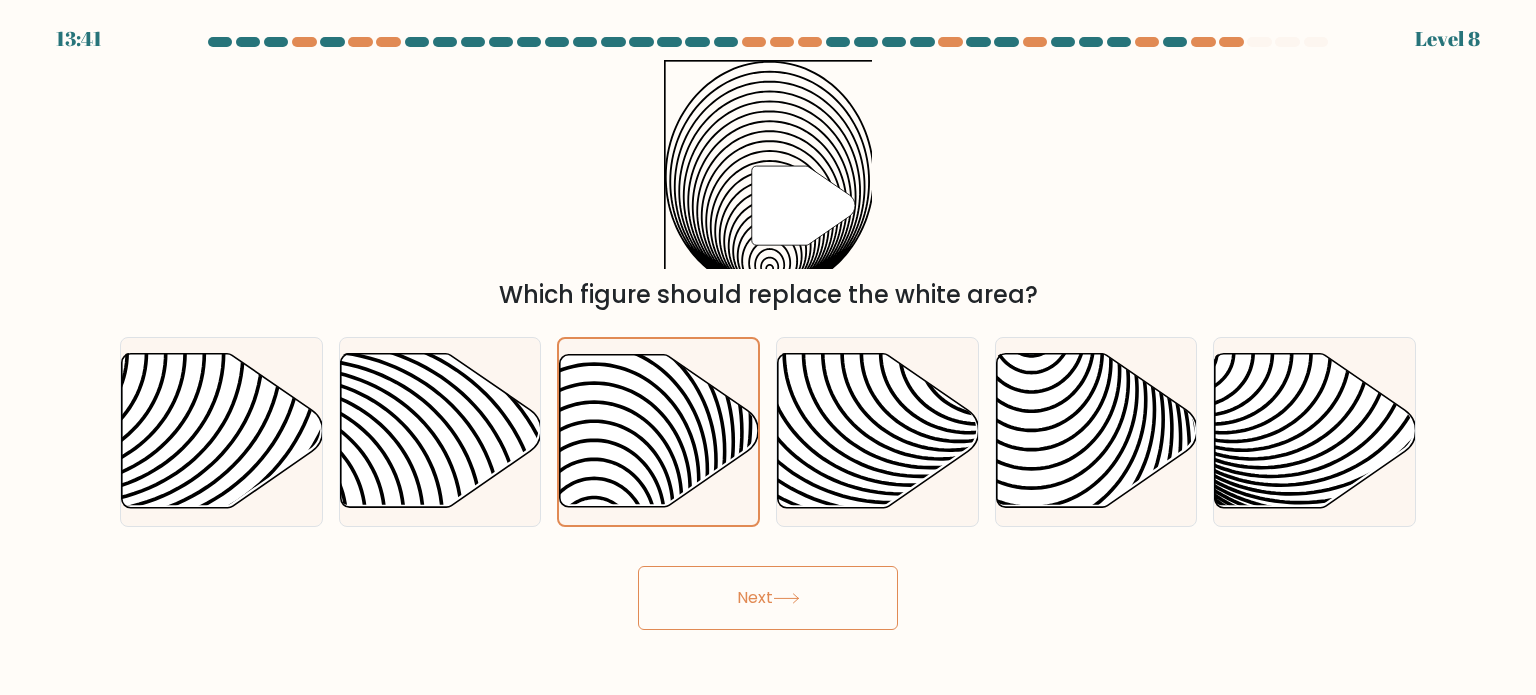click on "Next" at bounding box center (768, 598) 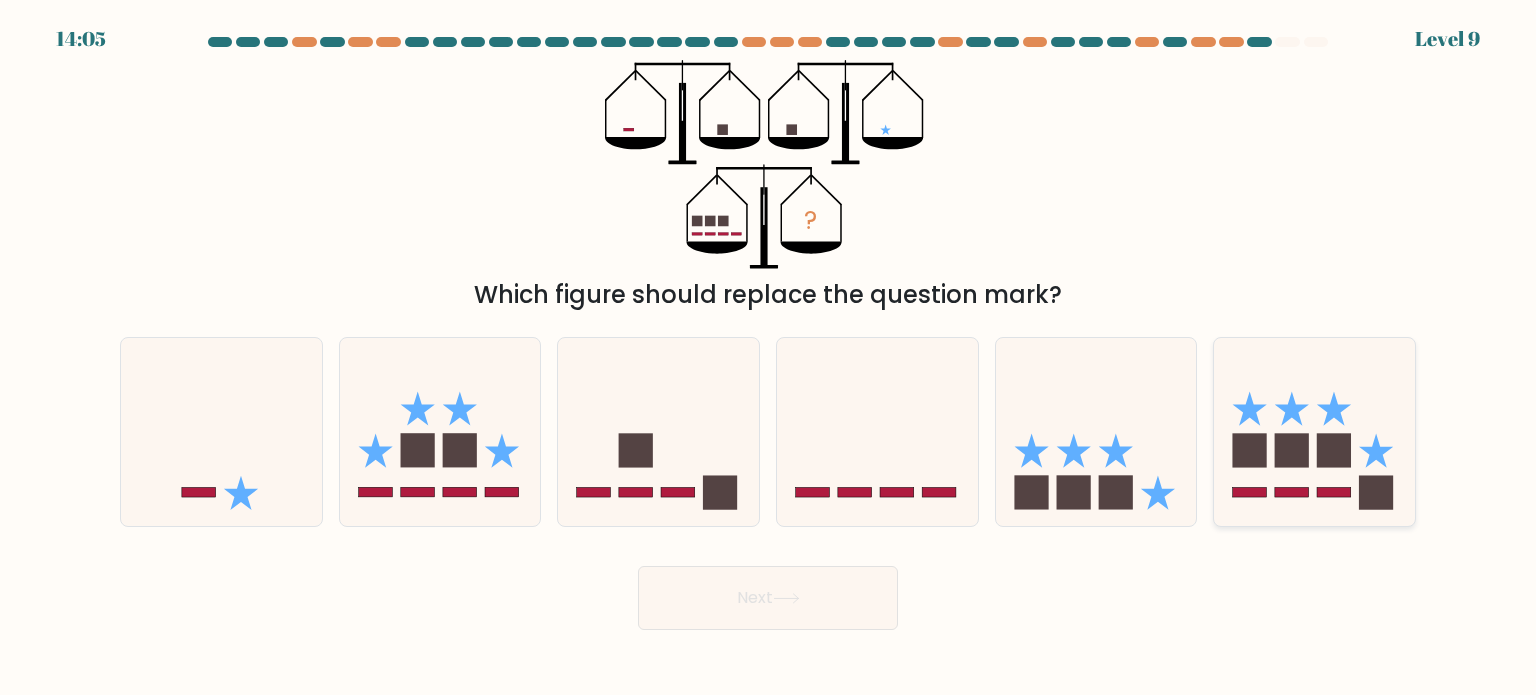 click 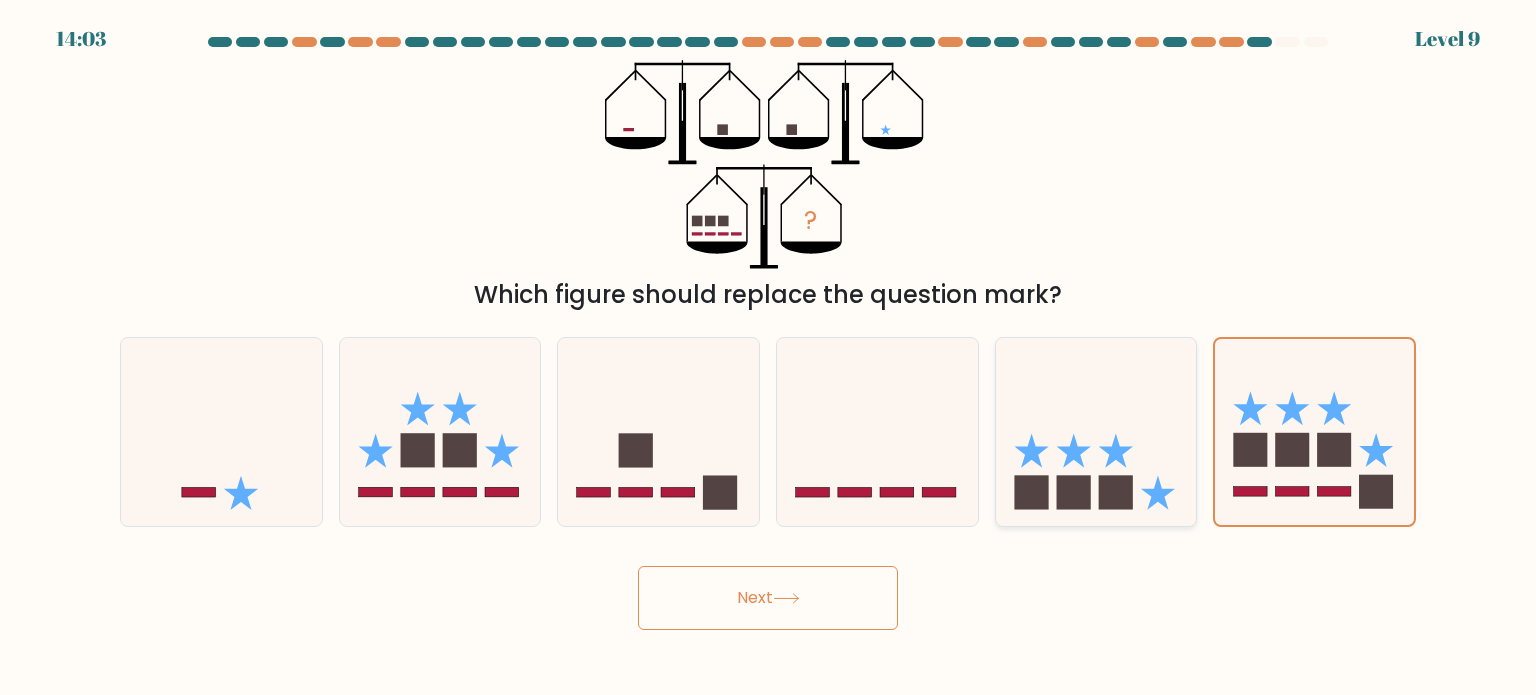 click 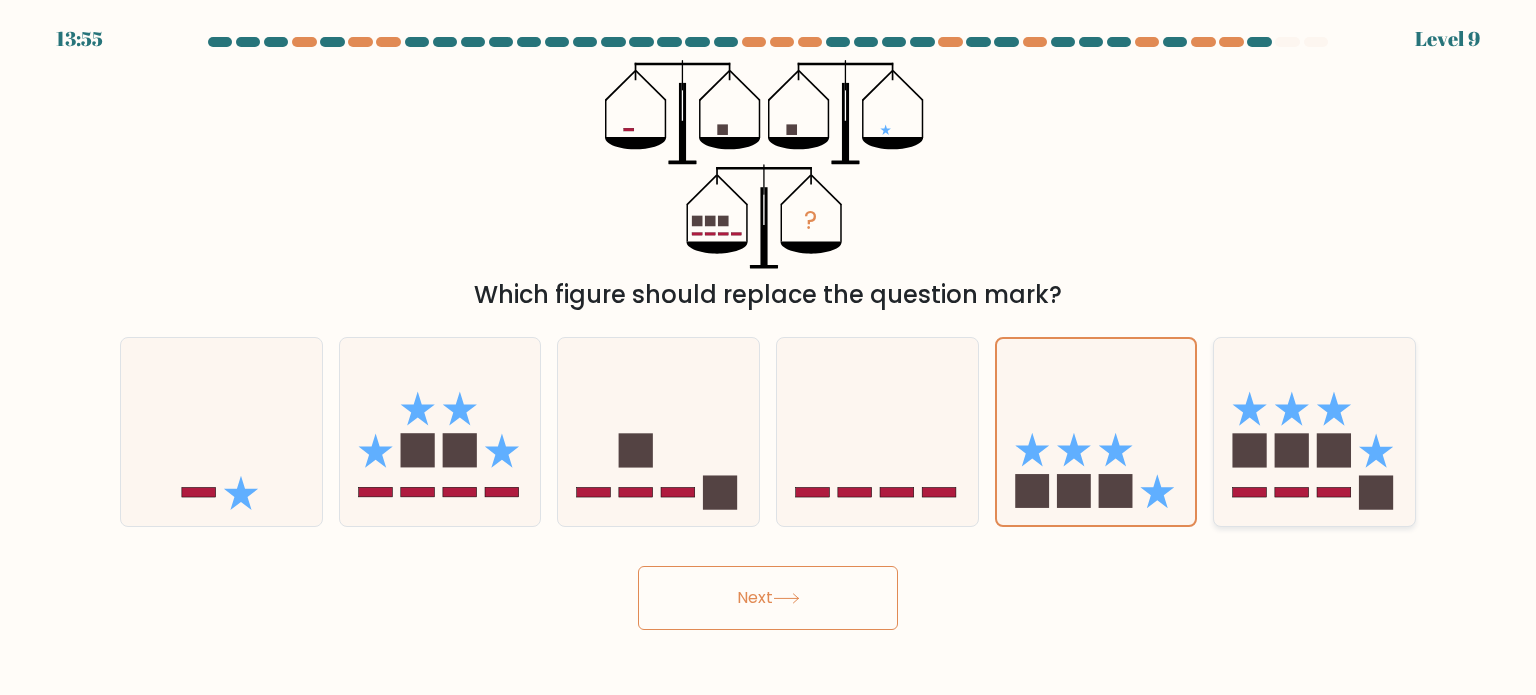 click 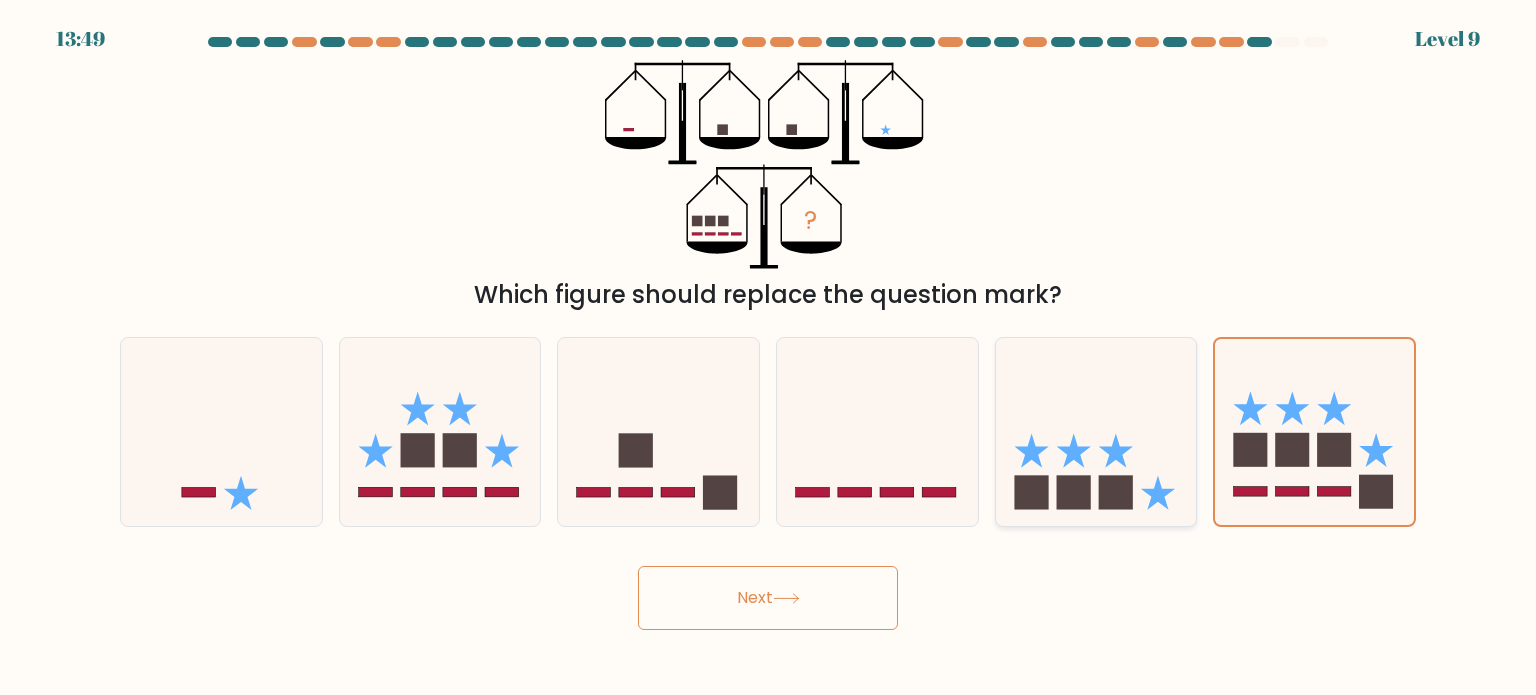 click 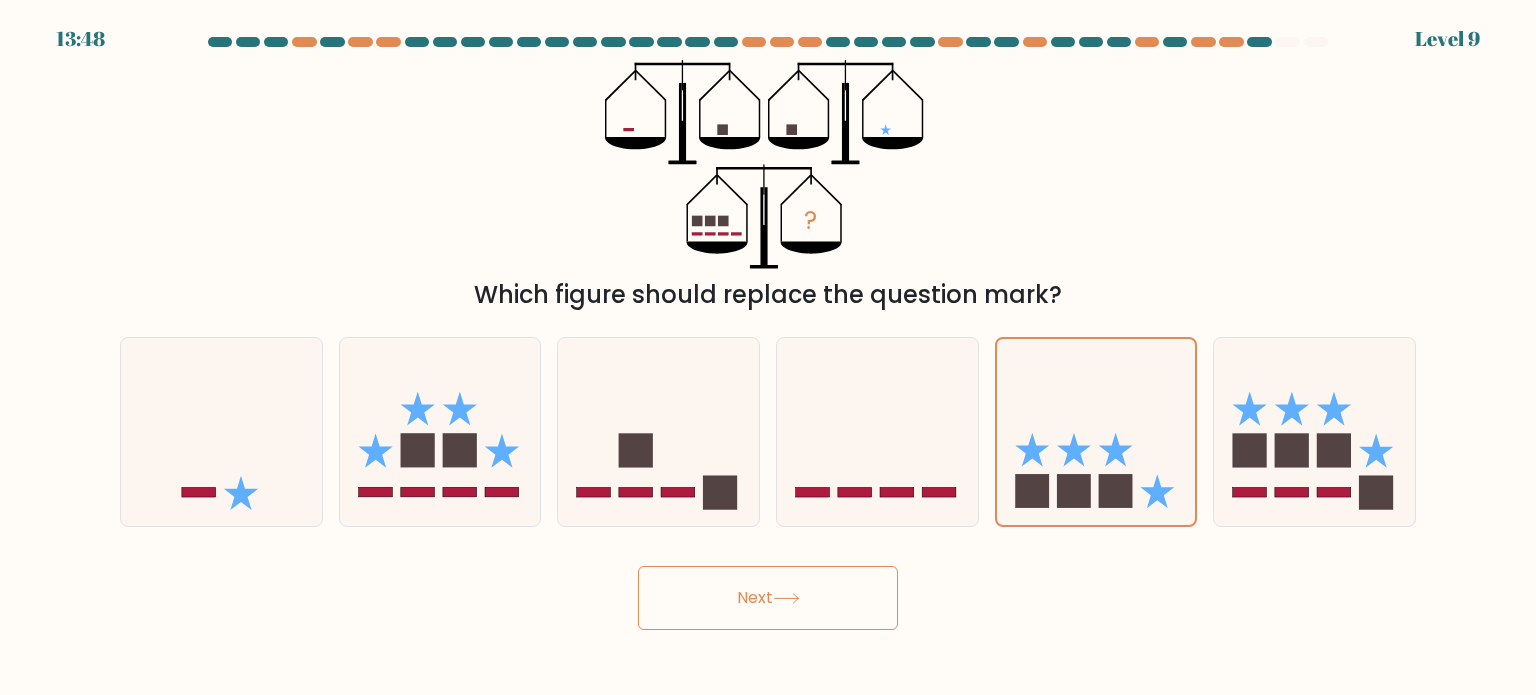 click on "Next" at bounding box center (768, 598) 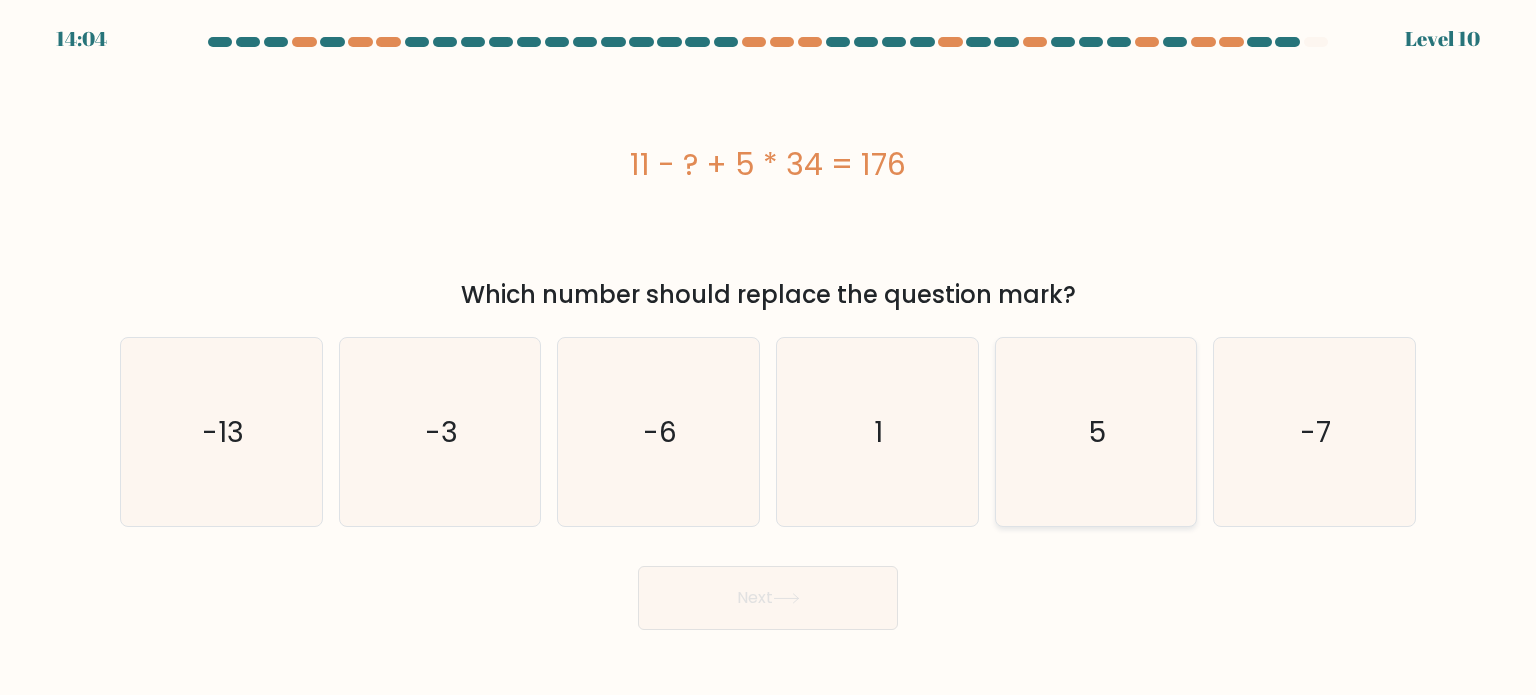 click on "5" 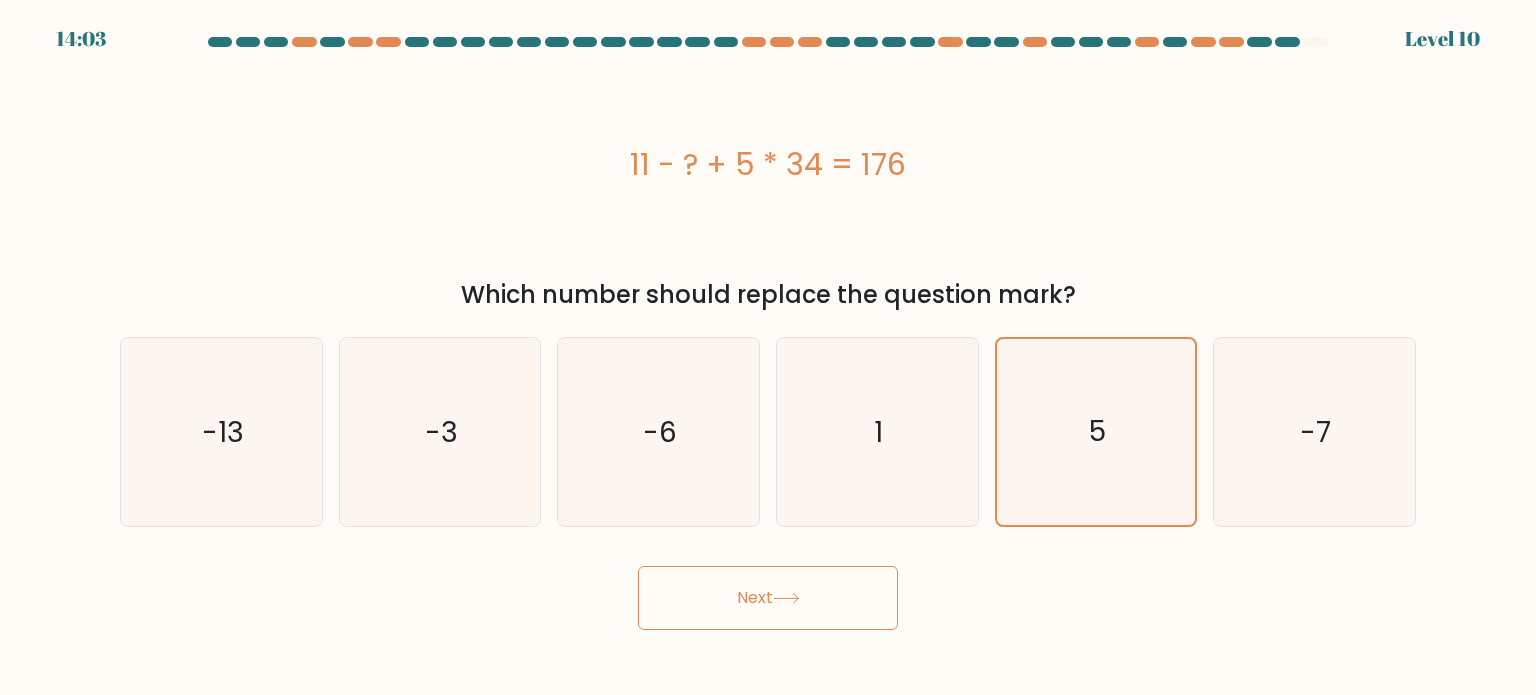 click on "Next" at bounding box center [768, 598] 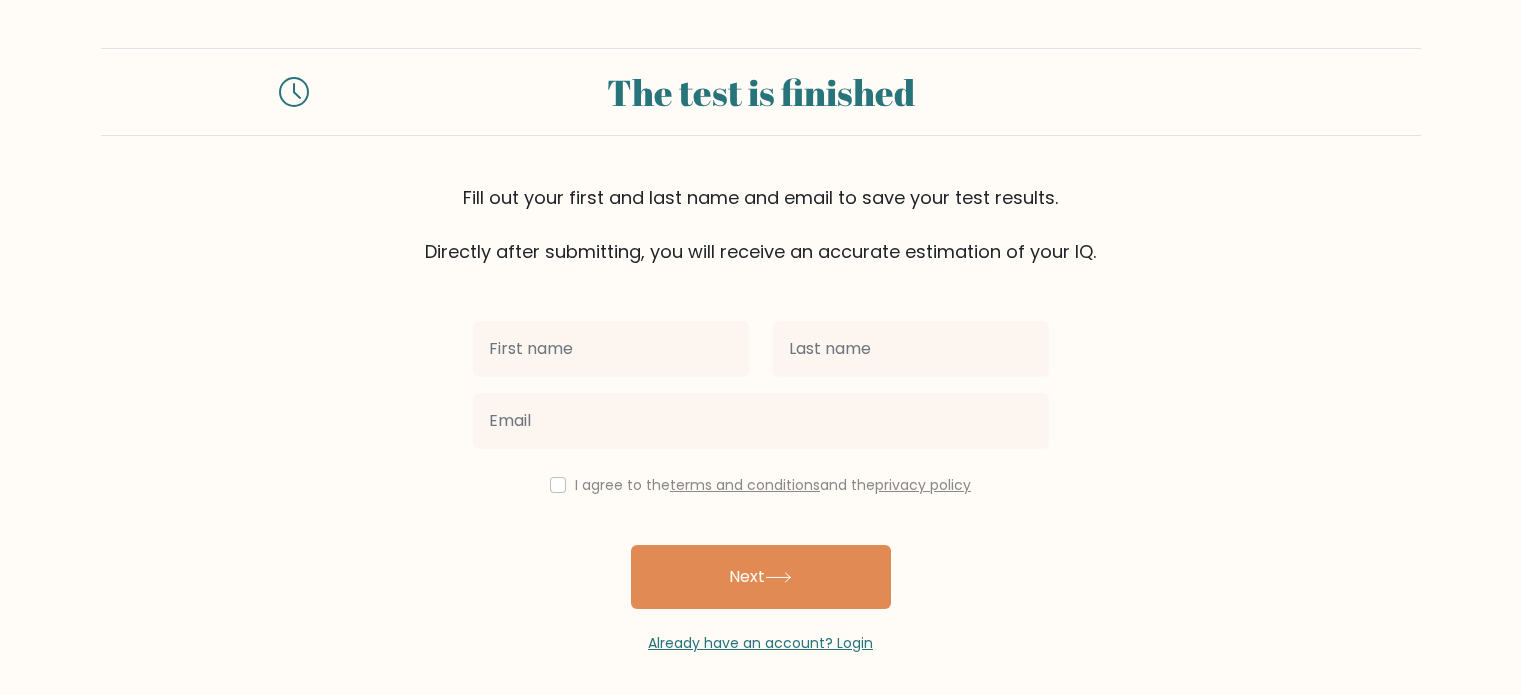 scroll, scrollTop: 0, scrollLeft: 0, axis: both 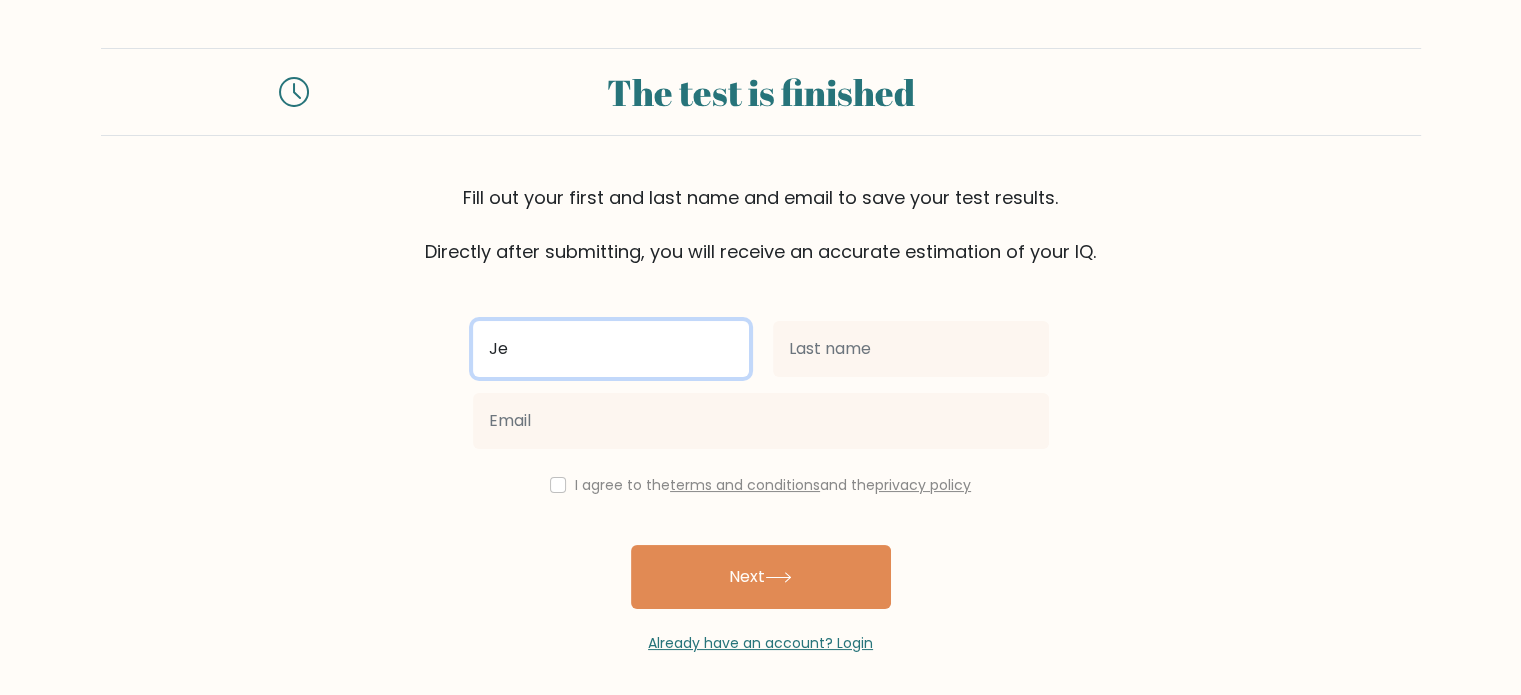 click on "Je" at bounding box center (611, 349) 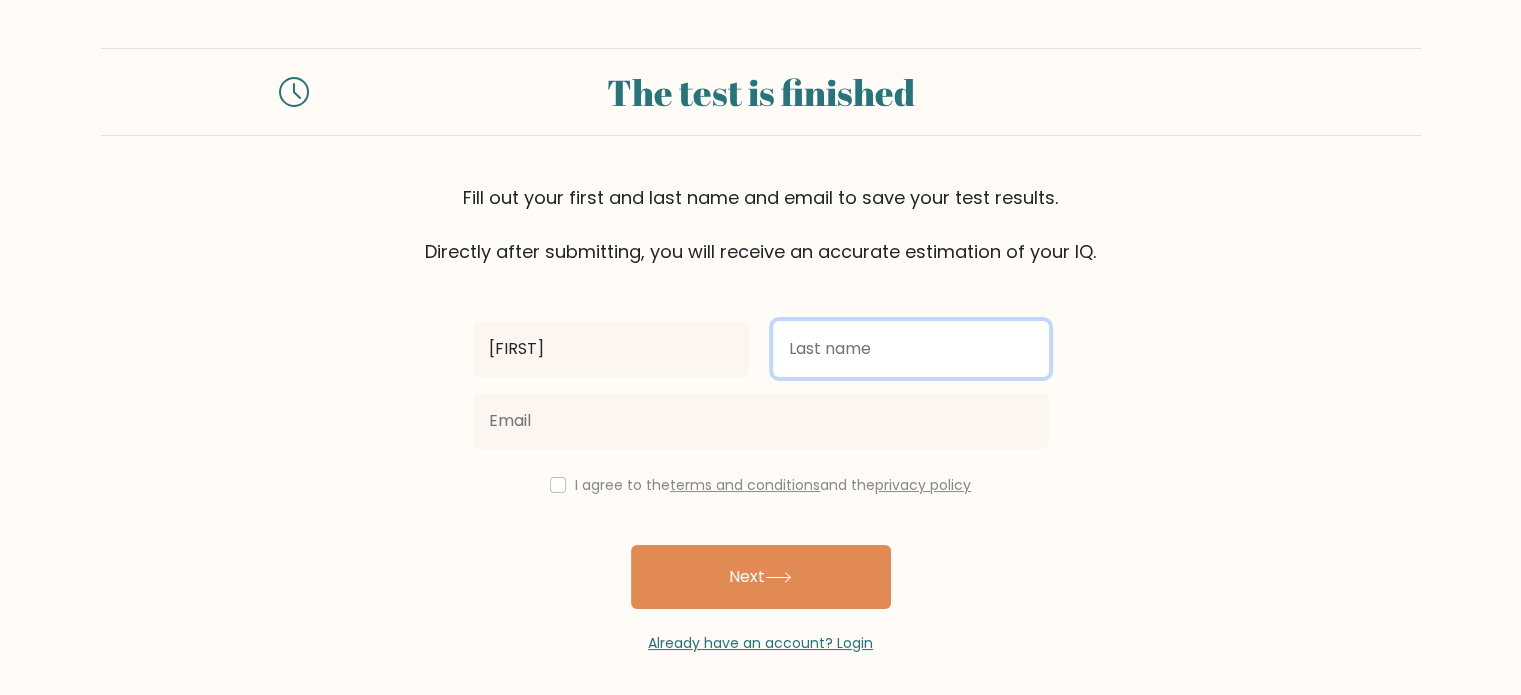 click at bounding box center (911, 349) 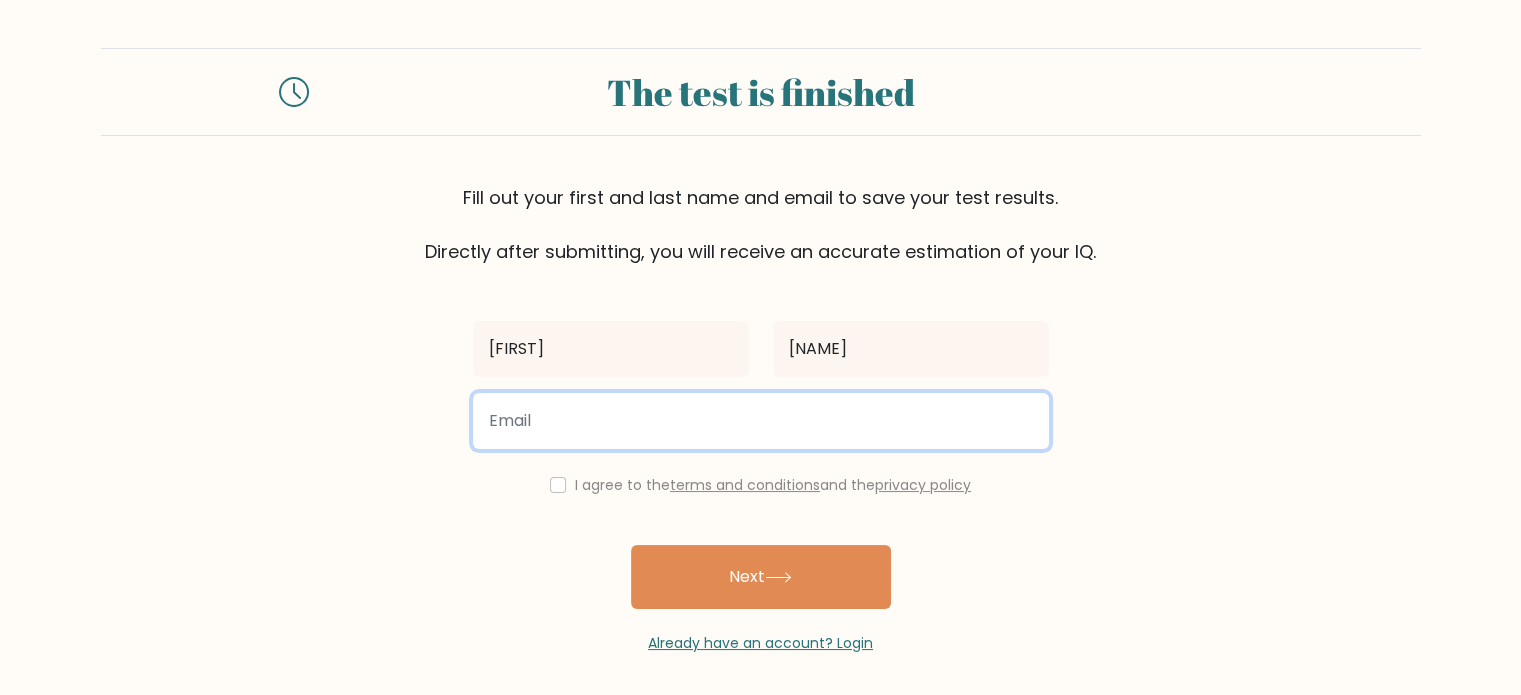 click at bounding box center [761, 421] 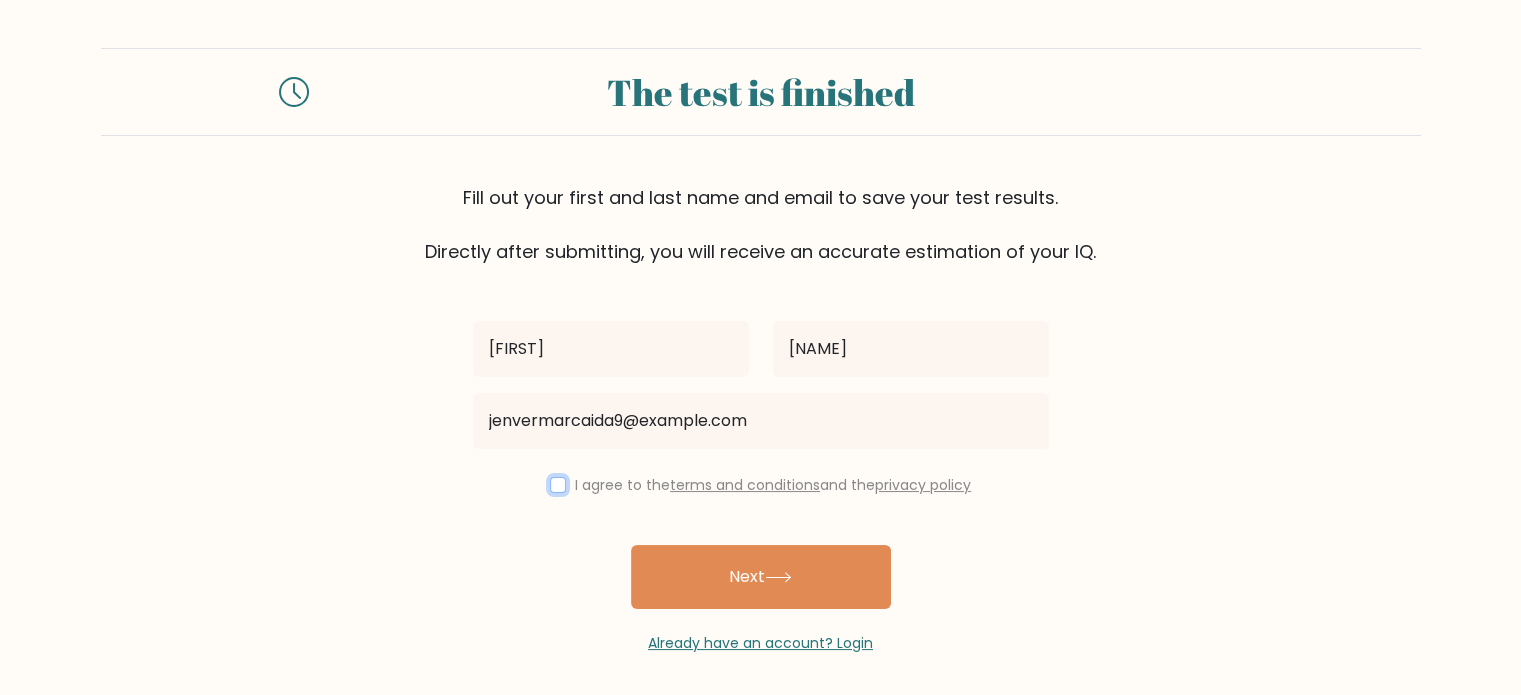 click at bounding box center (558, 485) 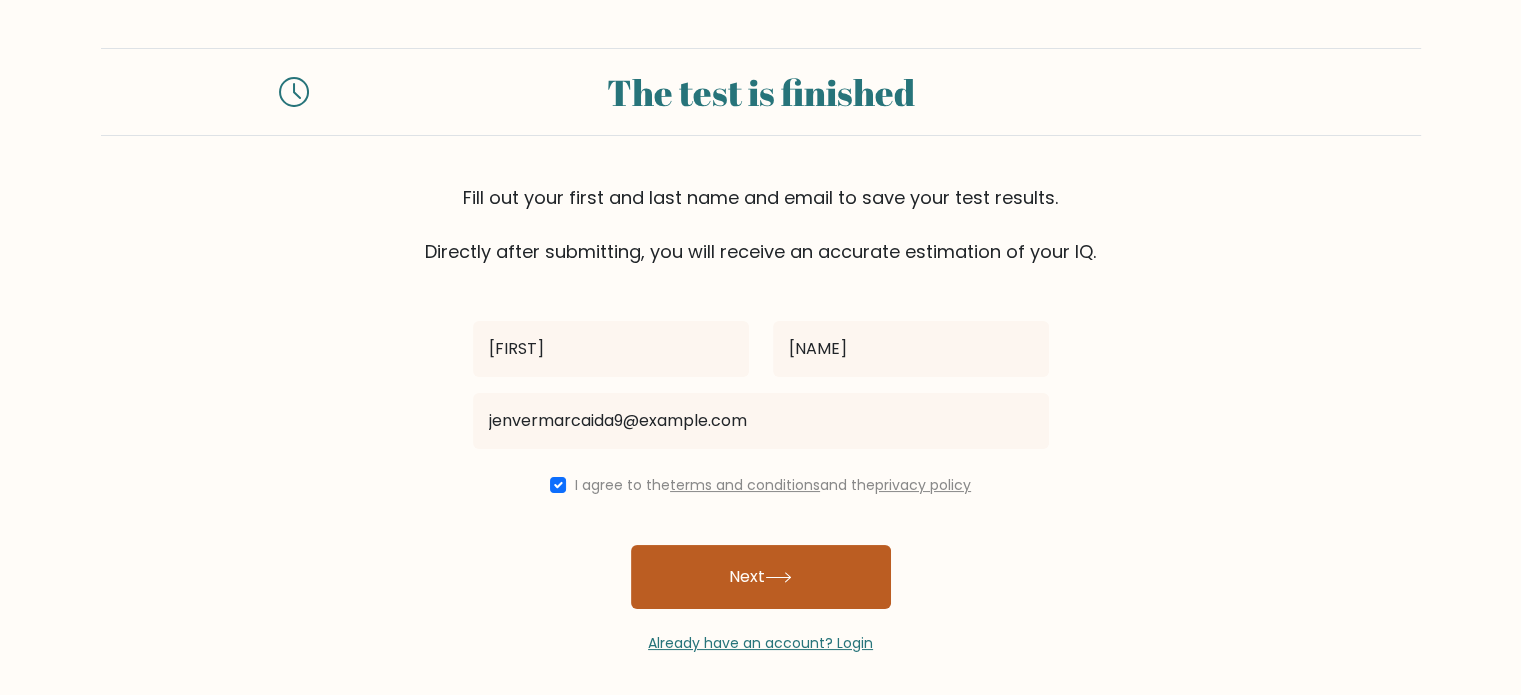click on "Next" at bounding box center (761, 577) 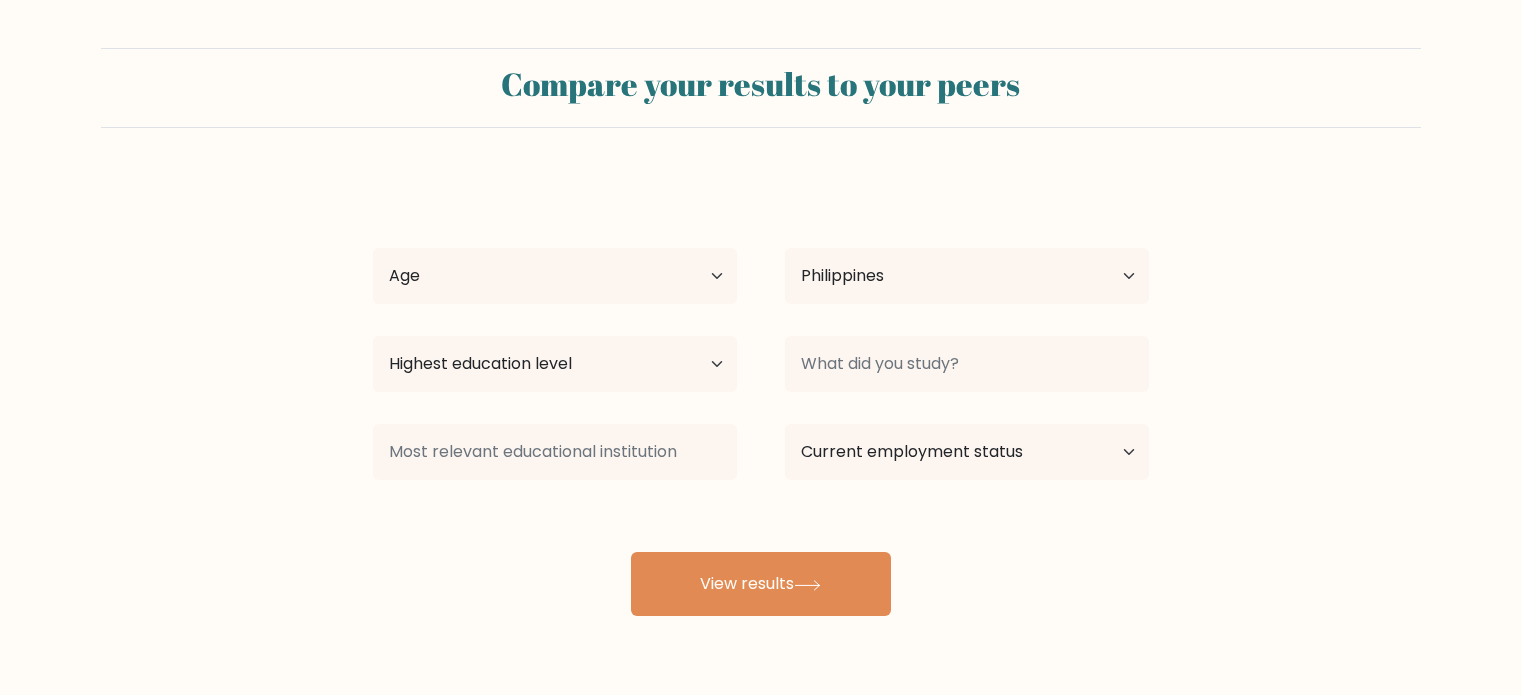 select on "PH" 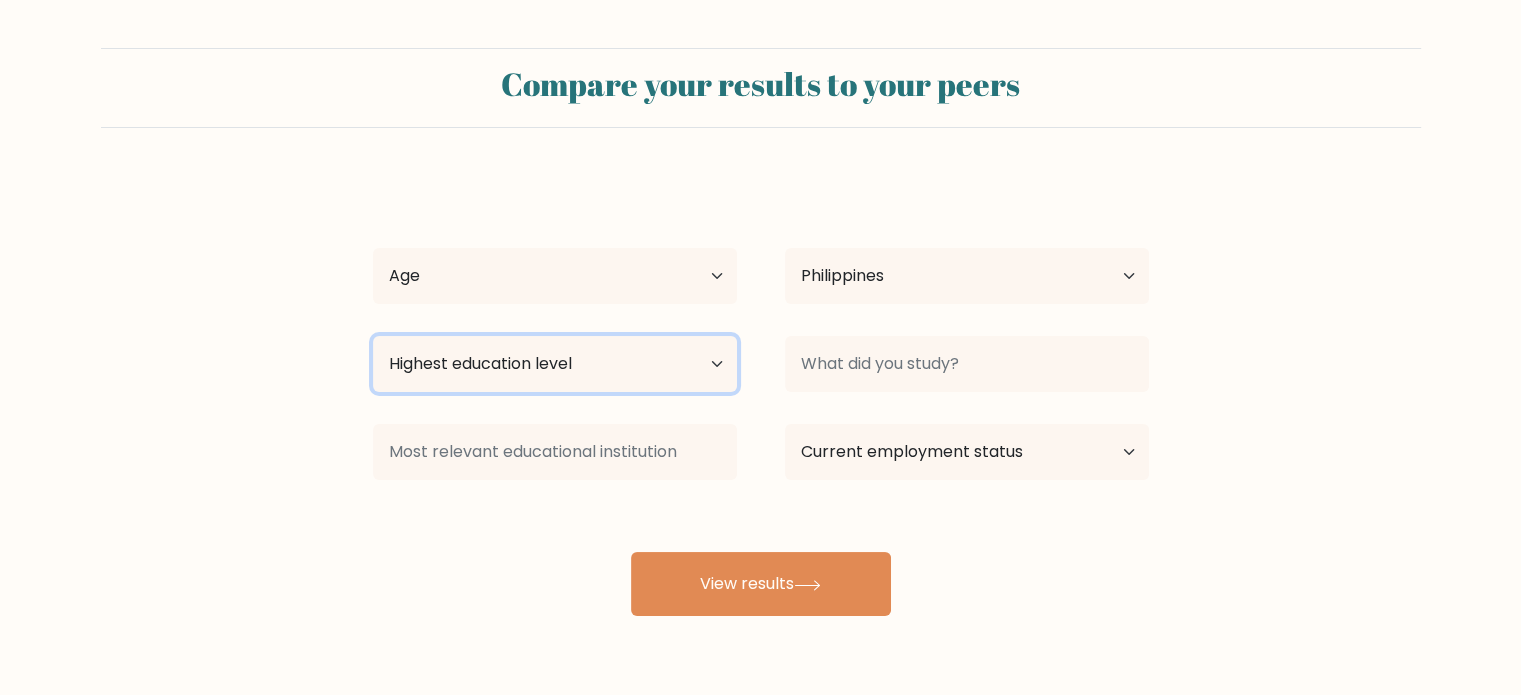 click on "Highest education level
No schooling
Primary
Lower Secondary
Upper Secondary
Occupation Specific
Bachelor's degree
Master's degree
Doctoral degree" at bounding box center (555, 364) 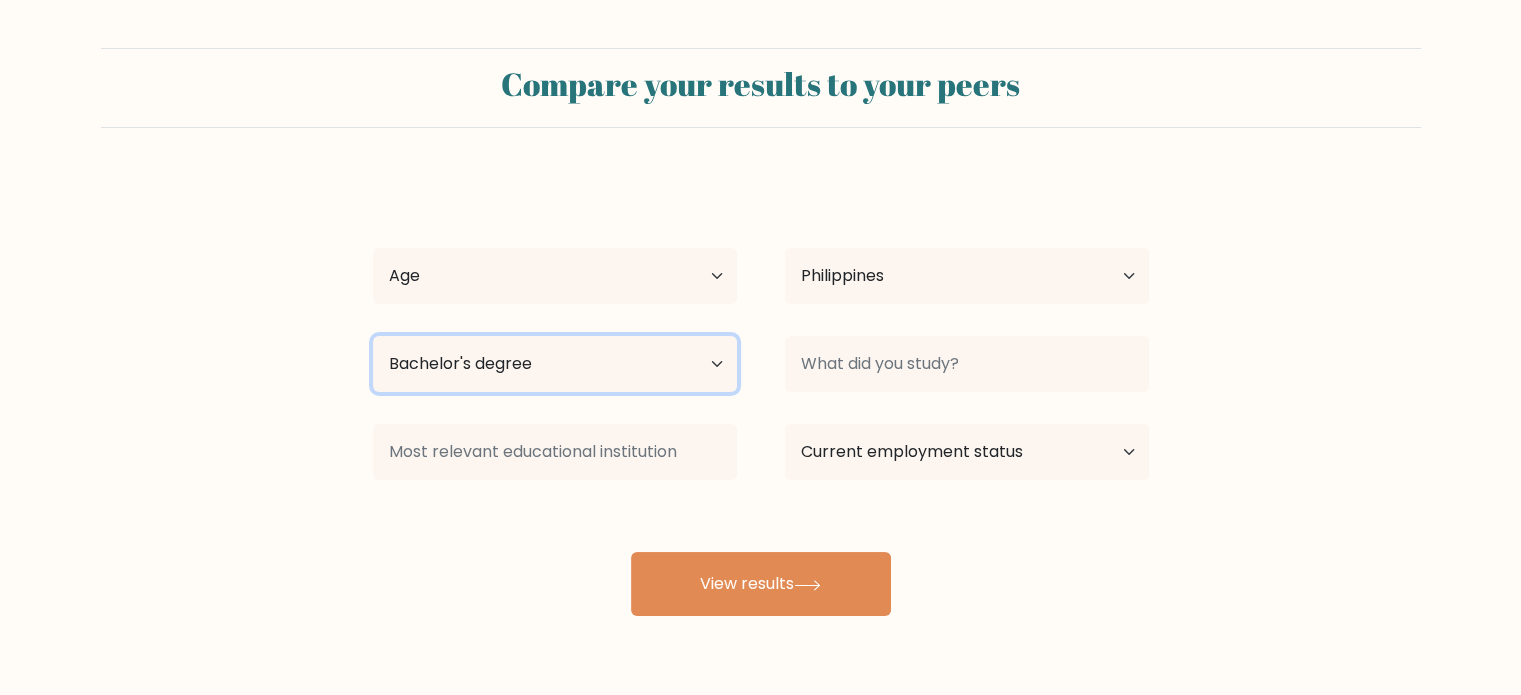 click on "Highest education level
No schooling
Primary
Lower Secondary
Upper Secondary
Occupation Specific
Bachelor's degree
Master's degree
Doctoral degree" at bounding box center (555, 364) 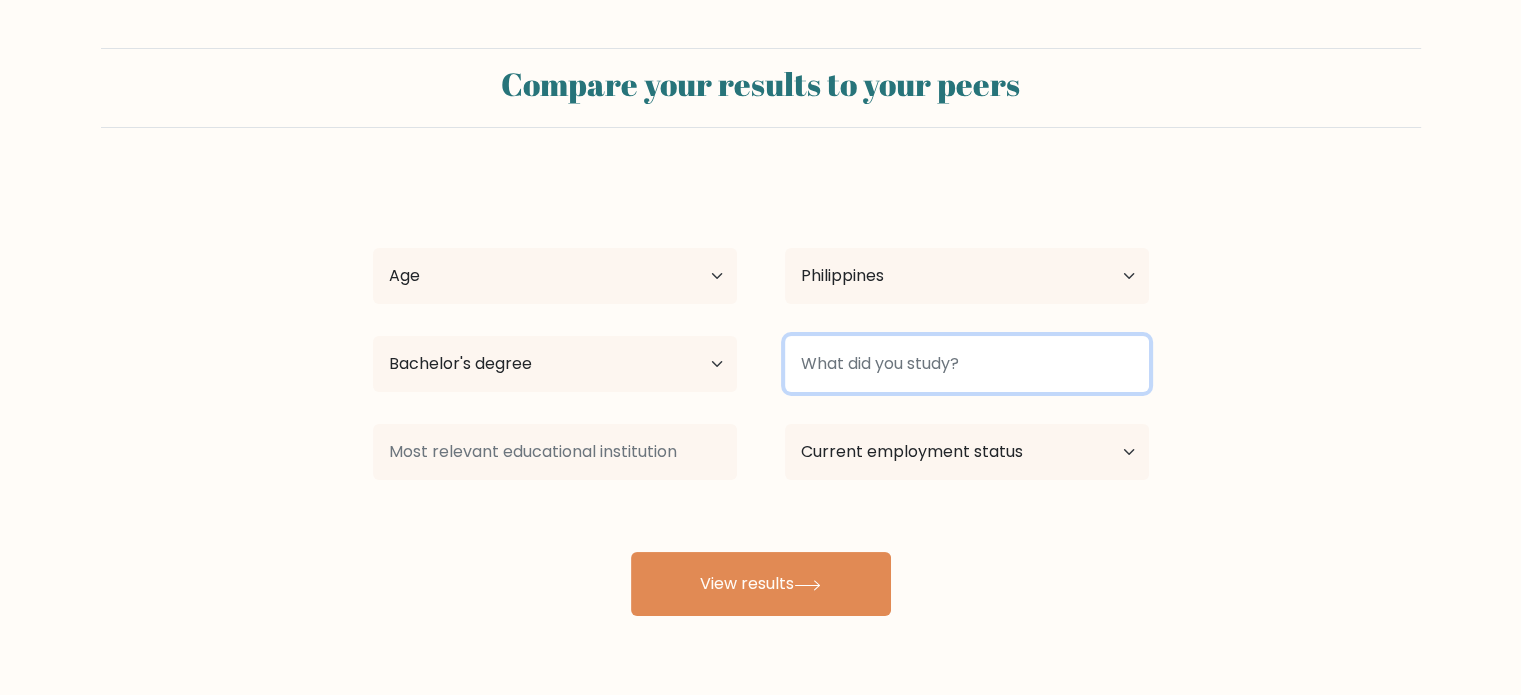 click at bounding box center [967, 364] 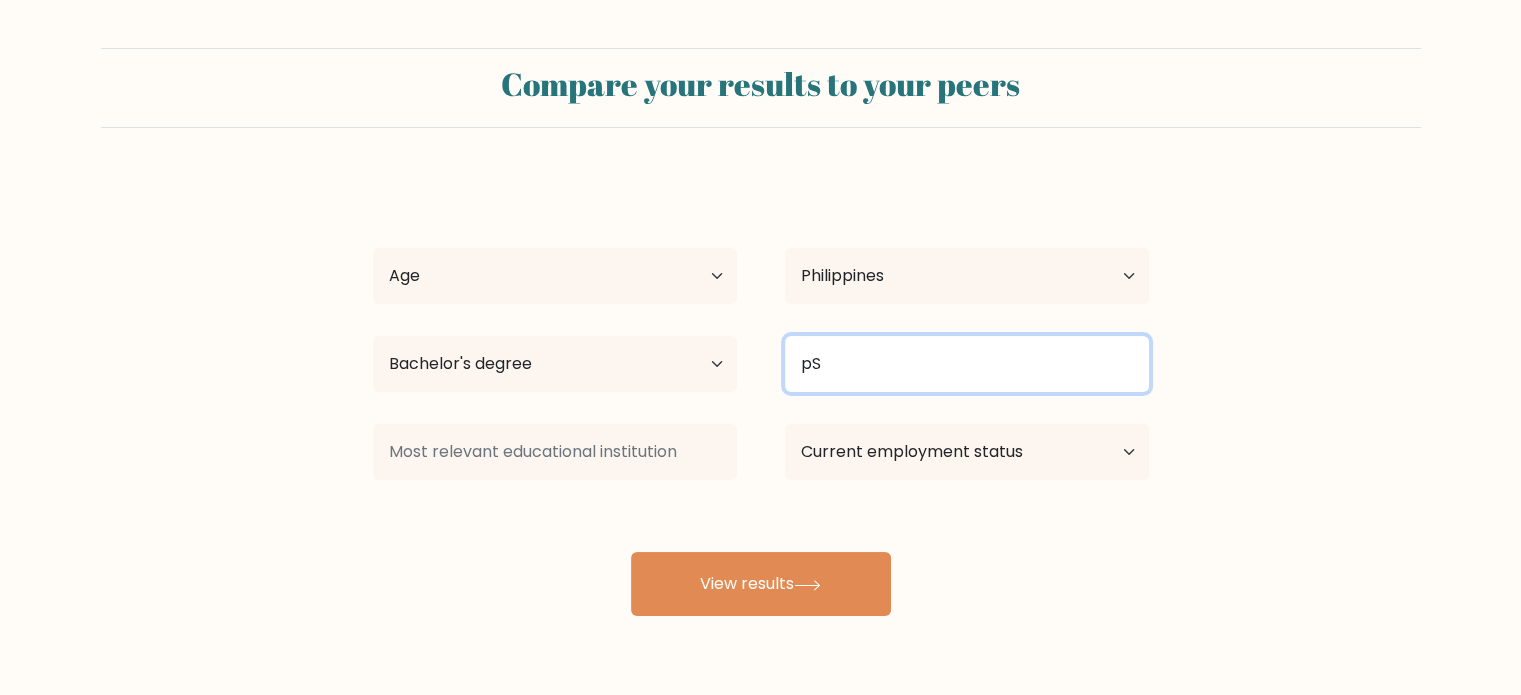type on "p" 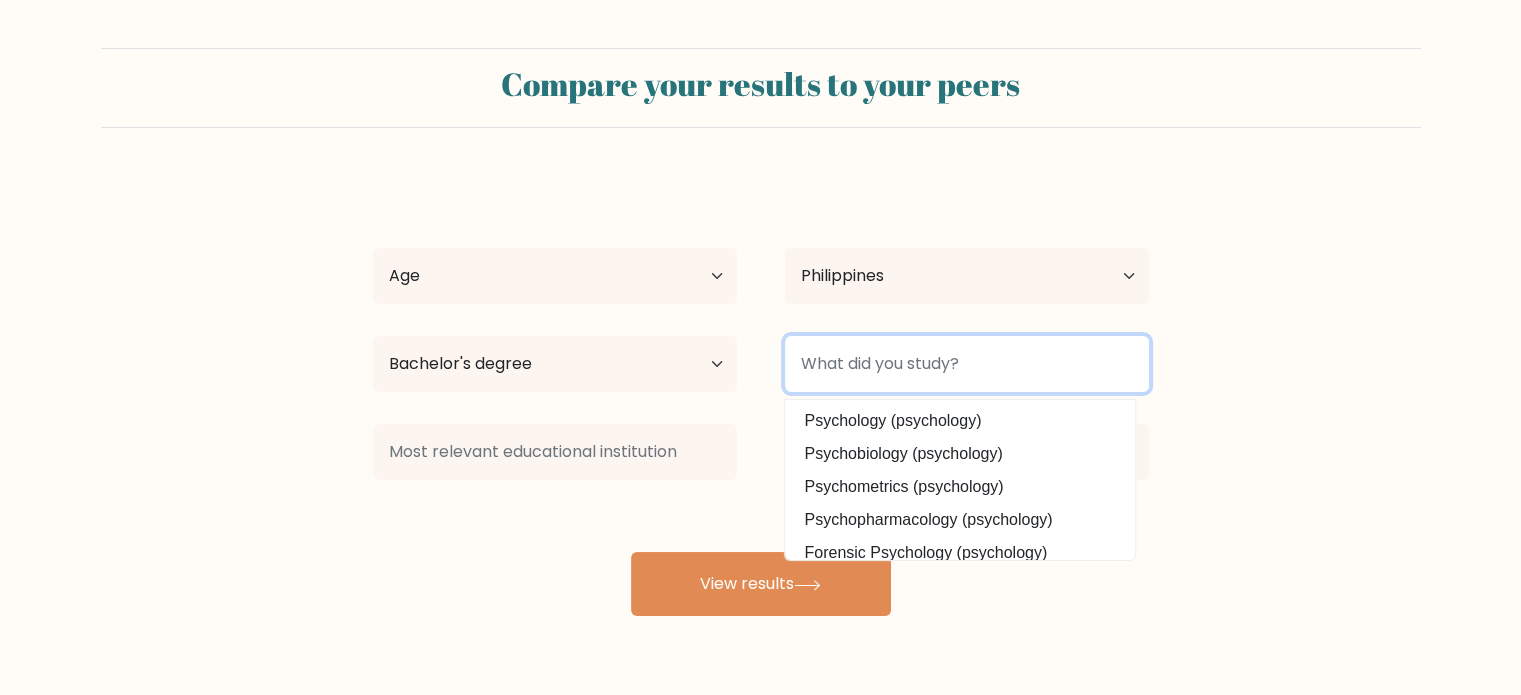 type on "P" 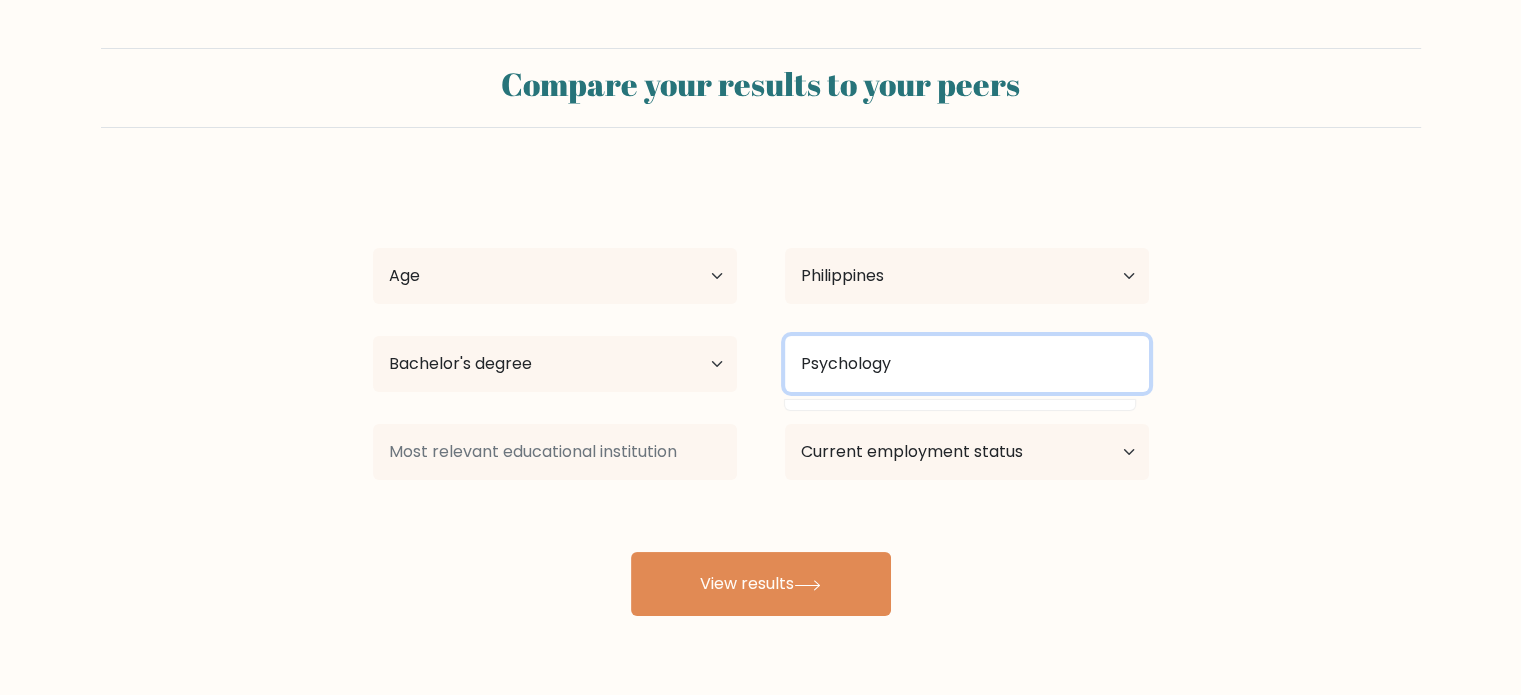 type on "Psychology" 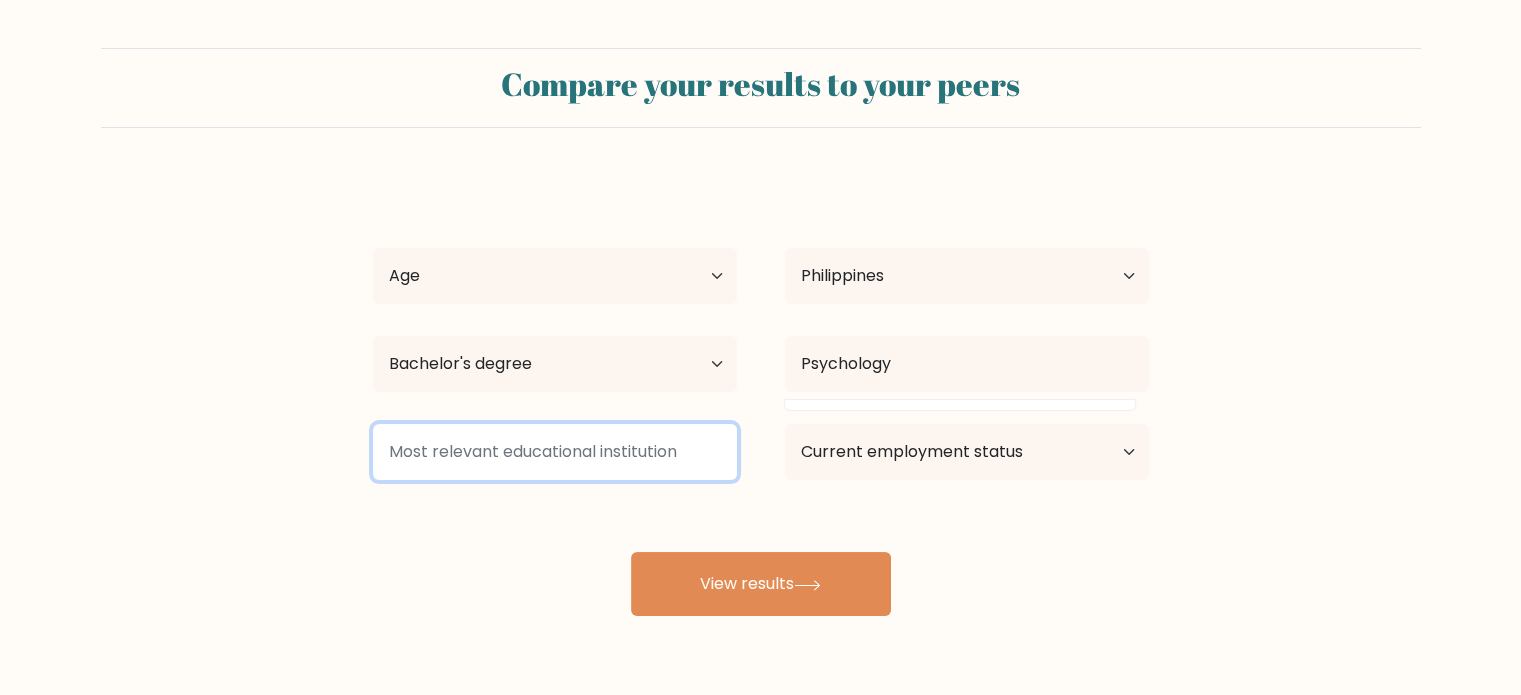 click at bounding box center [555, 452] 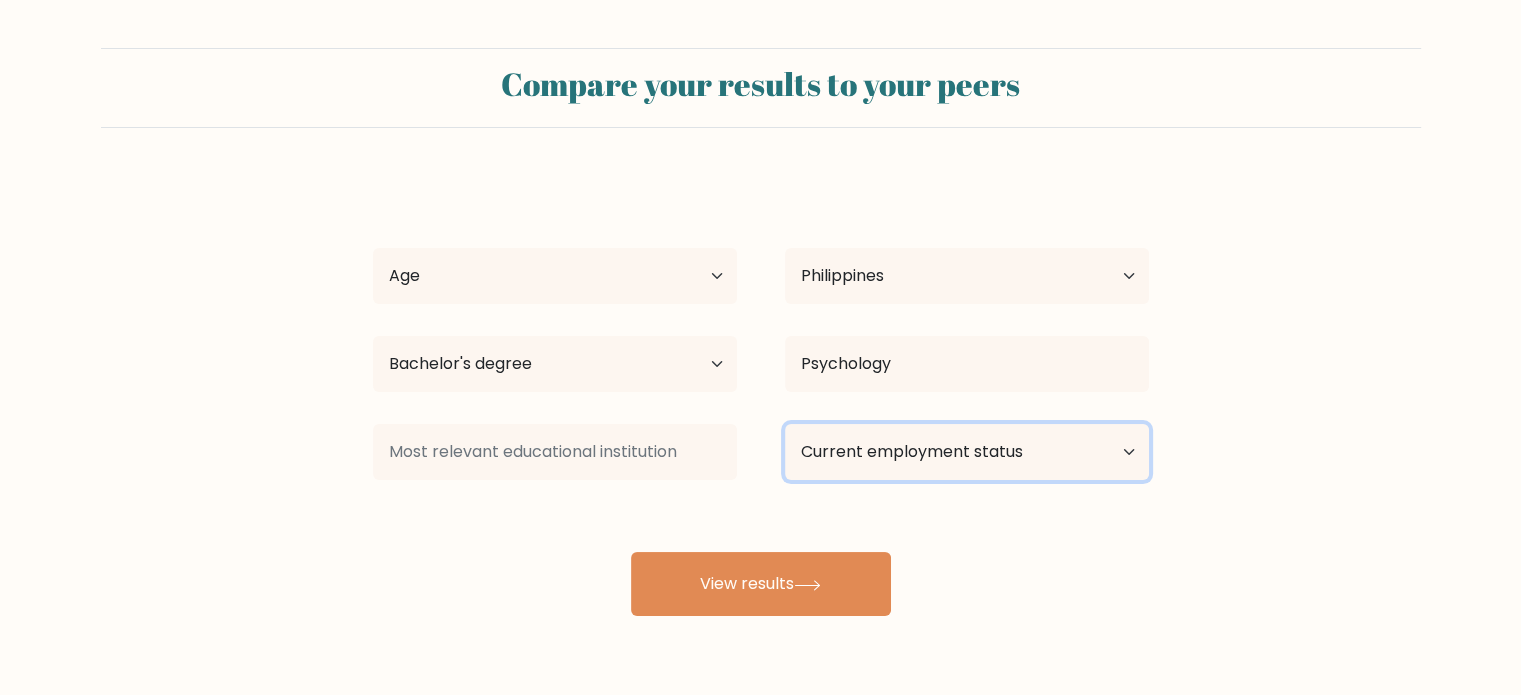 click on "Current employment status
Employed
Student
Retired
Other / prefer not to answer" at bounding box center (967, 452) 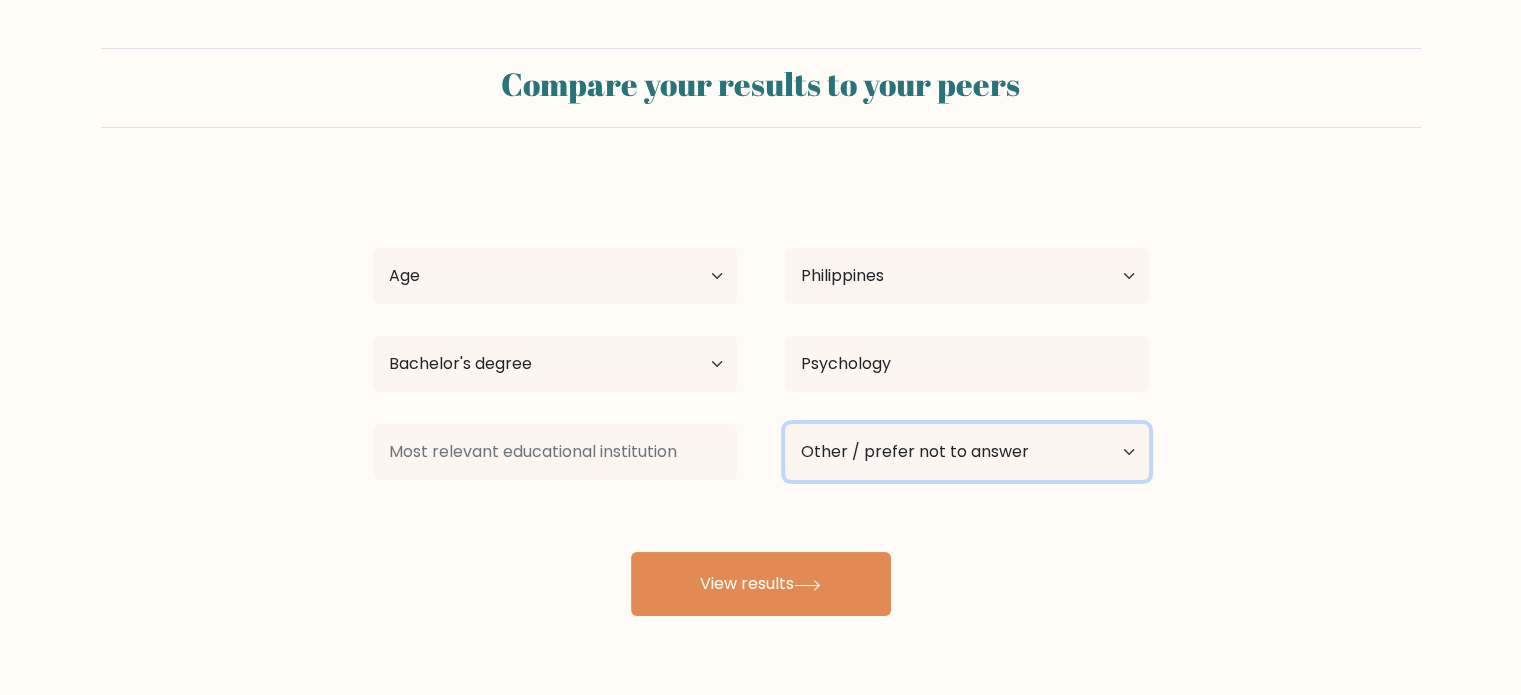 click on "Current employment status
Employed
Student
Retired
Other / prefer not to answer" at bounding box center [967, 452] 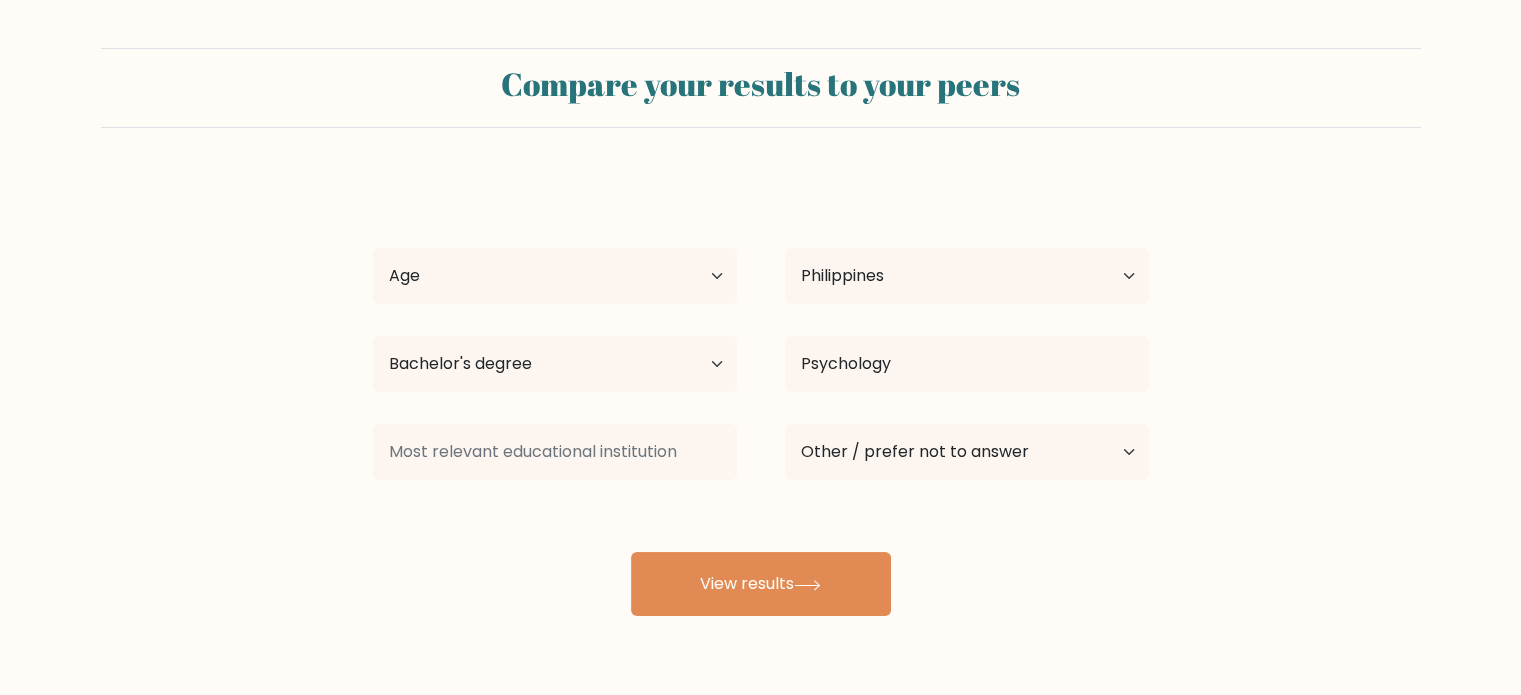 click on "[FIRST]
[LAST]
Age
Under 18 years old
18-24 years old
25-34 years old
35-44 years old
45-54 years old
55-64 years old
65 years old and above
Country
Afghanistan
Albania
Algeria
American Samoa
Andorra
Angola
Anguilla
Antarctica
Antigua and Barbuda
Argentina
Armenia
Aruba
Australia
Austria
Azerbaijan
Bahamas
Bahrain
Bangladesh
Barbados
Belarus
Belgium
Belize
Benin
Bermuda
Bhutan
Bolivia
Bonaire, Sint Eustatius and Saba
Bosnia and Herzegovina
Botswana
Bouvet Island
Brazil
Brunei" at bounding box center [761, 396] 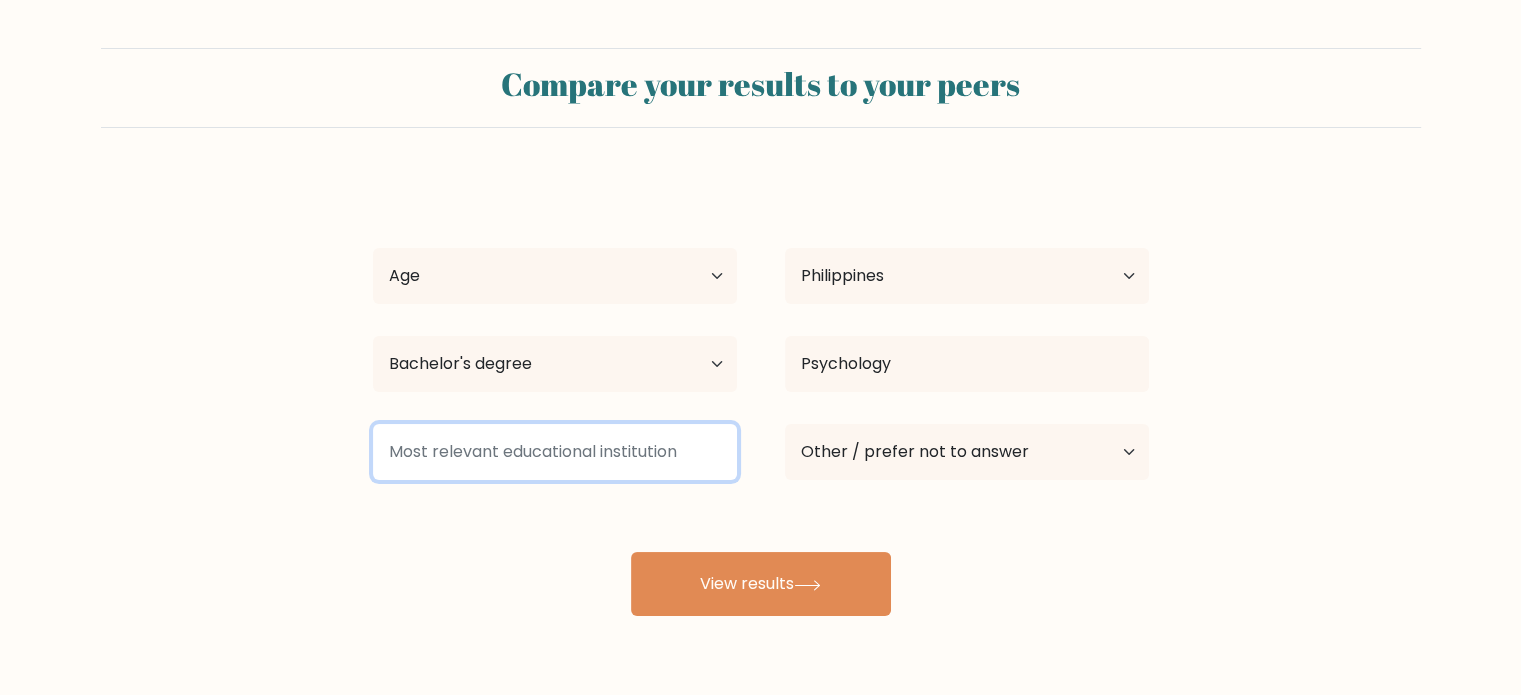 click at bounding box center [555, 452] 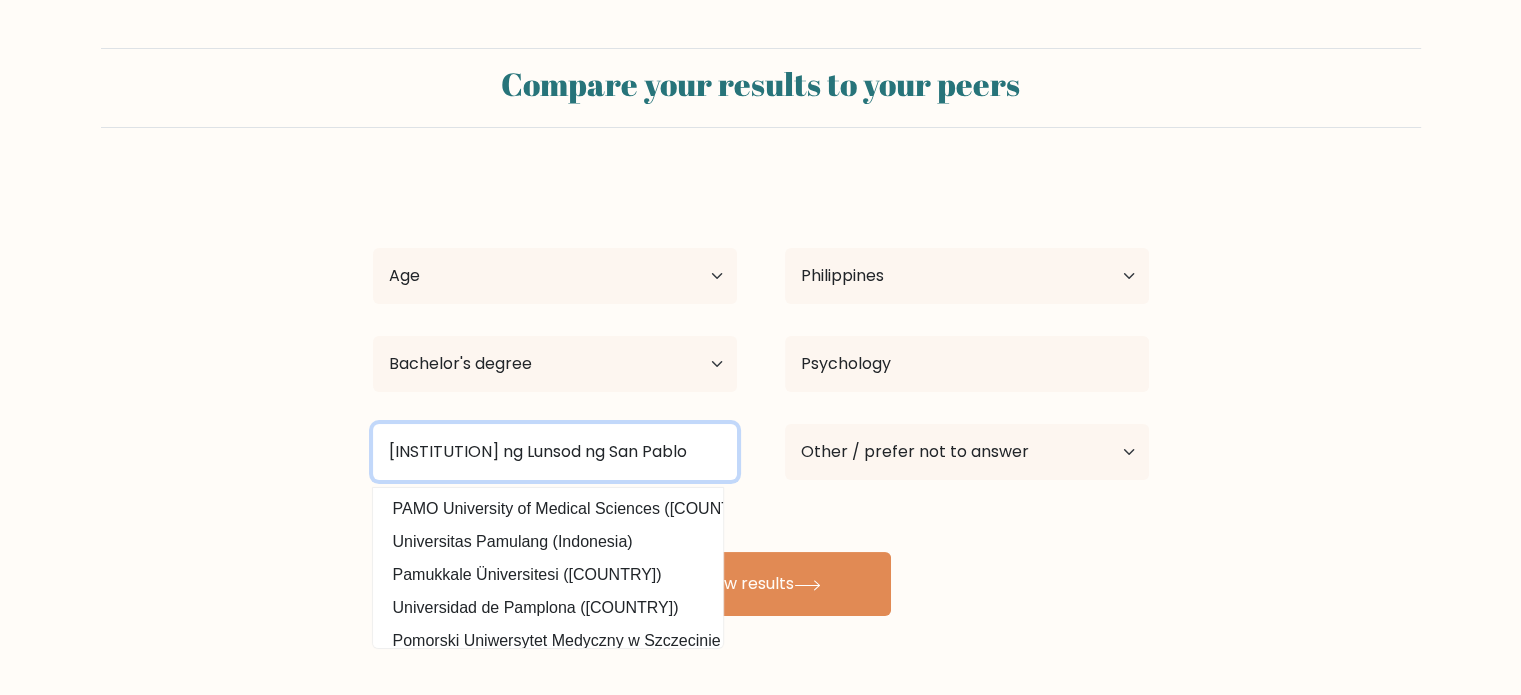 type on "[INSTITUTION] ng Lunsod ng San Pablo" 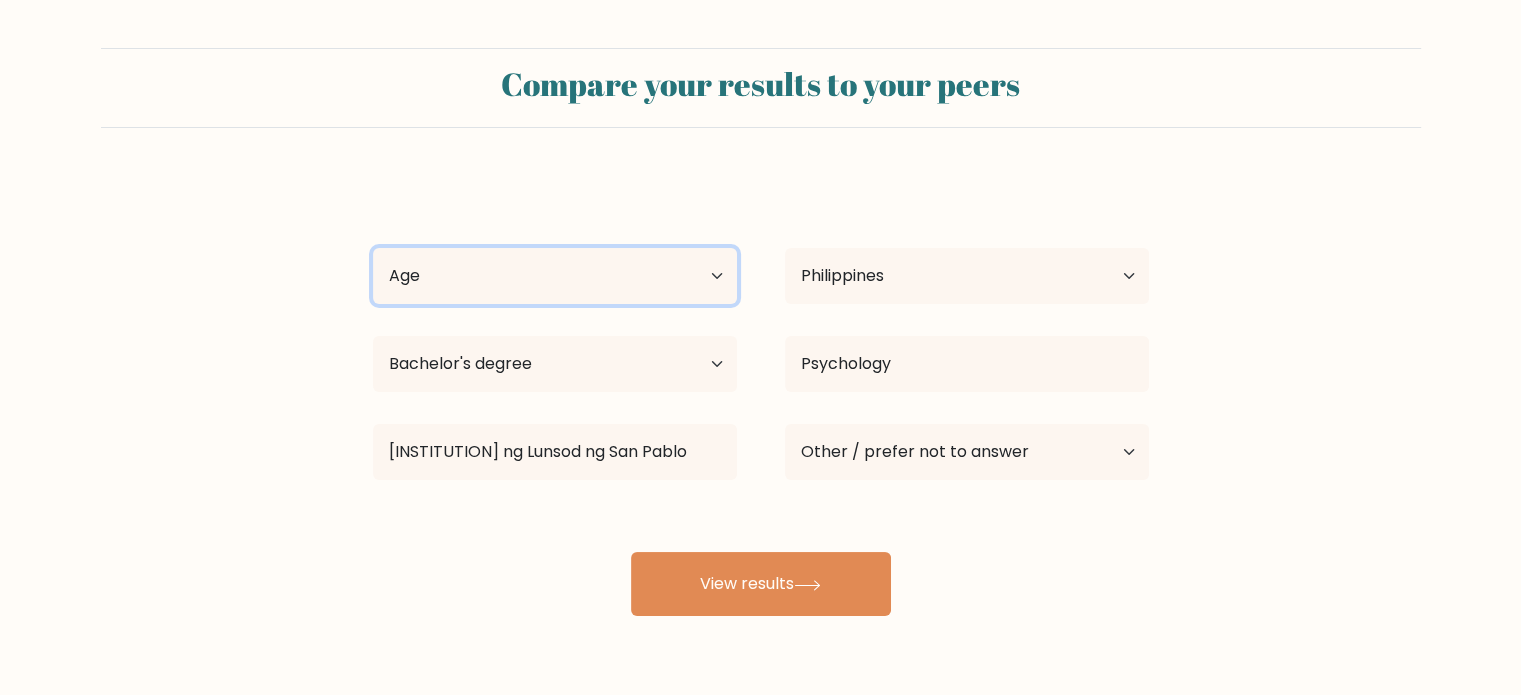 click on "Age
Under 18 years old
18-24 years old
25-34 years old
35-44 years old
45-54 years old
55-64 years old
65 years old and above" at bounding box center (555, 276) 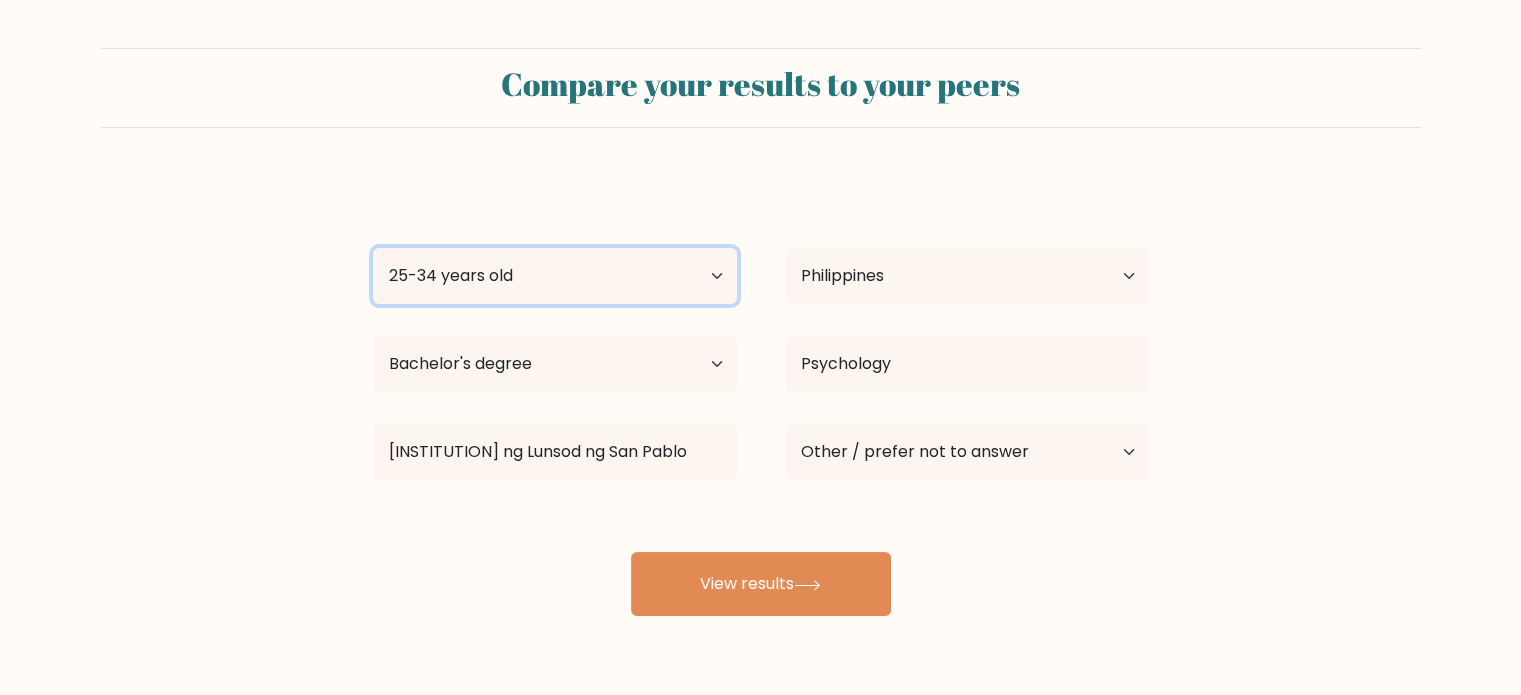 click on "Age
Under 18 years old
18-24 years old
25-34 years old
35-44 years old
45-54 years old
55-64 years old
65 years old and above" at bounding box center (555, 276) 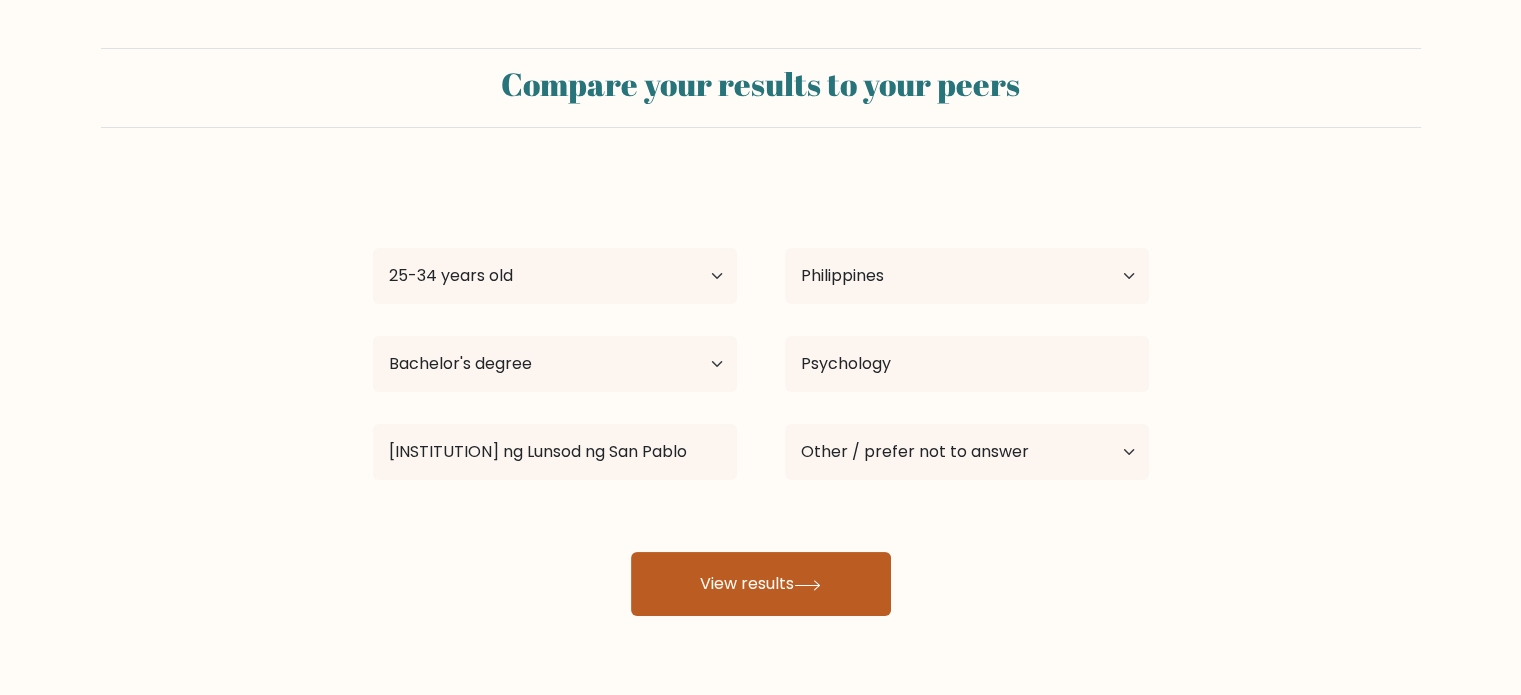 click on "View results" at bounding box center [761, 584] 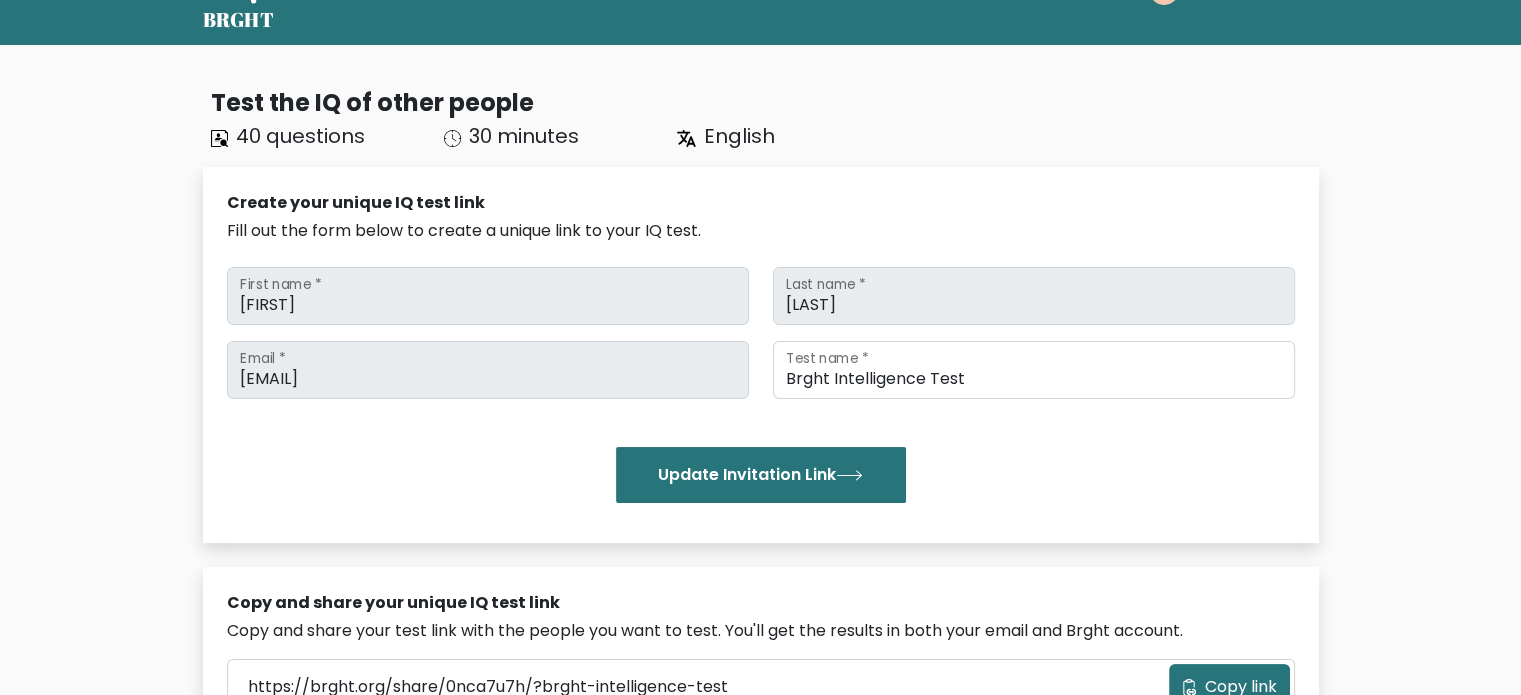 scroll, scrollTop: 100, scrollLeft: 0, axis: vertical 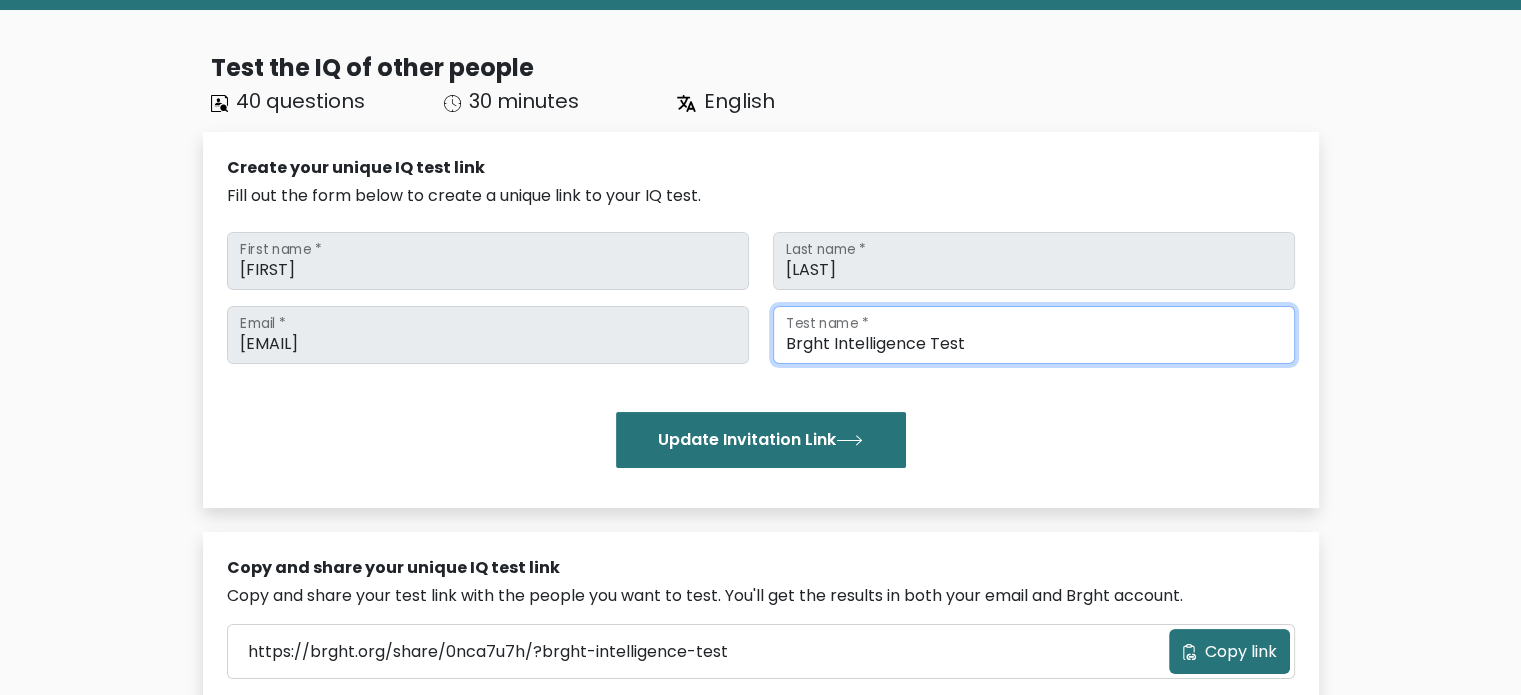 drag, startPoint x: 1001, startPoint y: 344, endPoint x: 766, endPoint y: 347, distance: 235.01915 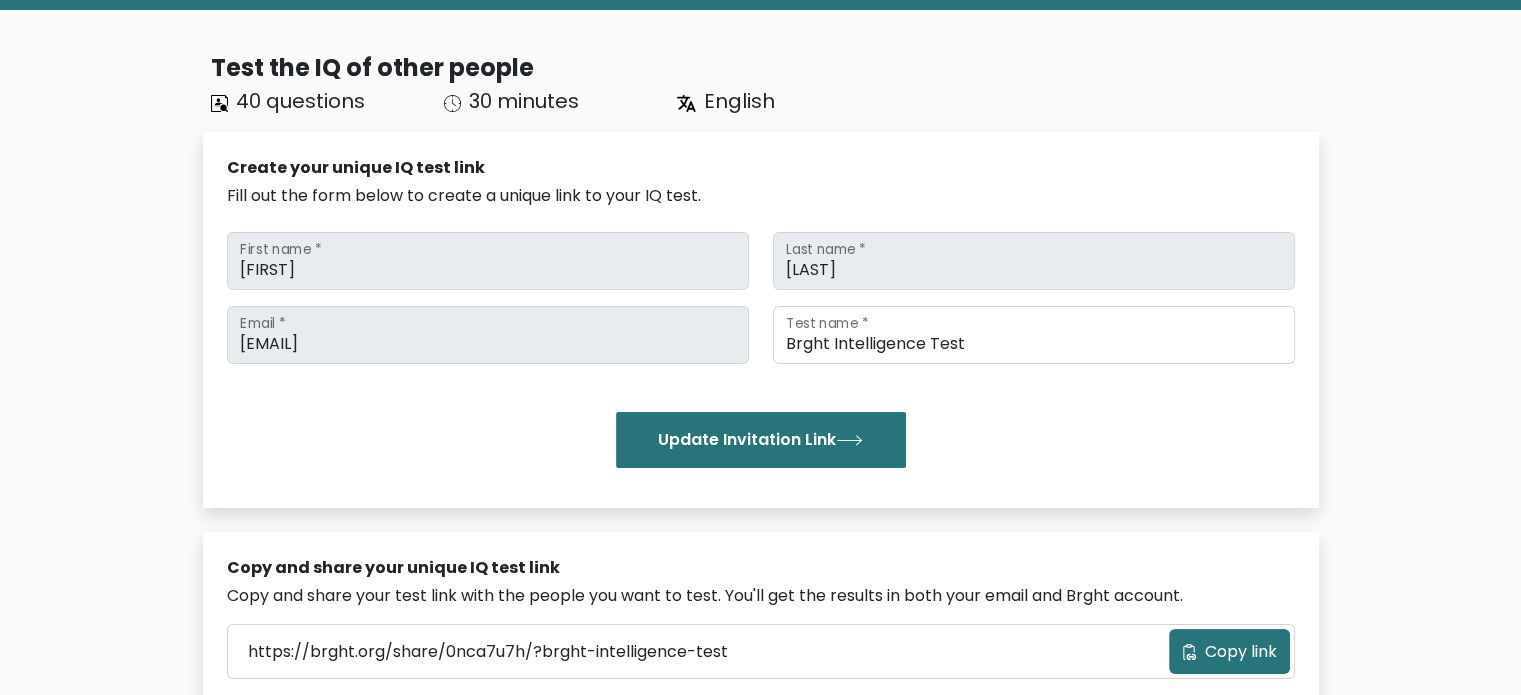 click on "Update Invitation Link" at bounding box center [761, 440] 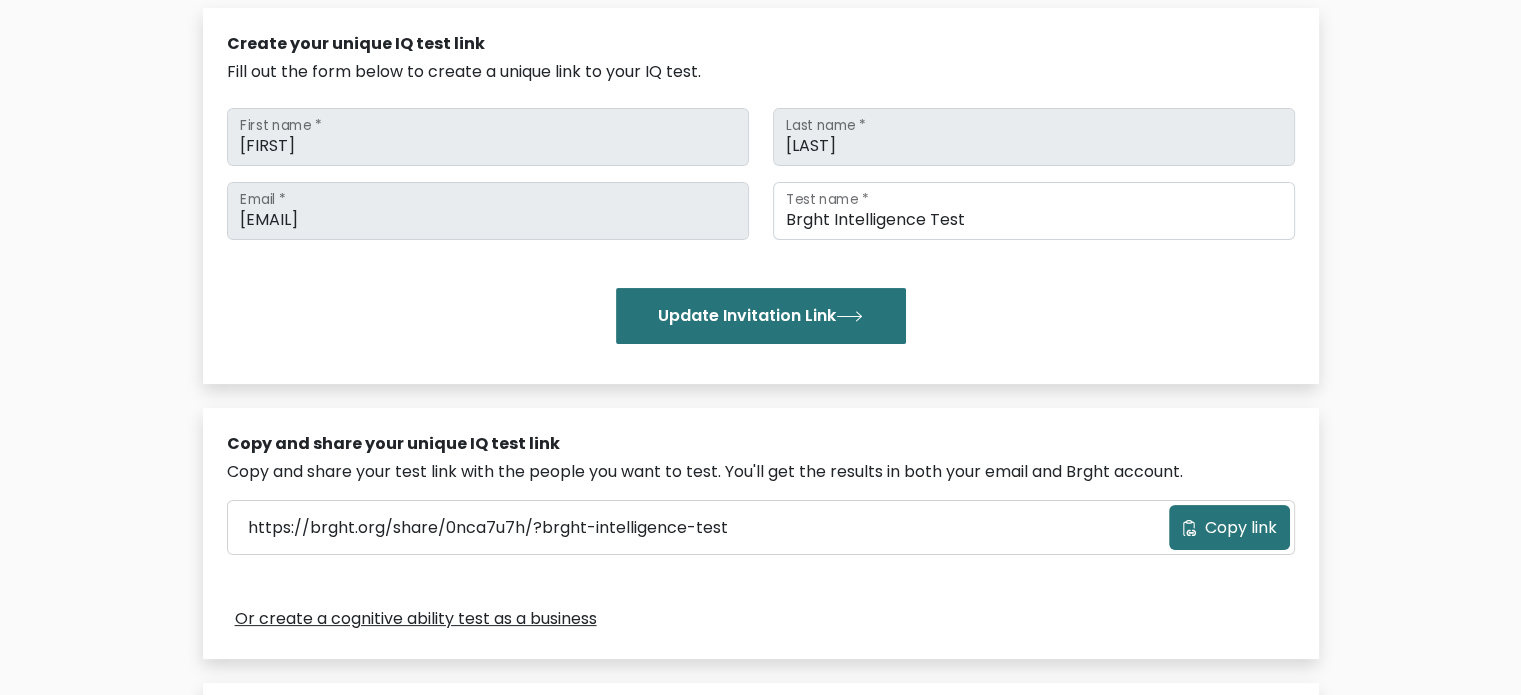scroll, scrollTop: 400, scrollLeft: 0, axis: vertical 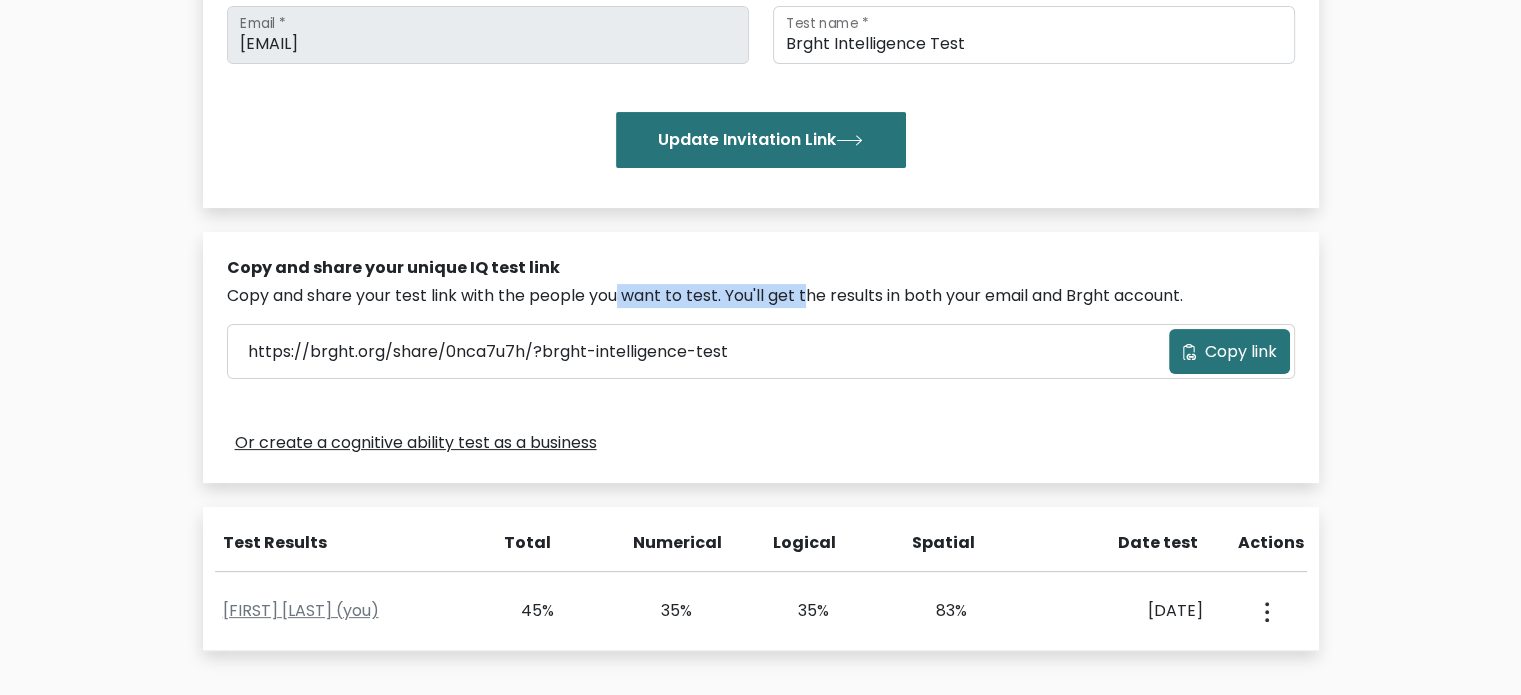 drag, startPoint x: 613, startPoint y: 305, endPoint x: 824, endPoint y: 317, distance: 211.34096 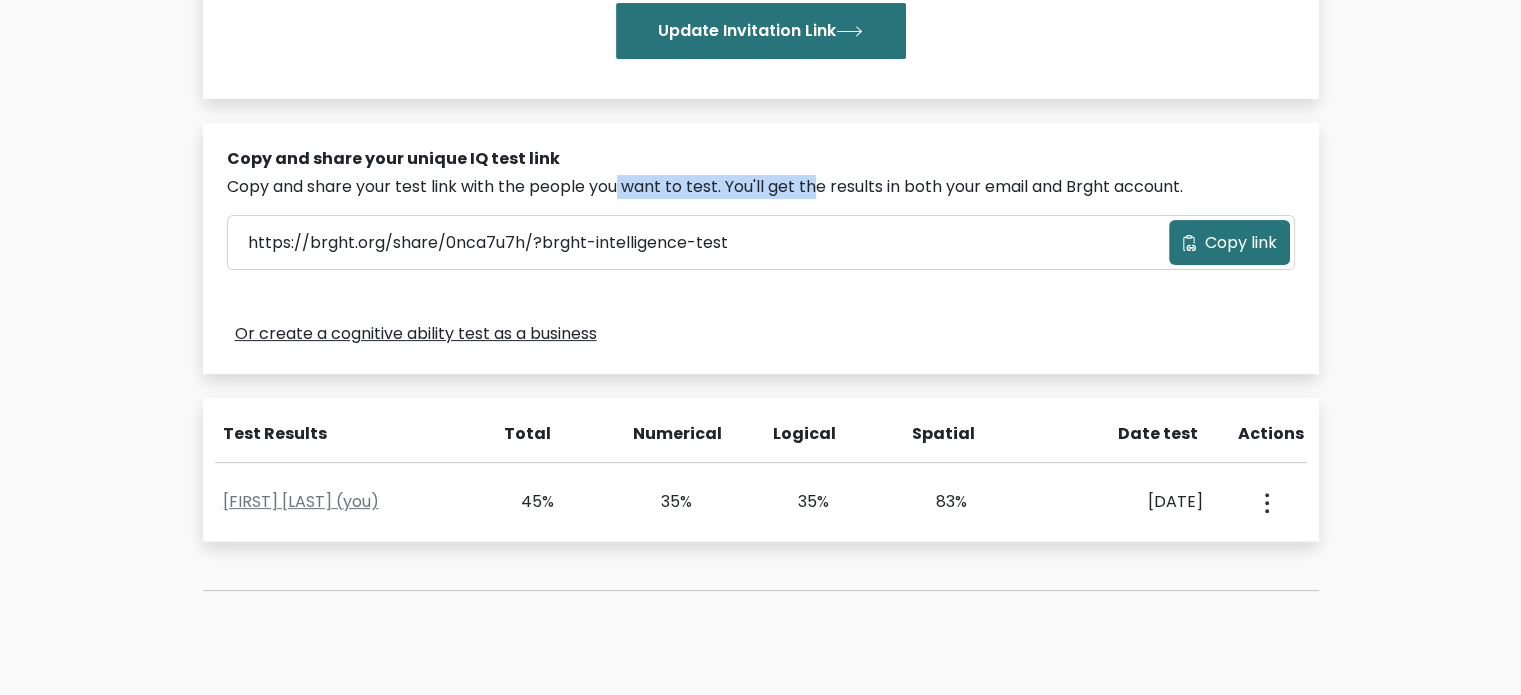 scroll, scrollTop: 600, scrollLeft: 0, axis: vertical 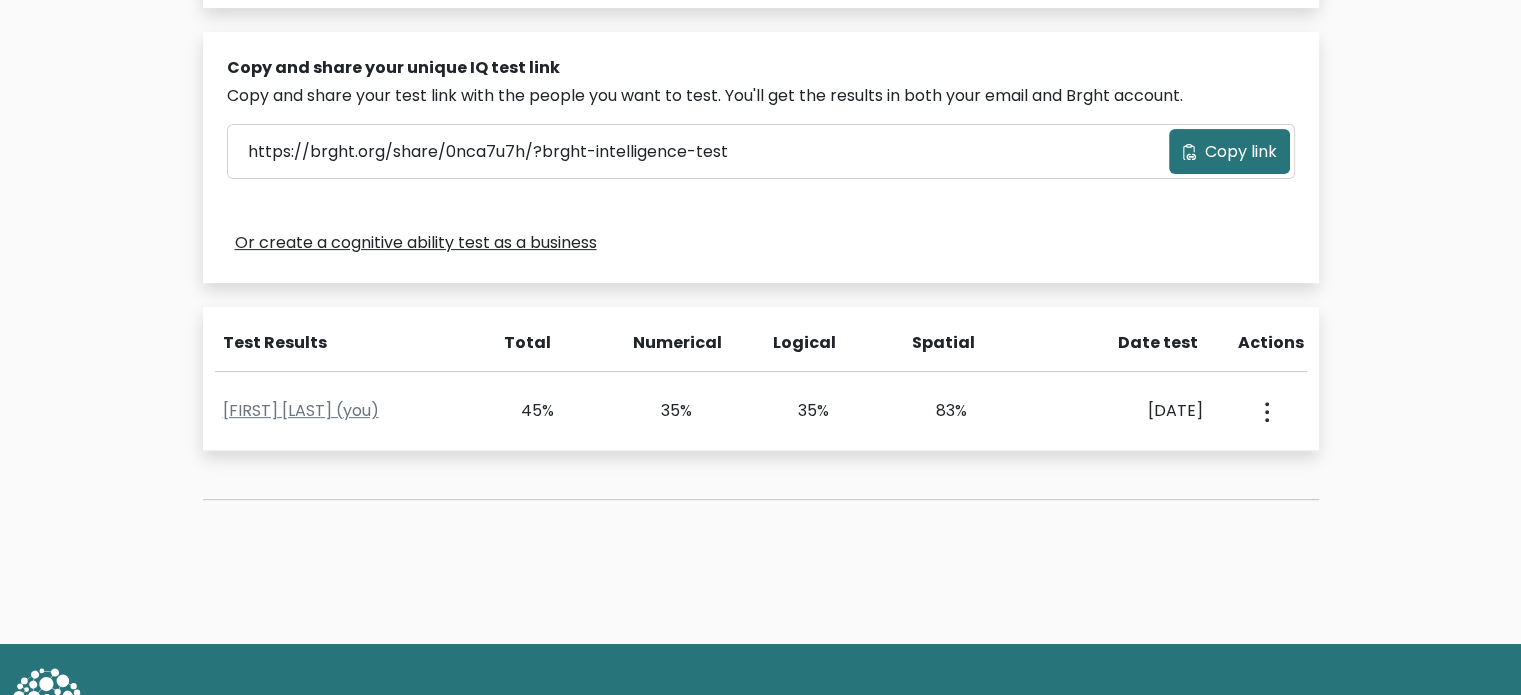 click on "Copy and share your unique IQ test link
Copy and share your test link with the people you want to test. You'll get the results in both your email and Brght account.
https://brght.org/share/0nca7u7h/?brght-intelligence-test
Copy  link
Or create a cognitive ability test as a business" at bounding box center [761, 157] 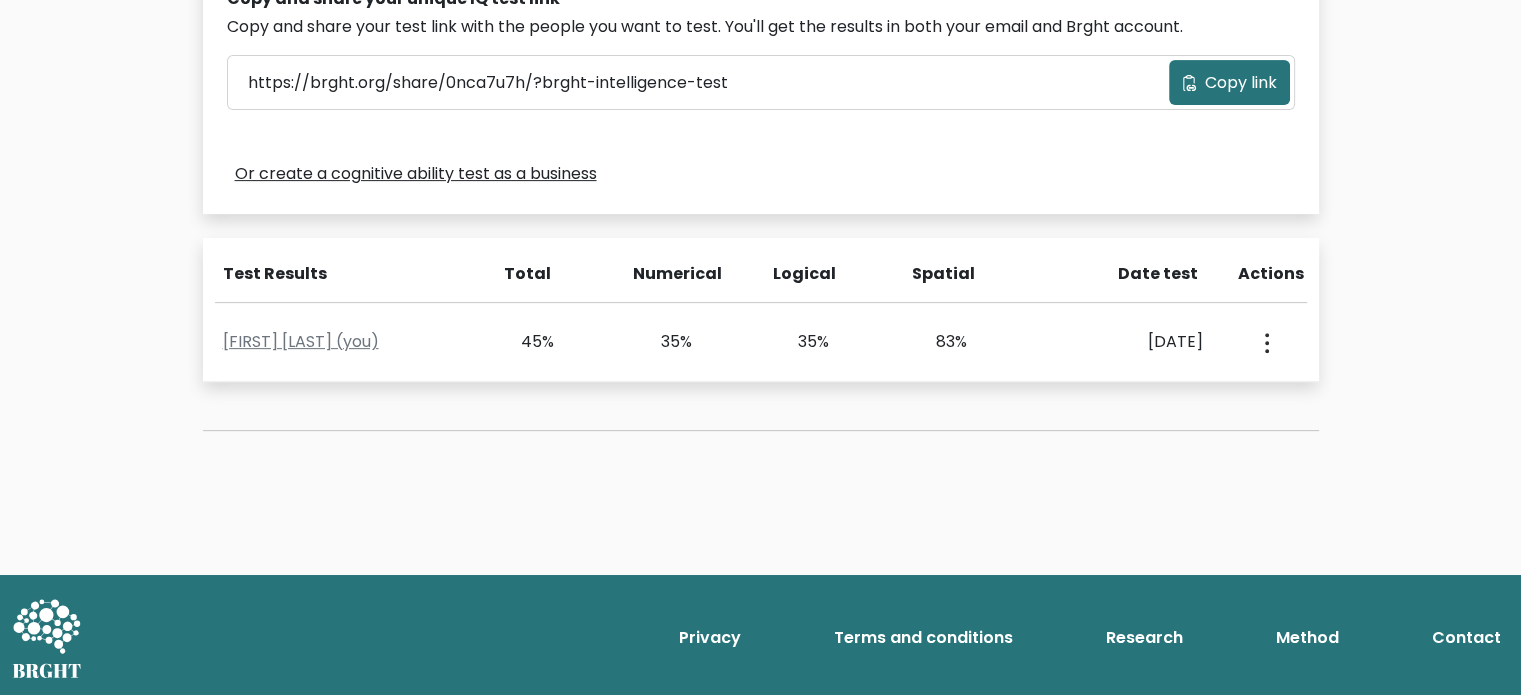 scroll, scrollTop: 469, scrollLeft: 0, axis: vertical 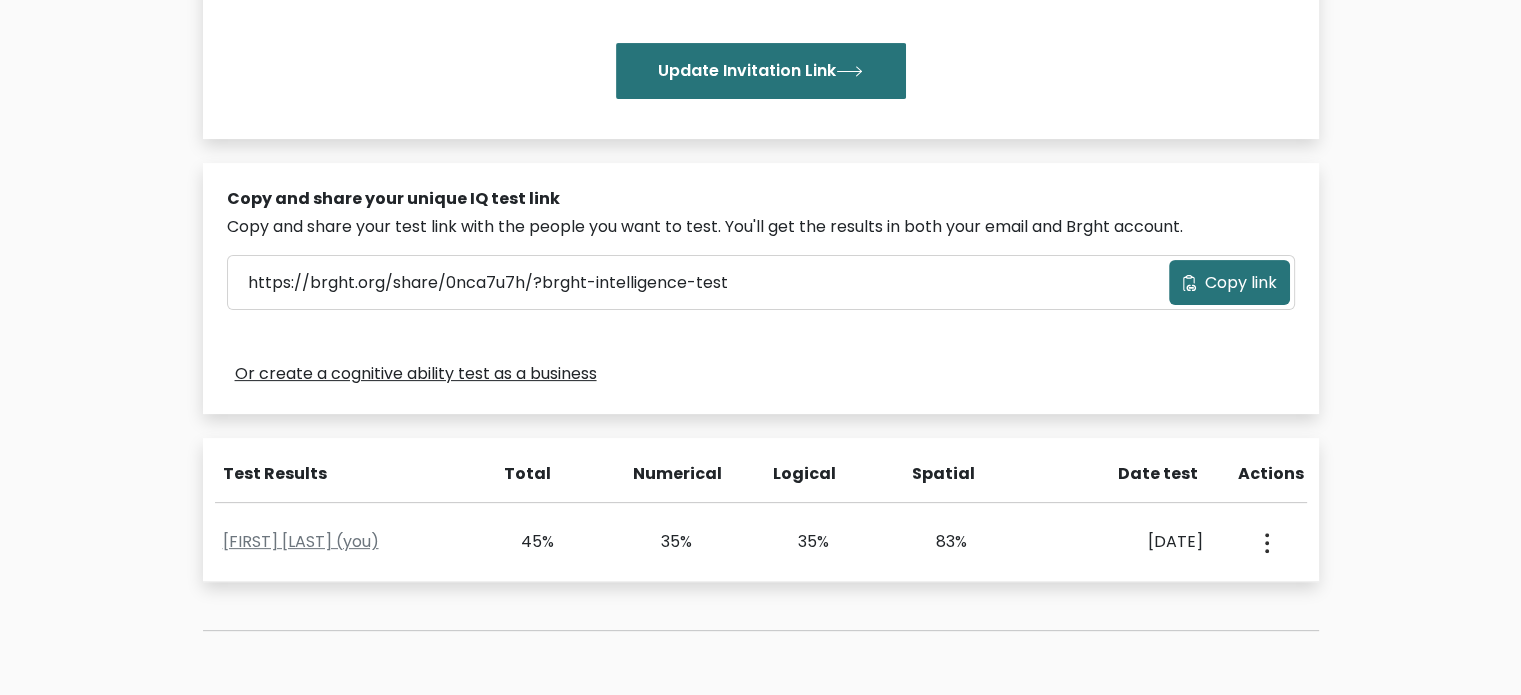 click on "Test the IQ of other people
40 questions
30 minutes
English
Create your unique IQ test link
Fill out the form below to create a unique link to your IQ test.
Jenver Marcaida" at bounding box center [760, 208] 